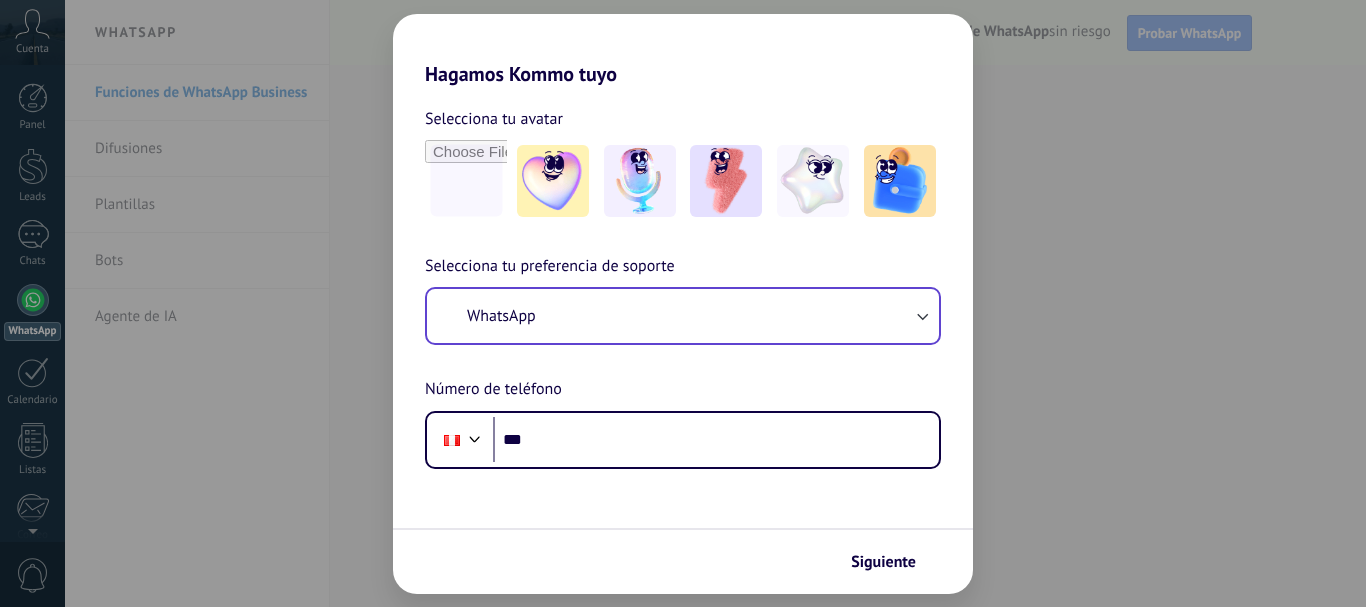 scroll, scrollTop: 0, scrollLeft: 0, axis: both 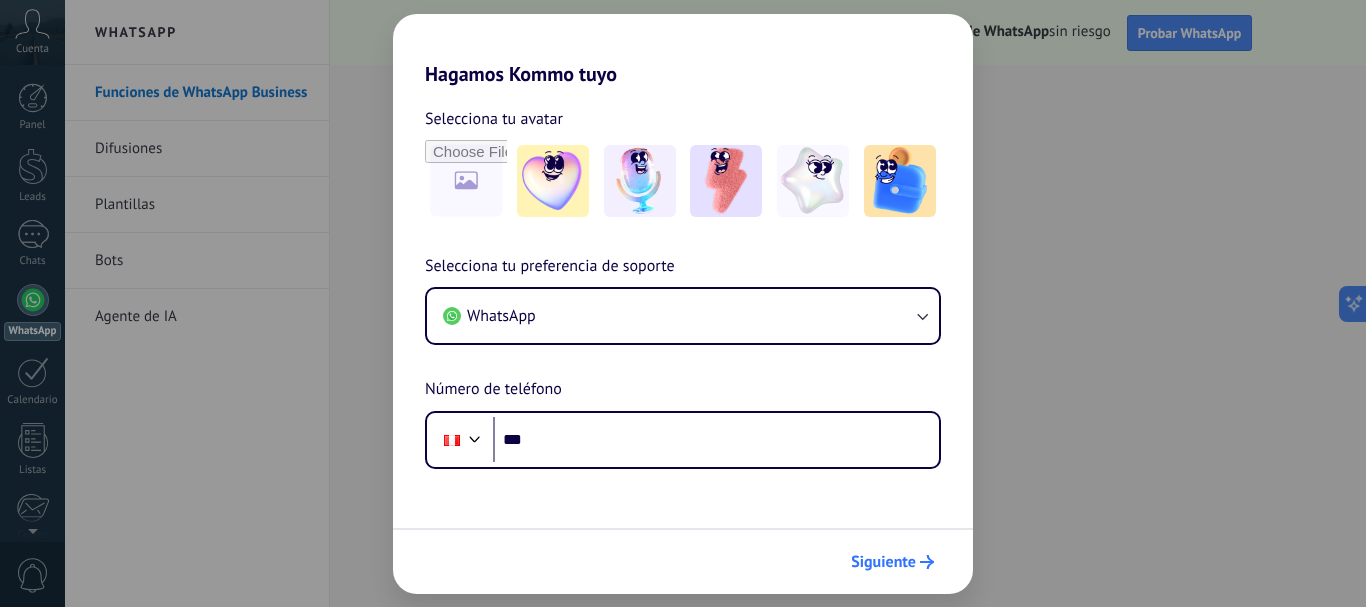 click on "Siguiente" at bounding box center (883, 562) 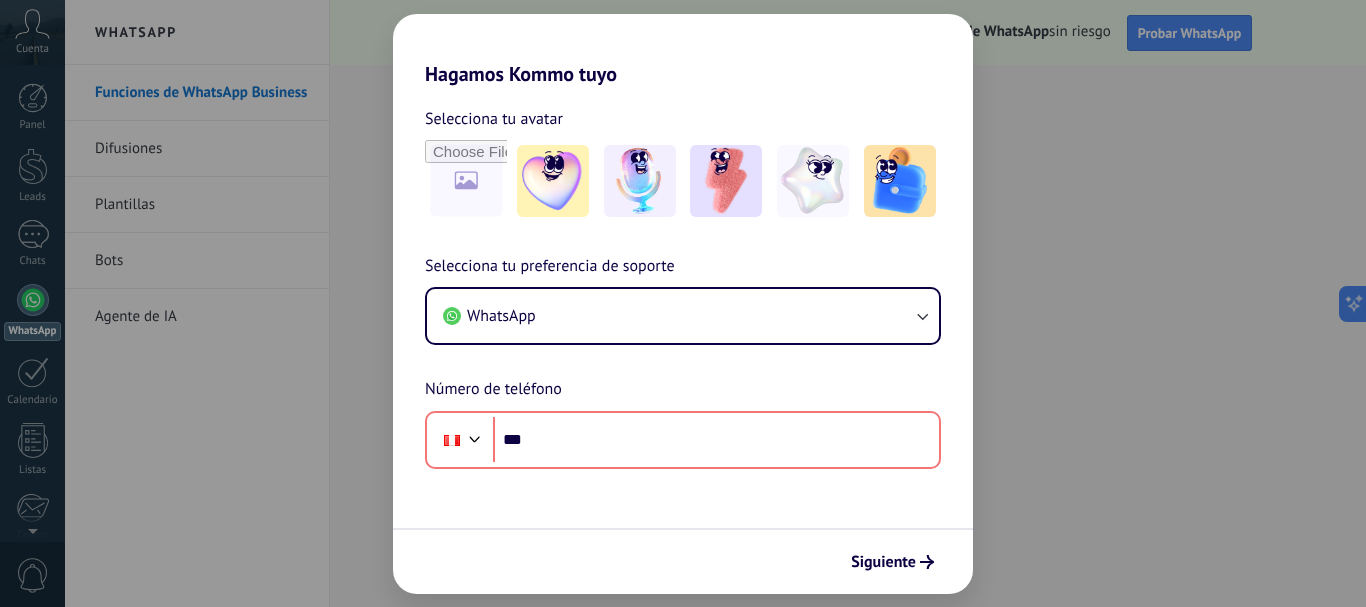 drag, startPoint x: 1211, startPoint y: 0, endPoint x: 1257, endPoint y: 103, distance: 112.805145 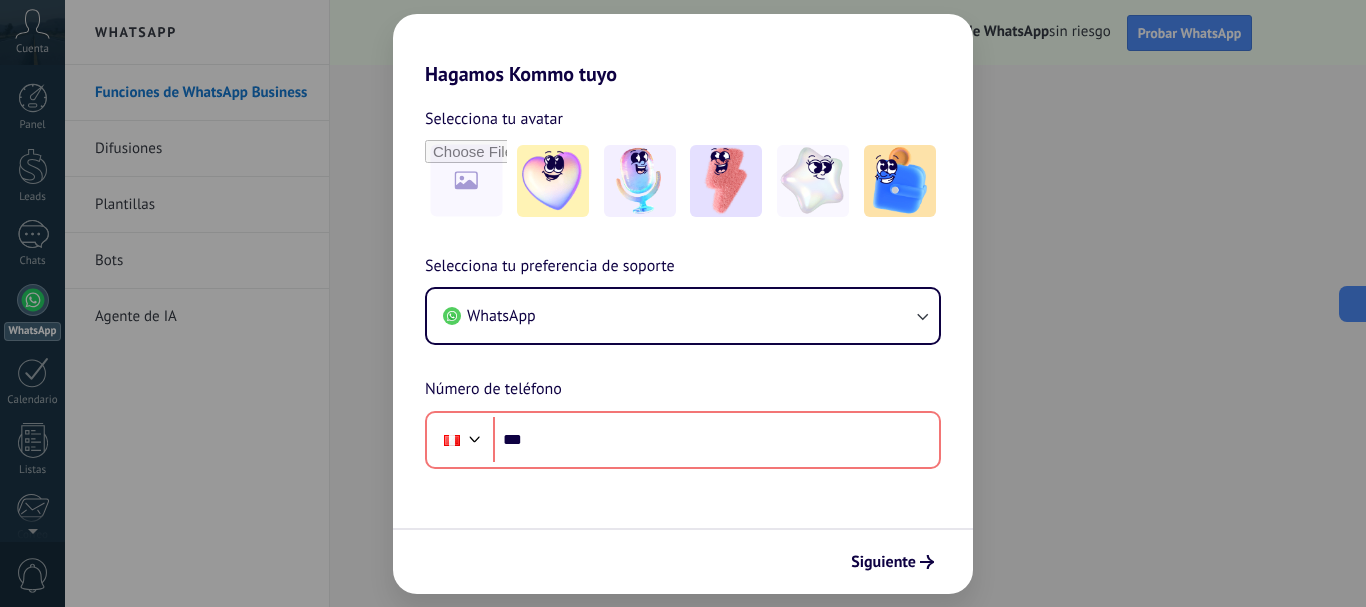 click on "Hagamos Kommo tuyo Selecciona tu avatar Selecciona tu preferencia de soporte WhatsApp Número de teléfono Phone *** Siguiente" at bounding box center [683, 303] 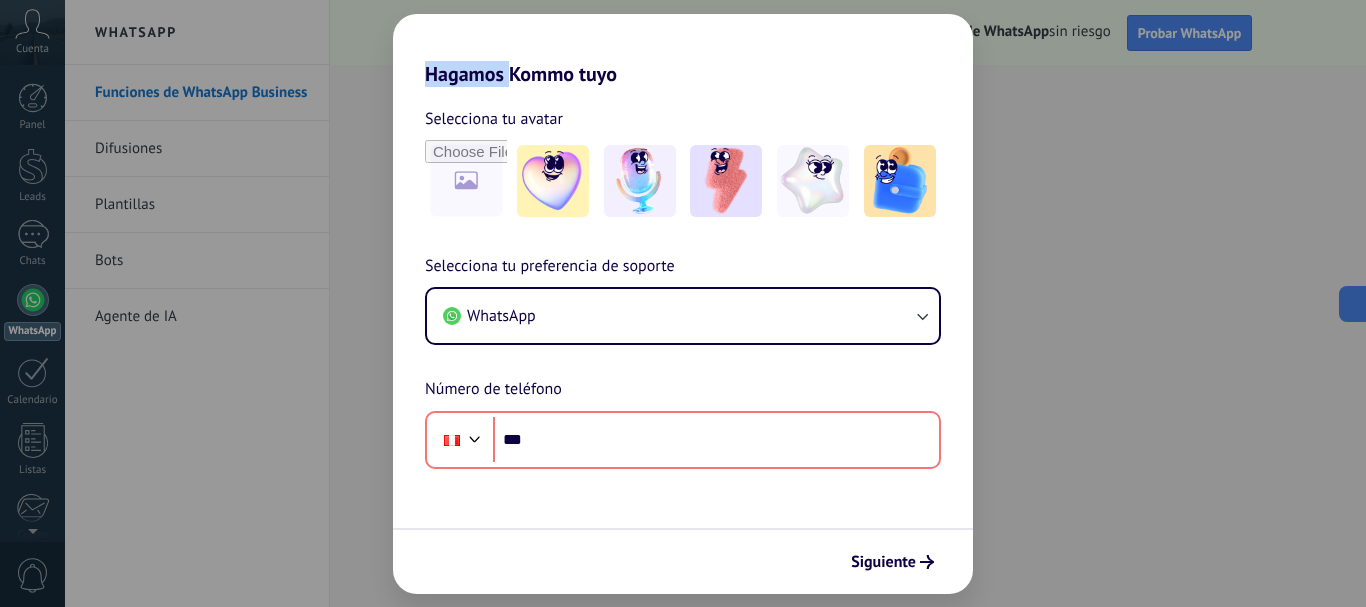 click on "Hagamos Kommo tuyo Selecciona tu avatar Selecciona tu preferencia de soporte WhatsApp Número de teléfono Phone *** Siguiente" at bounding box center (683, 303) 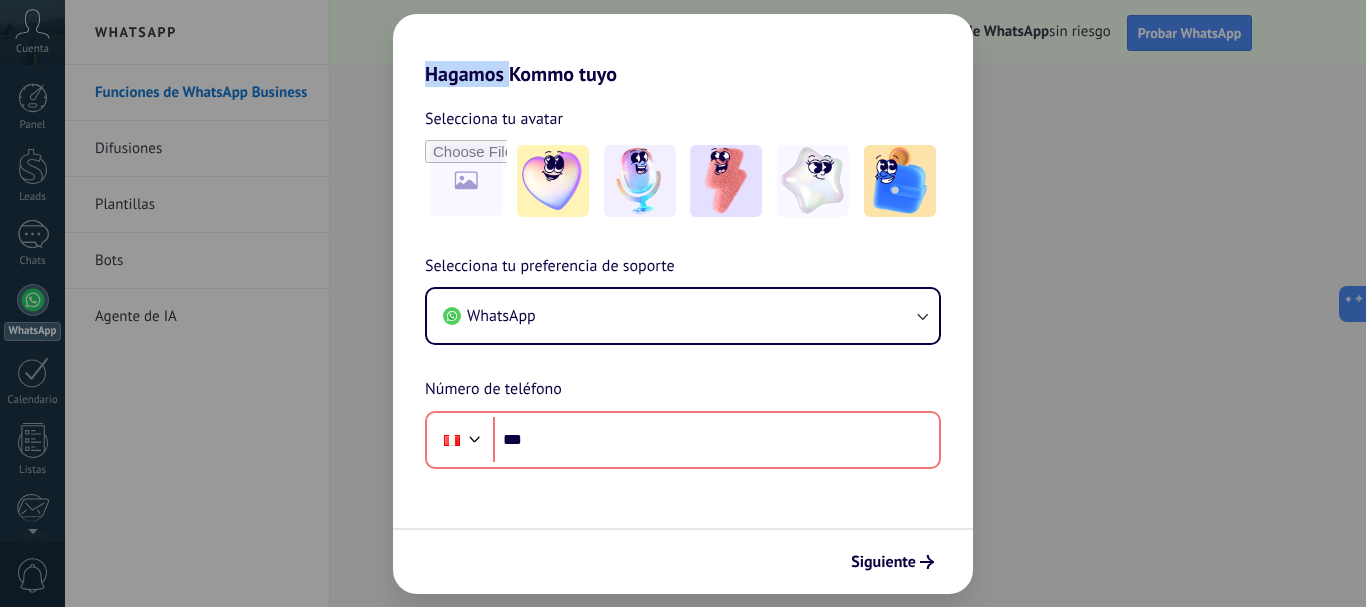 click on "Hagamos Kommo tuyo Selecciona tu avatar Selecciona tu preferencia de soporte WhatsApp Número de teléfono Phone *** Siguiente" at bounding box center [683, 303] 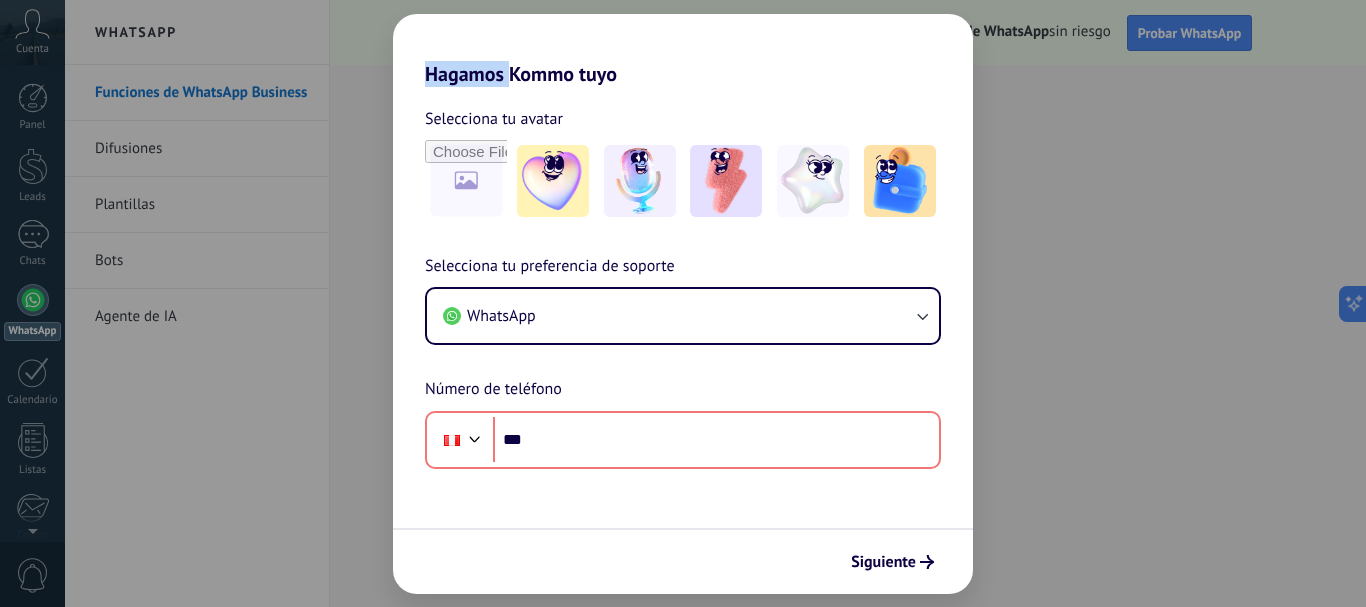 click on "Hagamos Kommo tuyo Selecciona tu avatar Selecciona tu preferencia de soporte WhatsApp Número de teléfono Phone *** Siguiente" at bounding box center (683, 303) 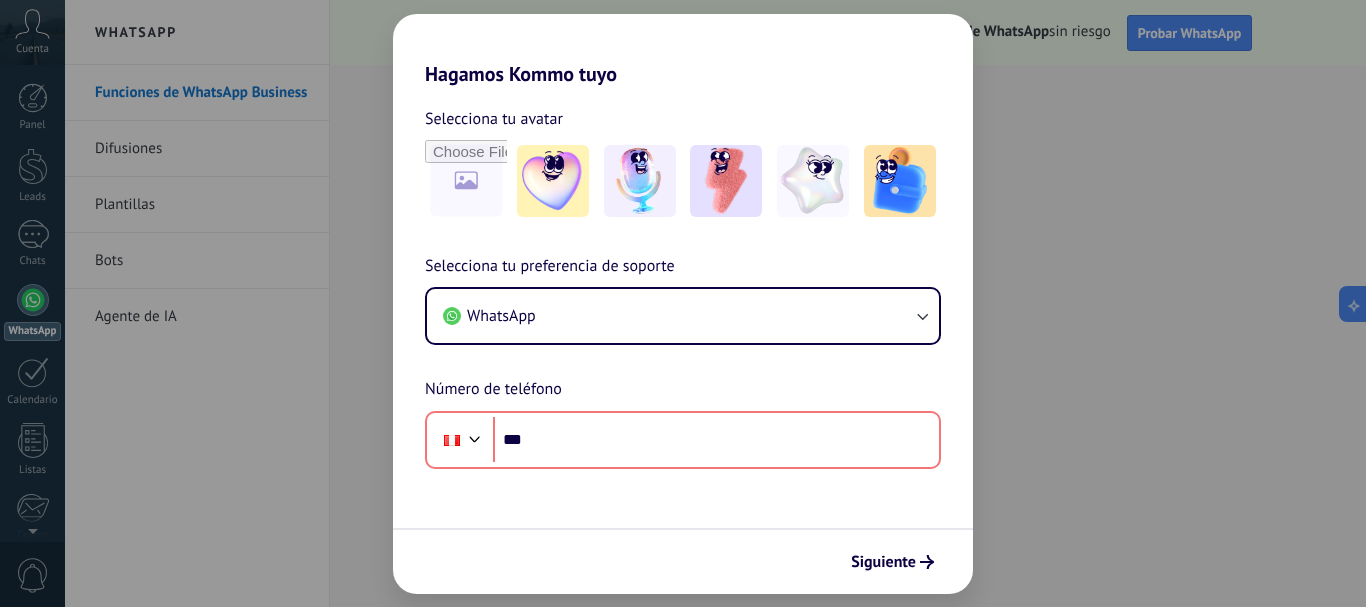 click on "Hagamos Kommo tuyo" at bounding box center [683, 50] 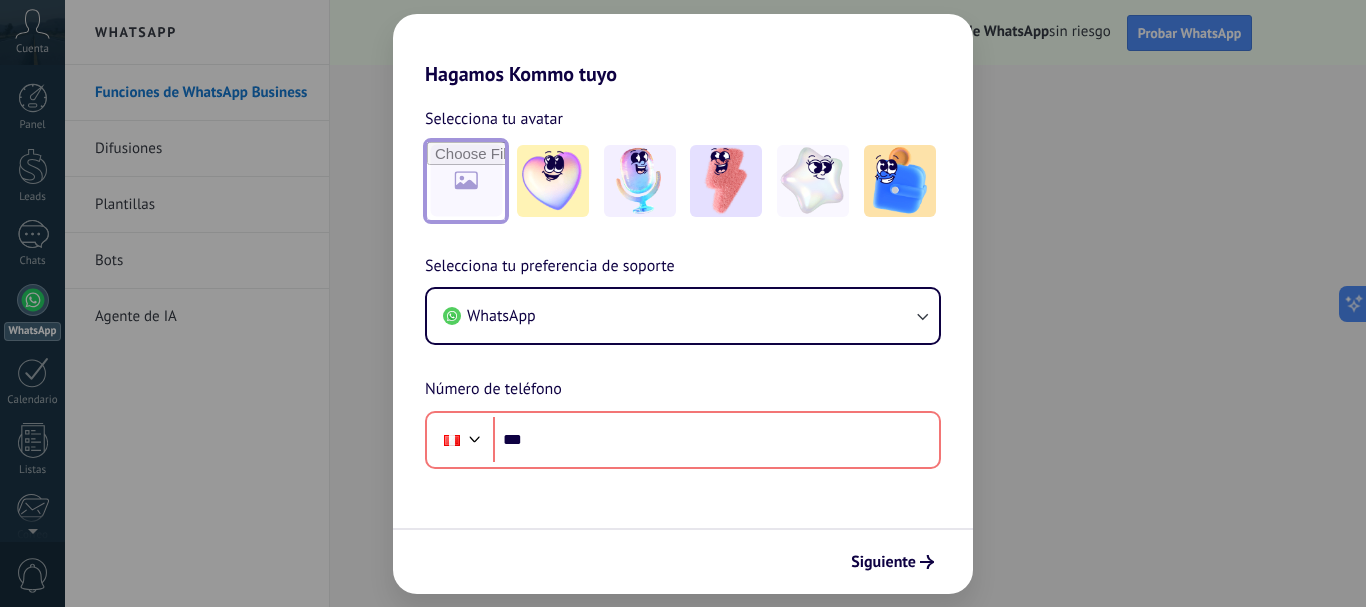 click at bounding box center [466, 181] 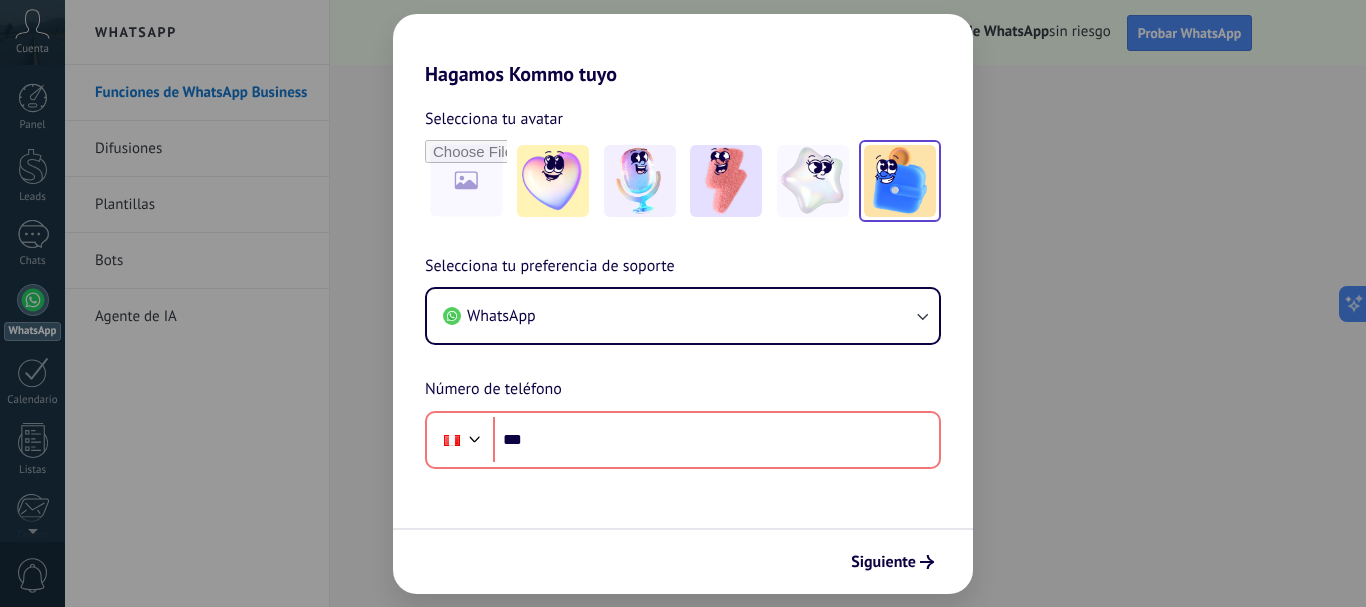 click at bounding box center (900, 181) 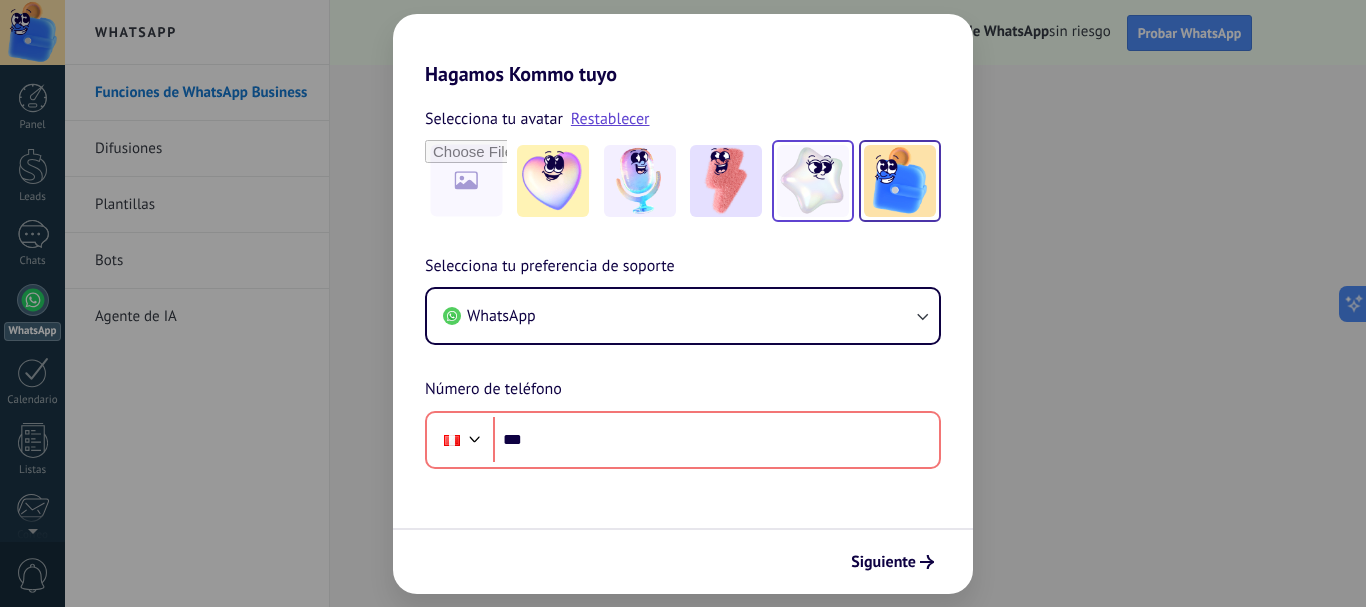 click at bounding box center (813, 181) 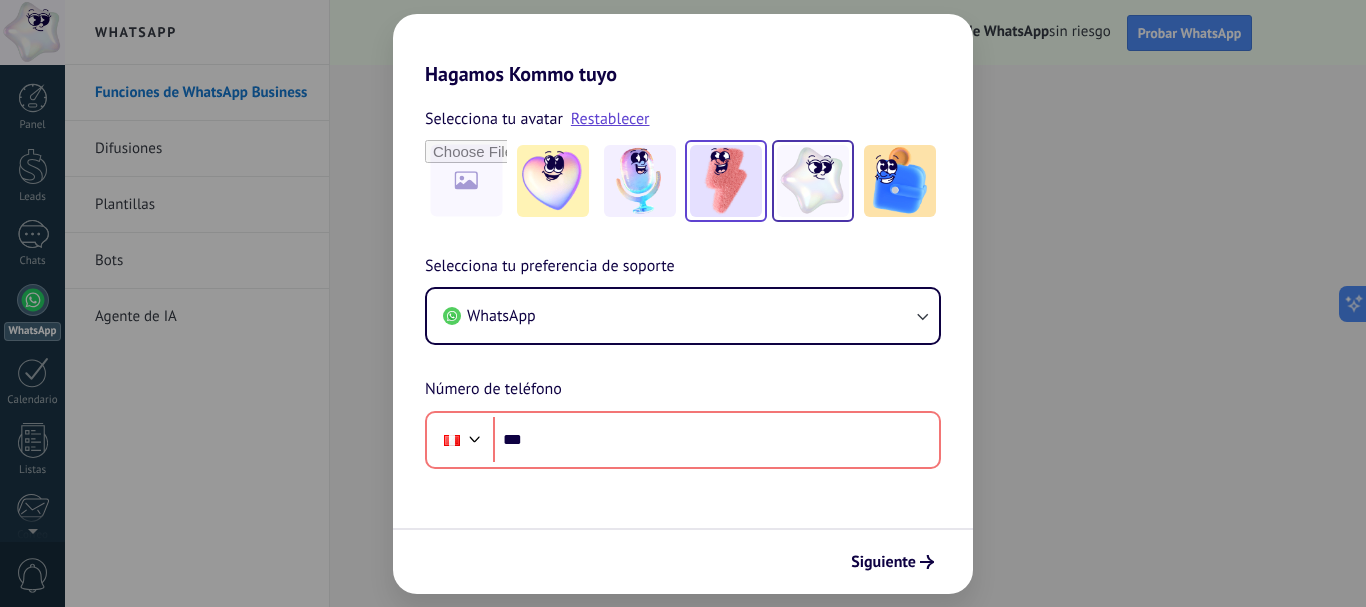 click at bounding box center (726, 181) 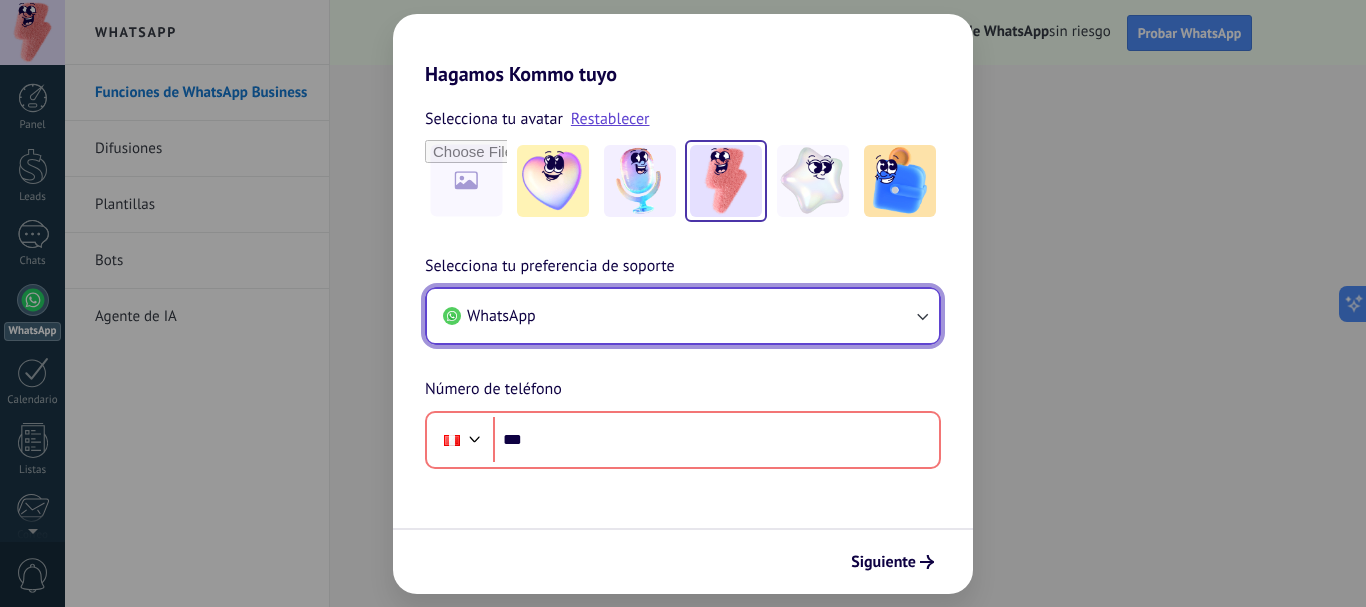 click on "WhatsApp" at bounding box center [683, 316] 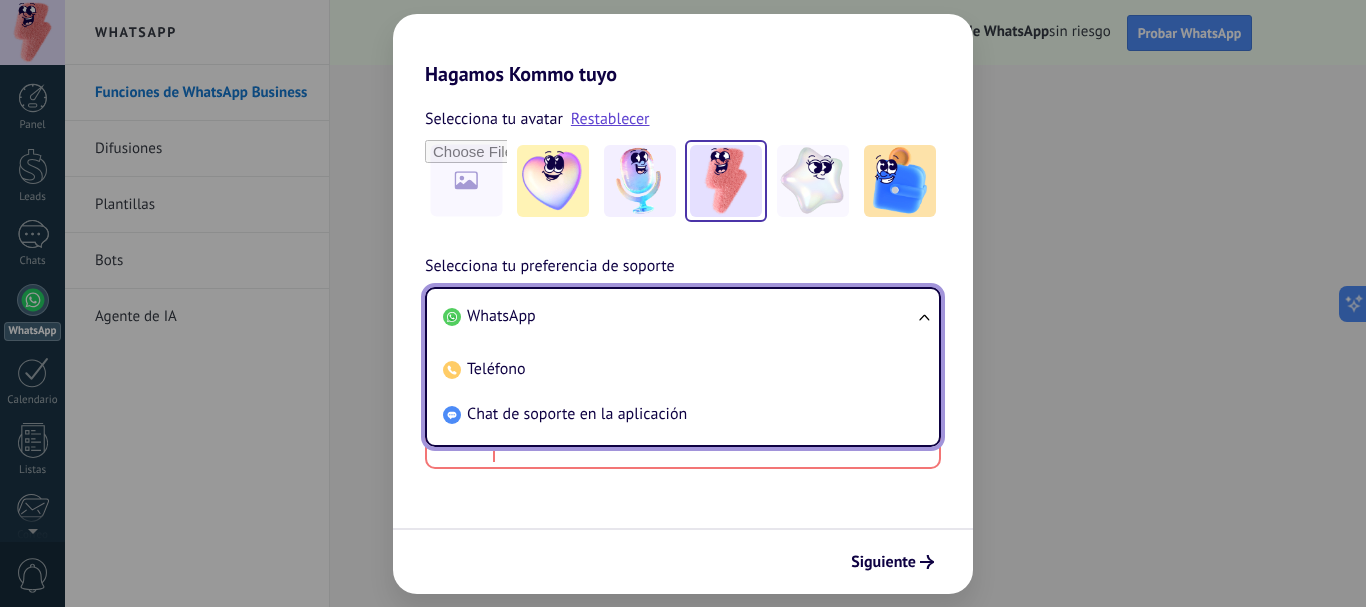 click on "Selecciona tu preferencia de soporte WhatsApp WhatsApp Teléfono Chat de soporte en la aplicación Número de teléfono Phone ***" at bounding box center [683, 361] 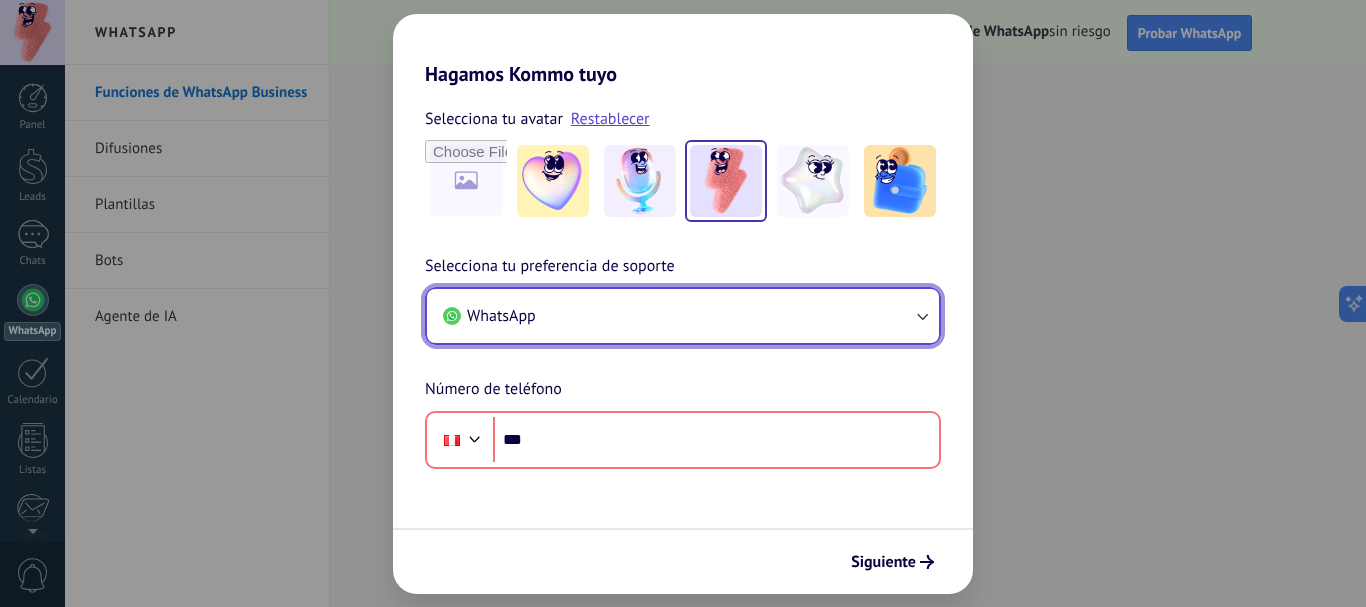 click on "WhatsApp" at bounding box center (683, 316) 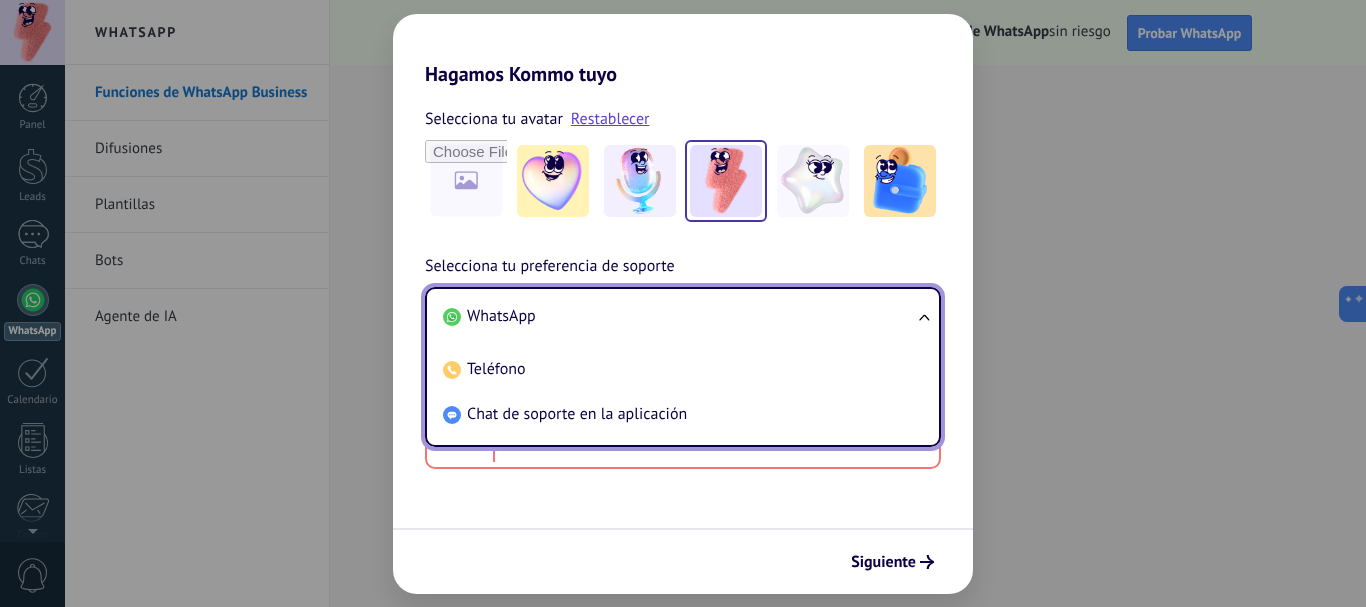 click on "WhatsApp" at bounding box center [679, 316] 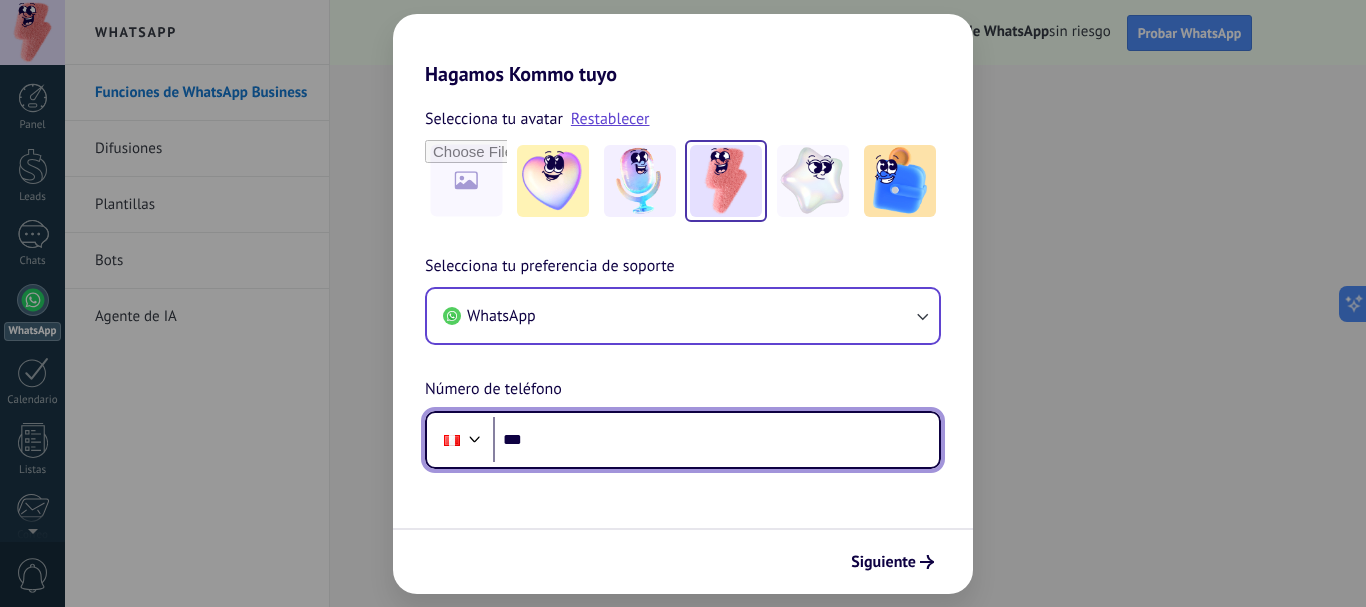 click on "***" at bounding box center [716, 440] 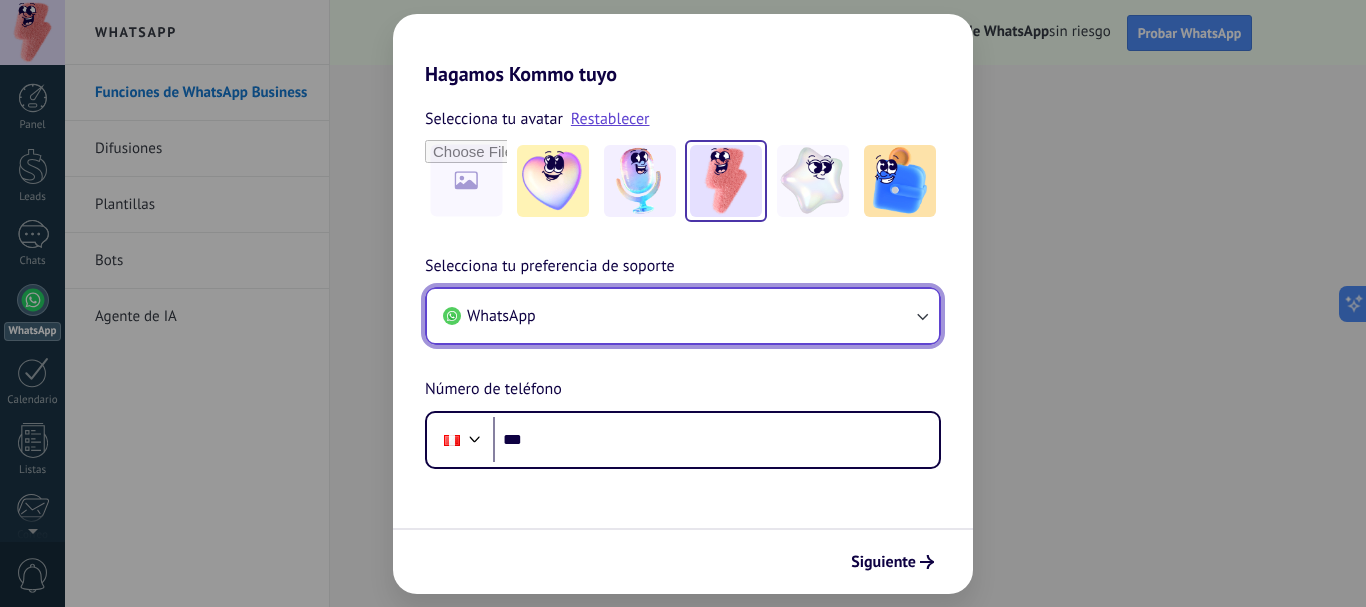 click on "WhatsApp" at bounding box center (683, 316) 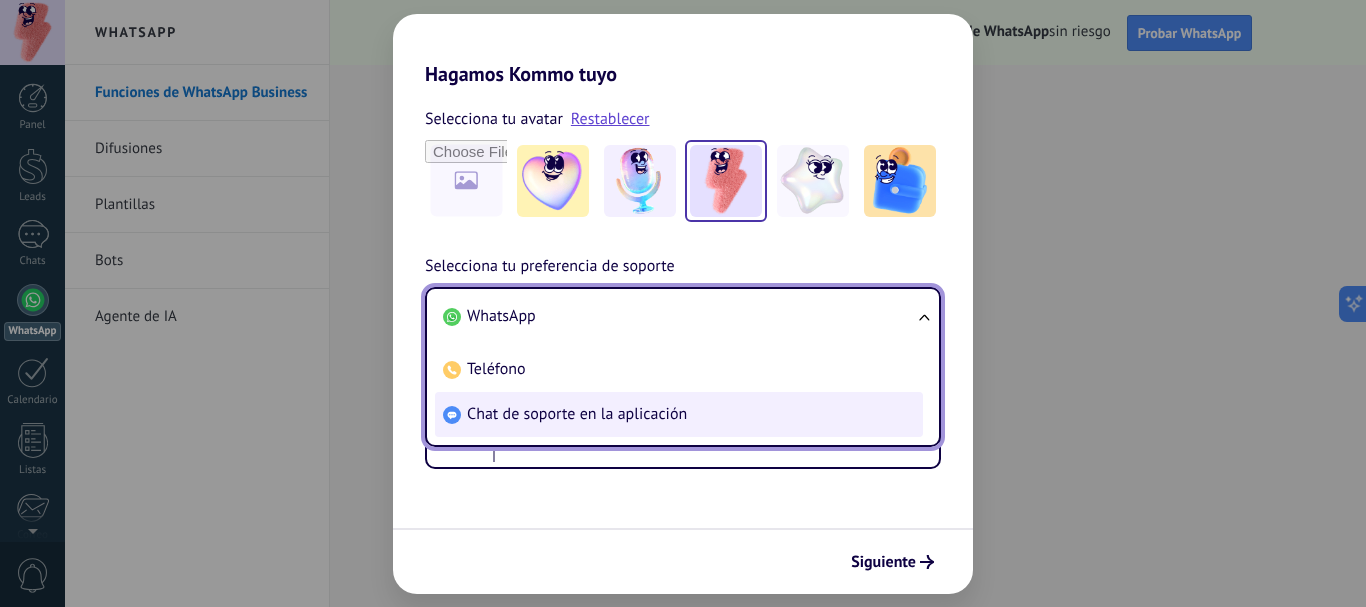 click on "Chat de soporte en la aplicación" at bounding box center [577, 414] 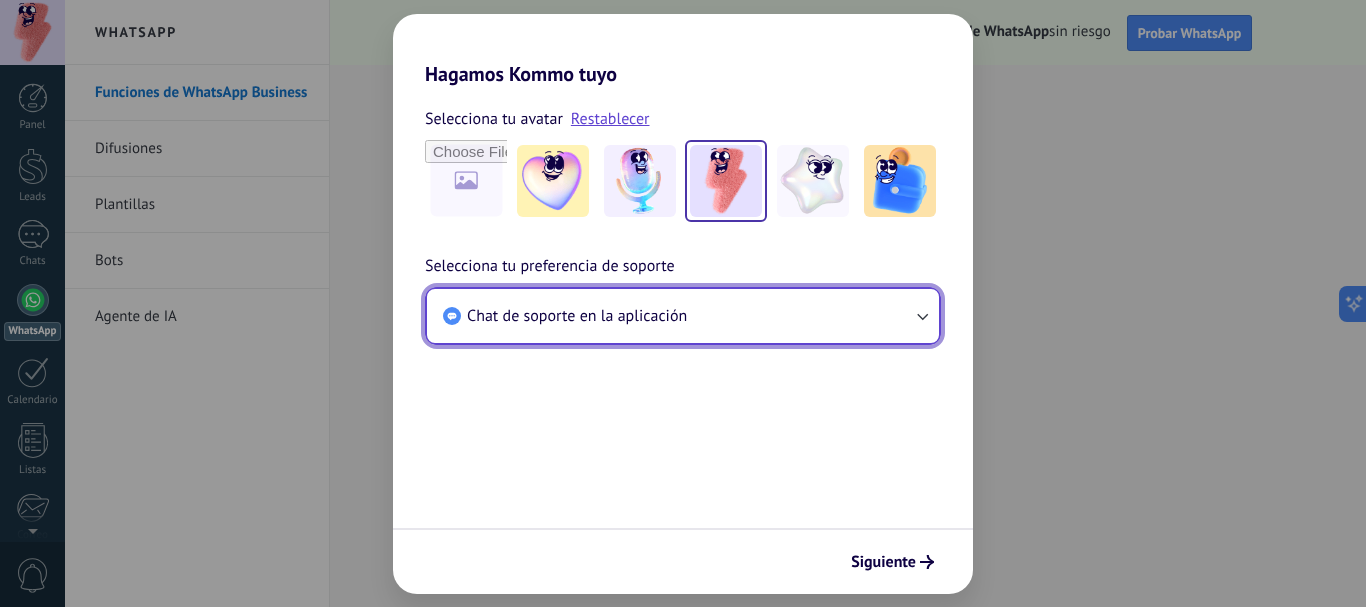 click on "Chat de soporte en la aplicación" at bounding box center [683, 316] 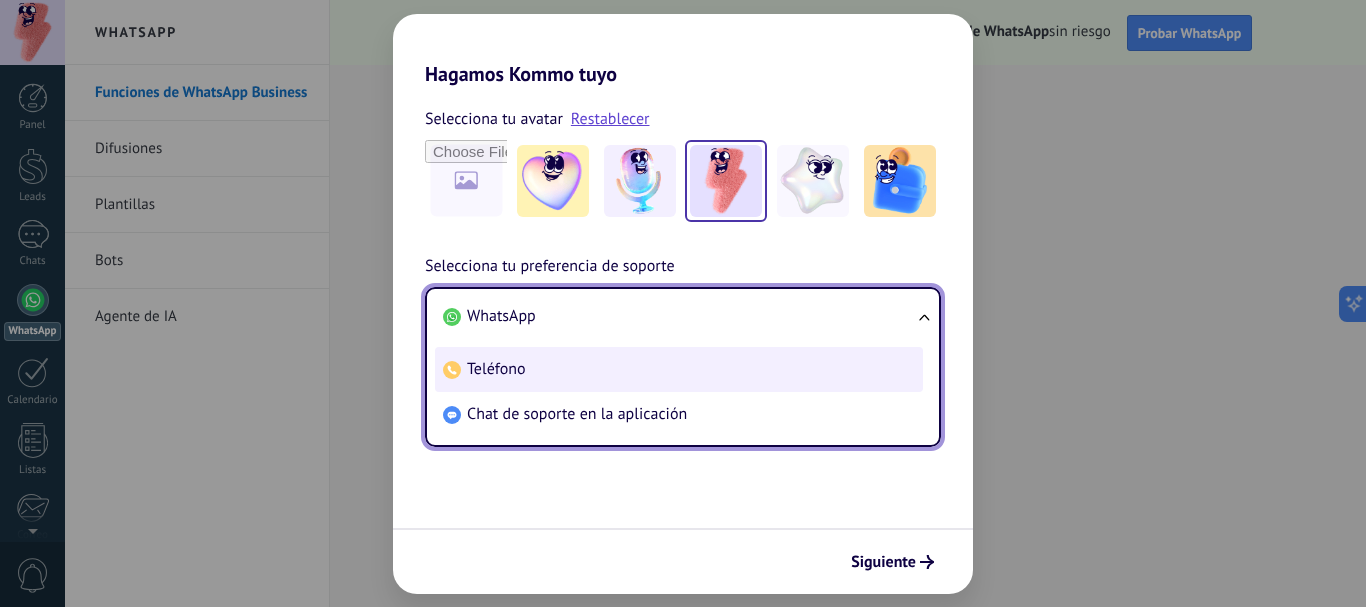 click on "Teléfono" at bounding box center [679, 369] 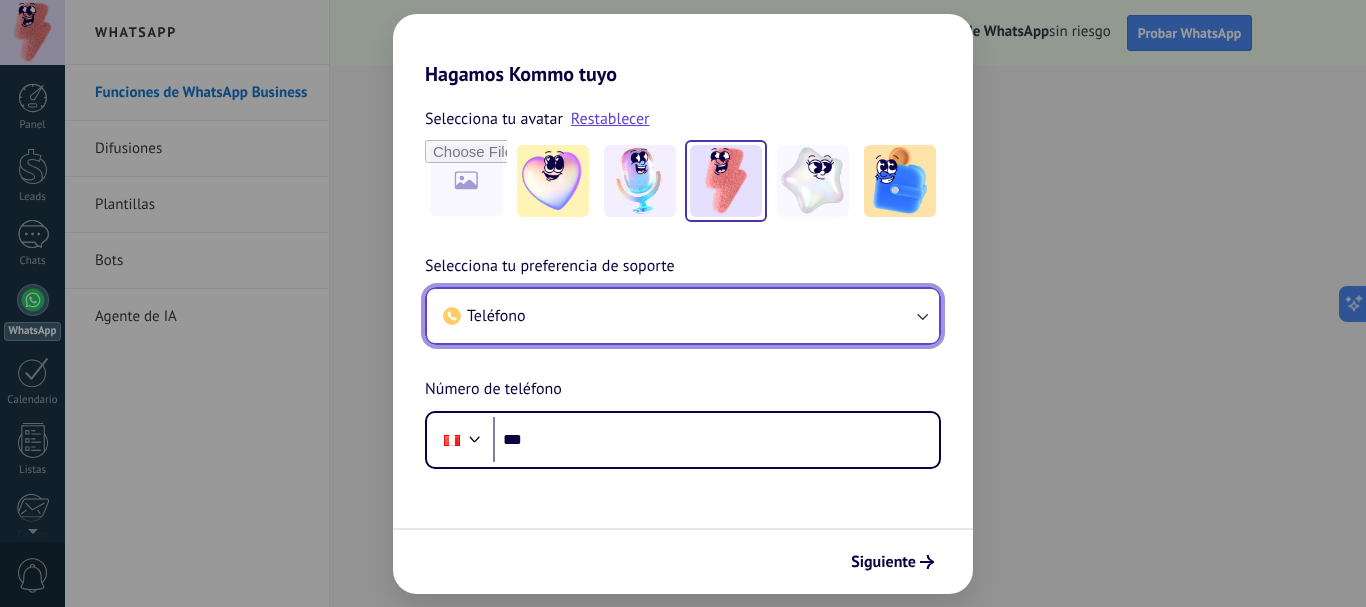click on "Teléfono" at bounding box center [683, 316] 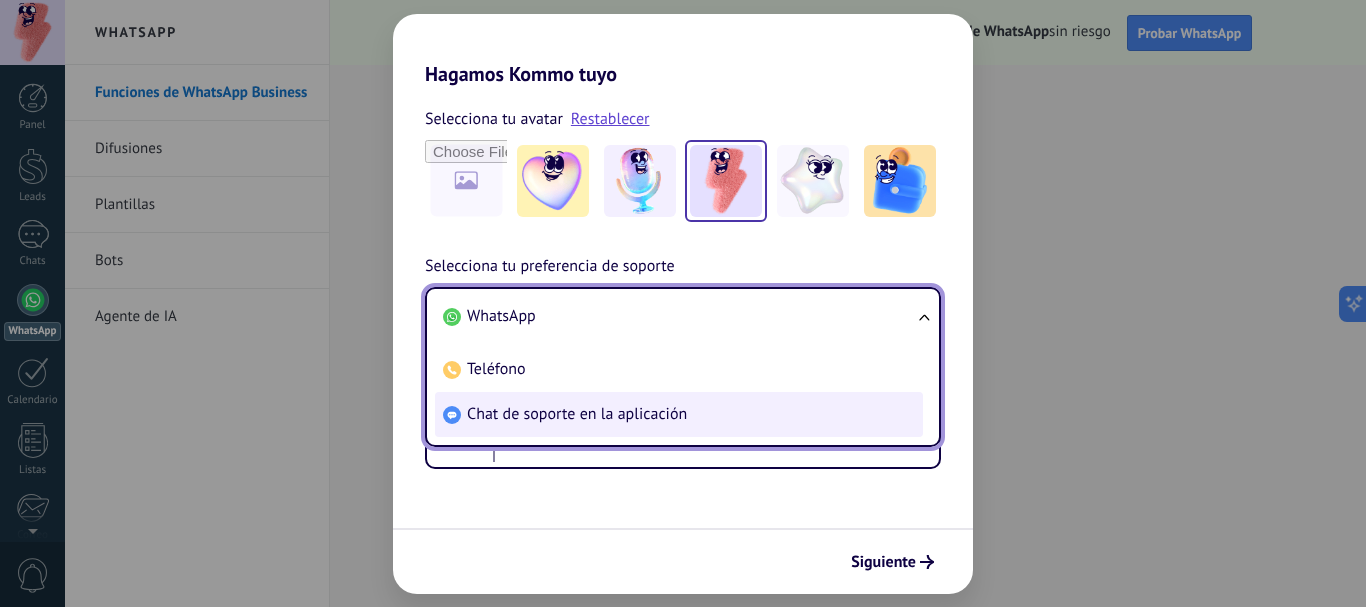 click on "Chat de soporte en la aplicación" at bounding box center (577, 414) 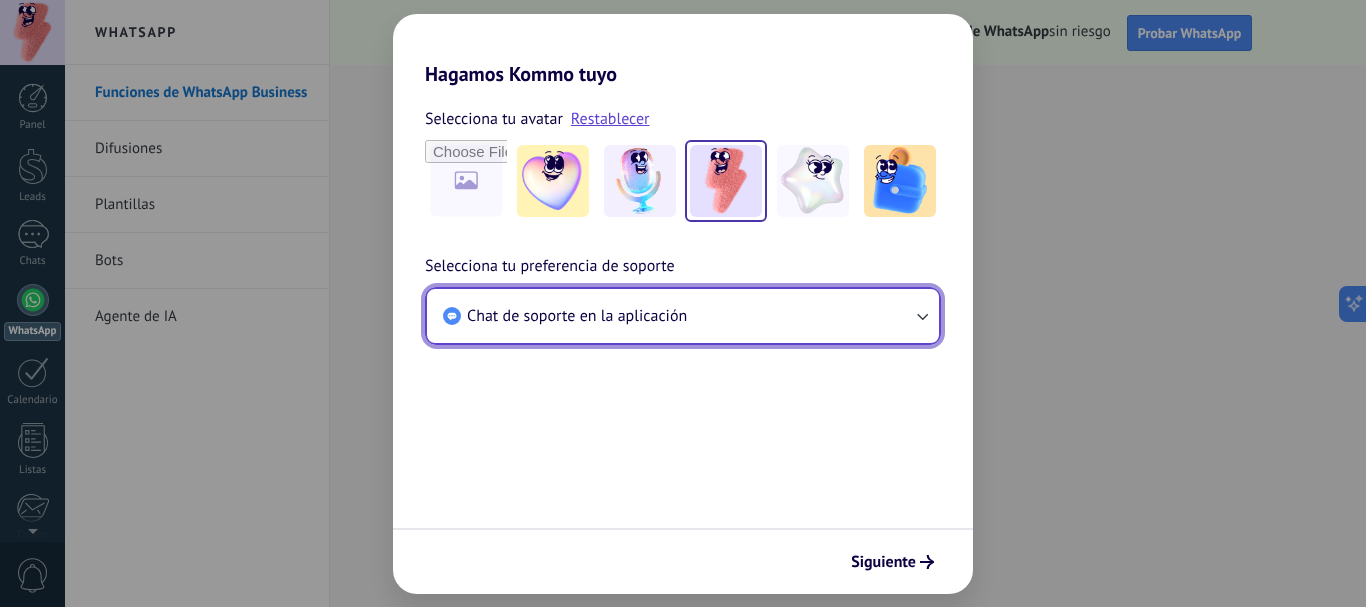 click on "Chat de soporte en la aplicación" at bounding box center [577, 316] 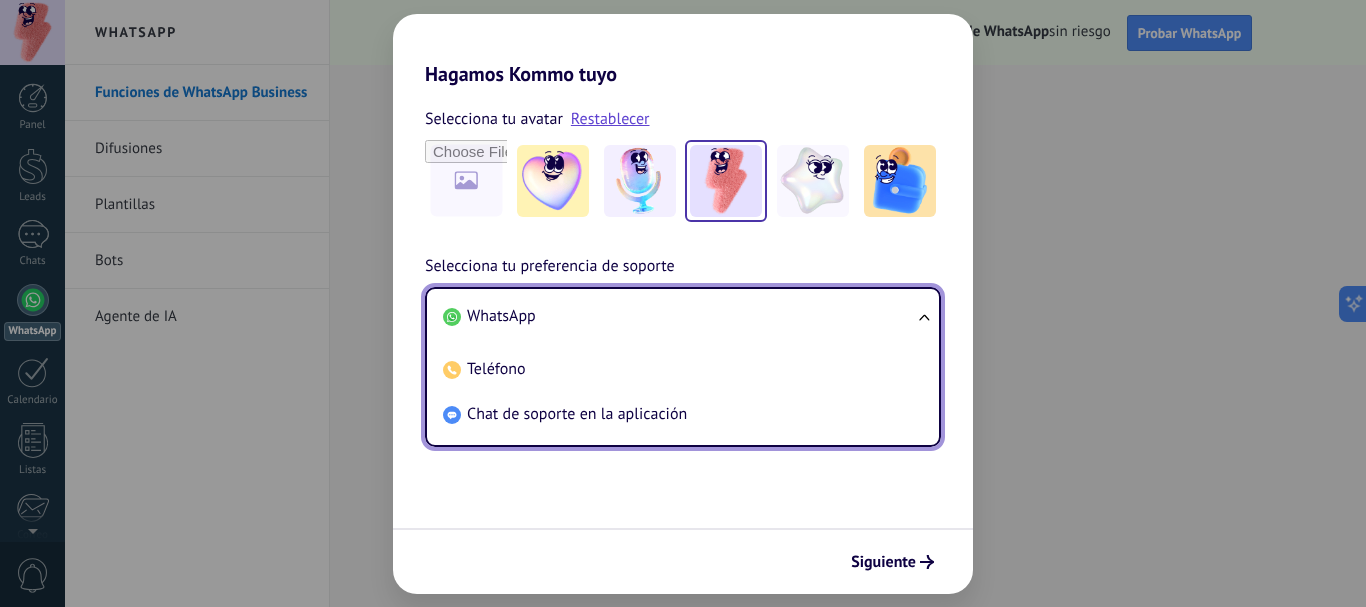 click on "WhatsApp" at bounding box center (501, 316) 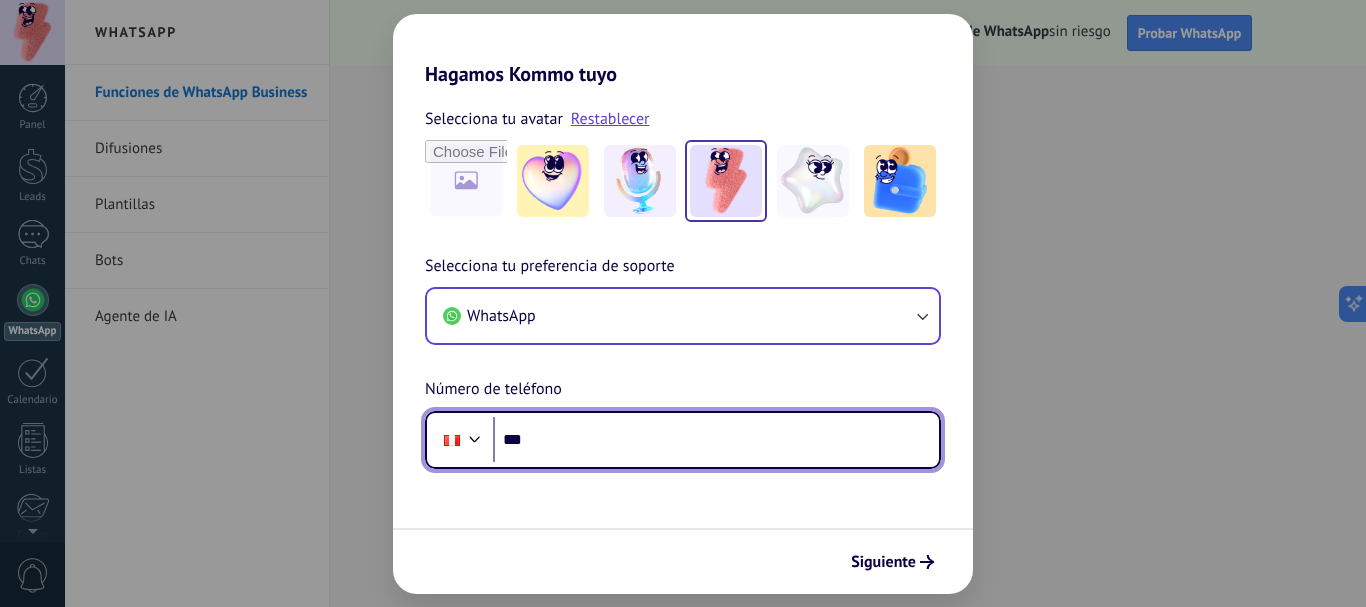 click on "***" at bounding box center (716, 440) 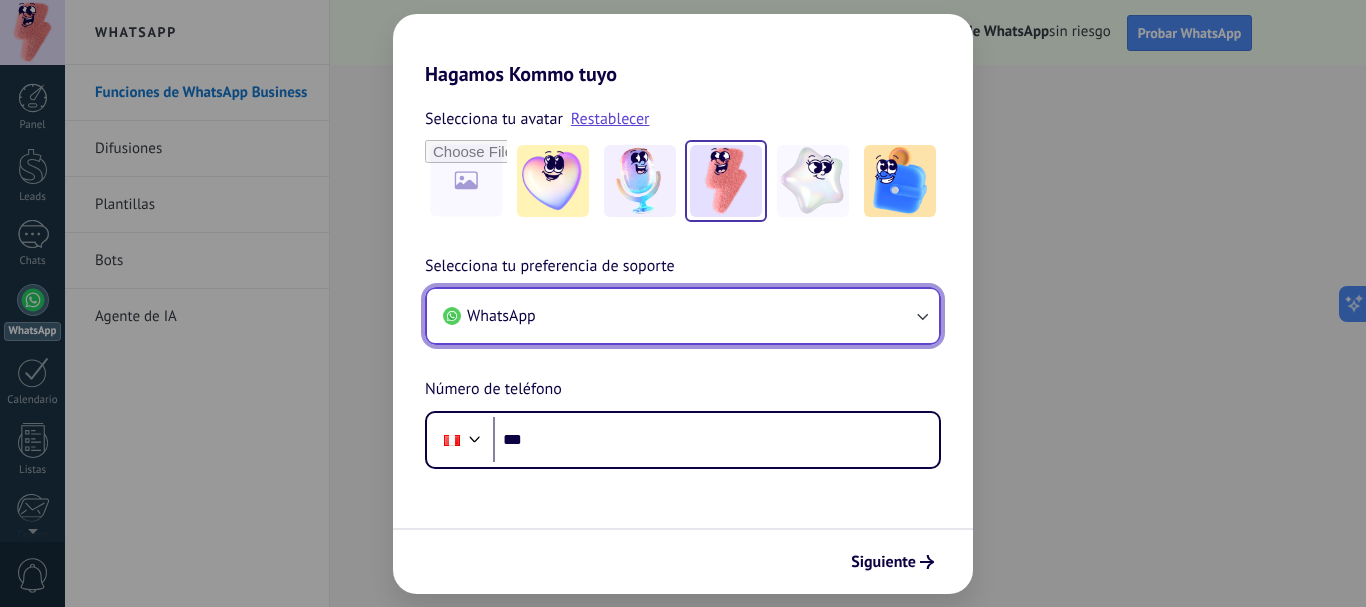 click on "WhatsApp" at bounding box center (683, 316) 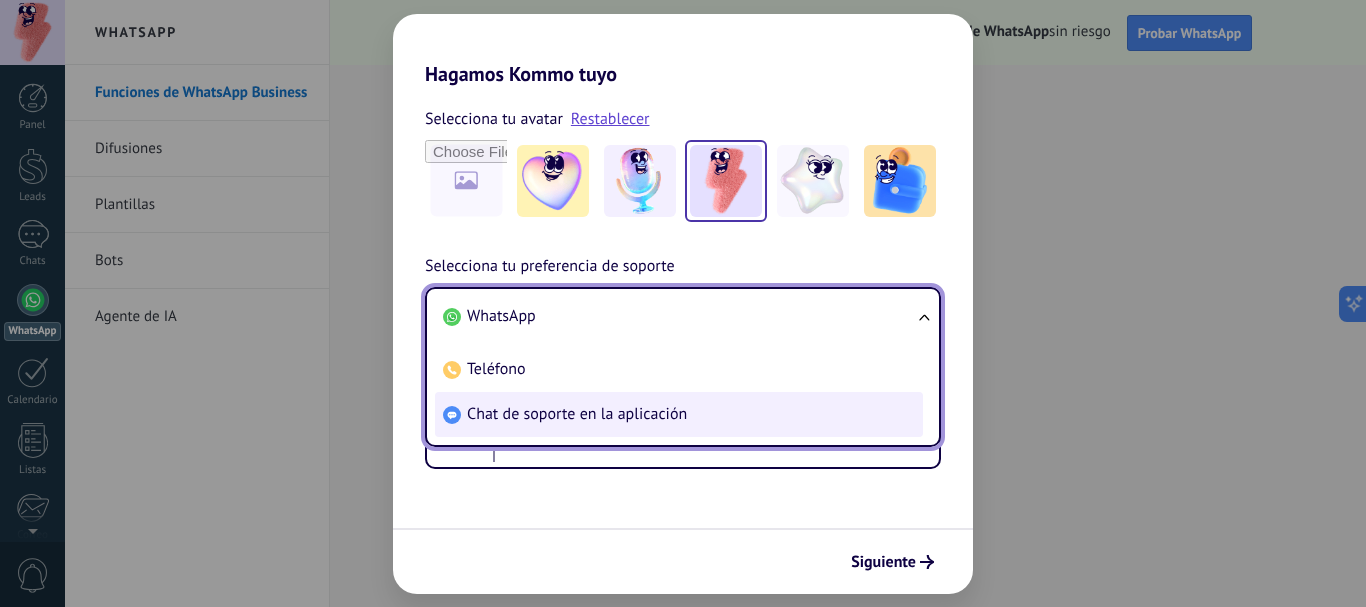 click on "Chat de soporte en la aplicación" at bounding box center (577, 414) 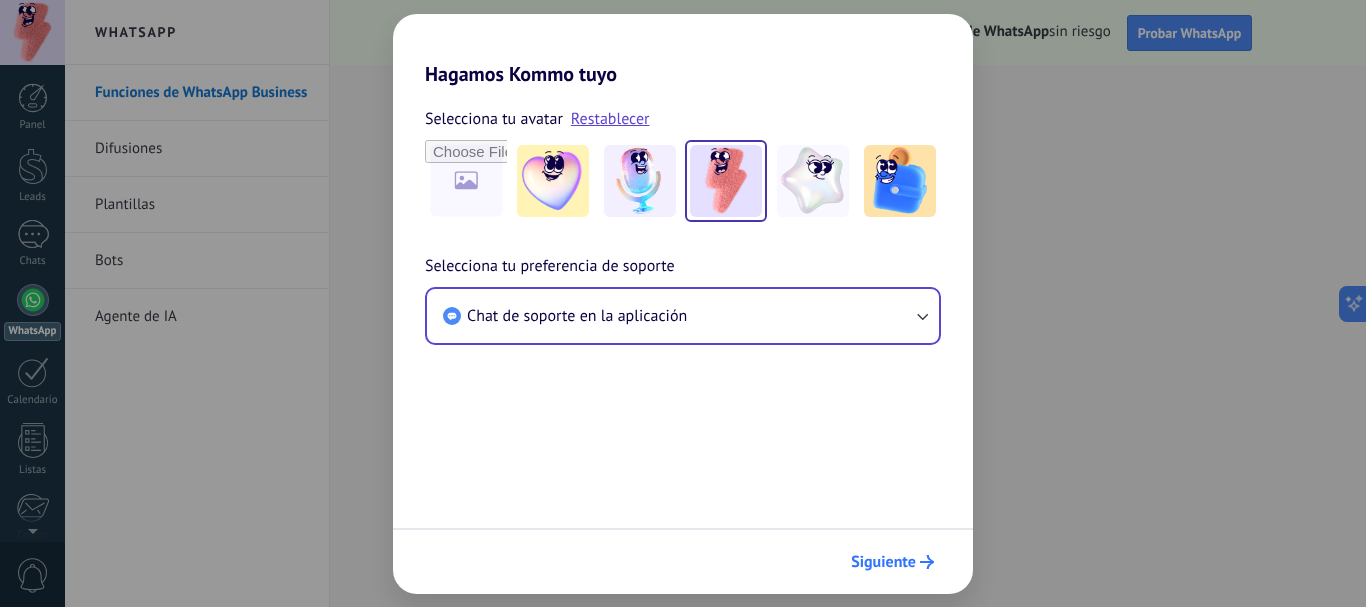 click on "Siguiente" at bounding box center [883, 562] 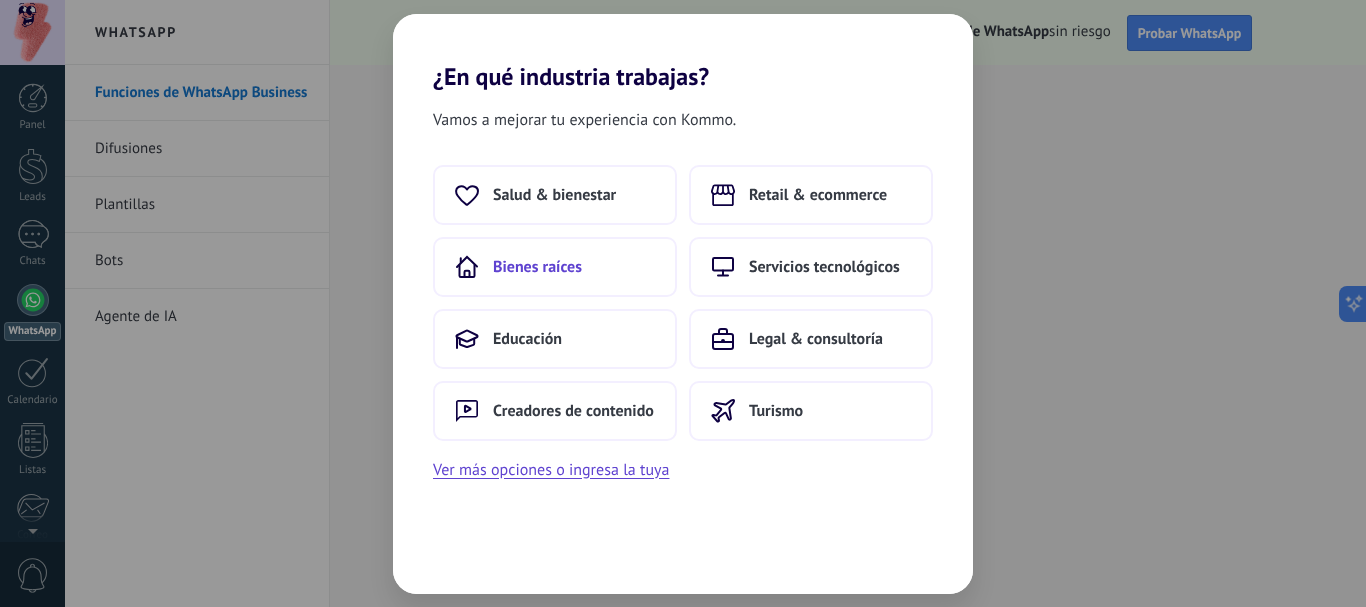 click on "Bienes raíces" at bounding box center (537, 267) 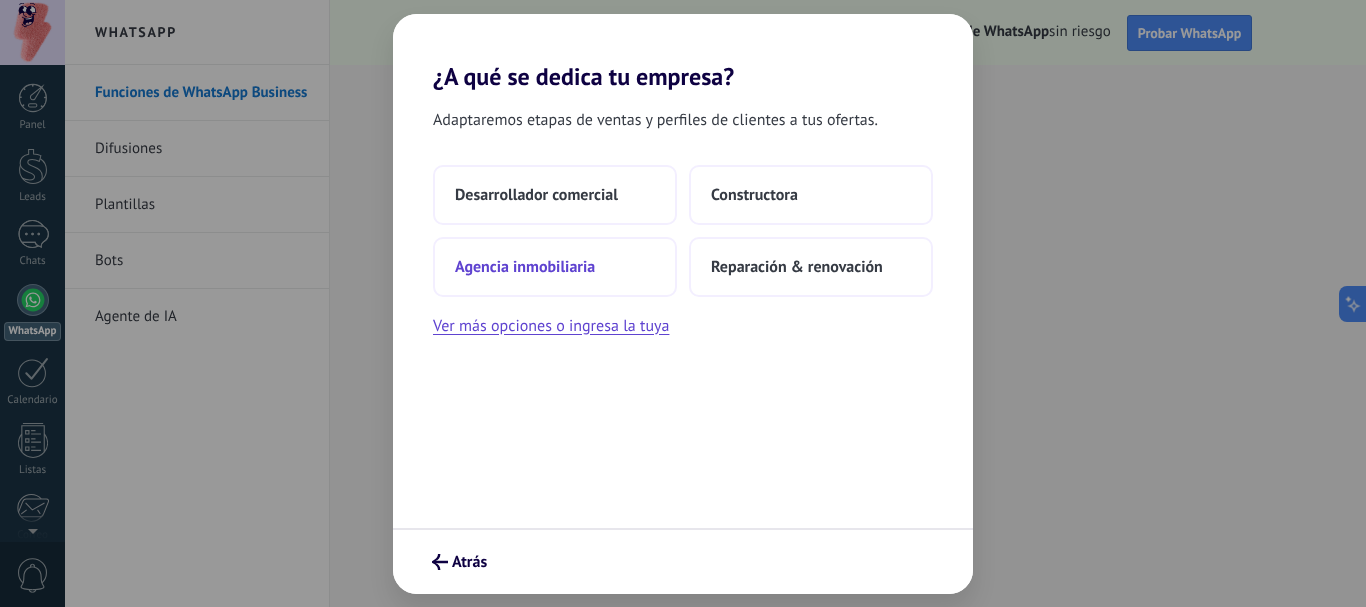 click on "Agencia inmobiliaria" at bounding box center (525, 267) 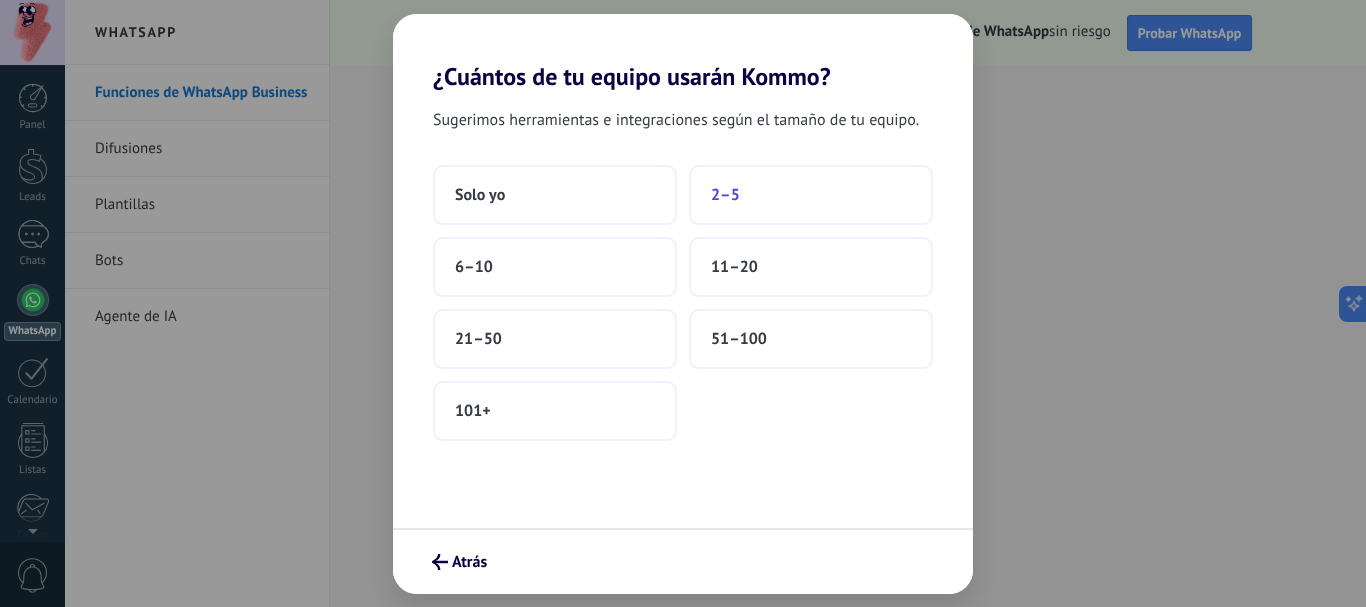 click on "2–5" at bounding box center [811, 195] 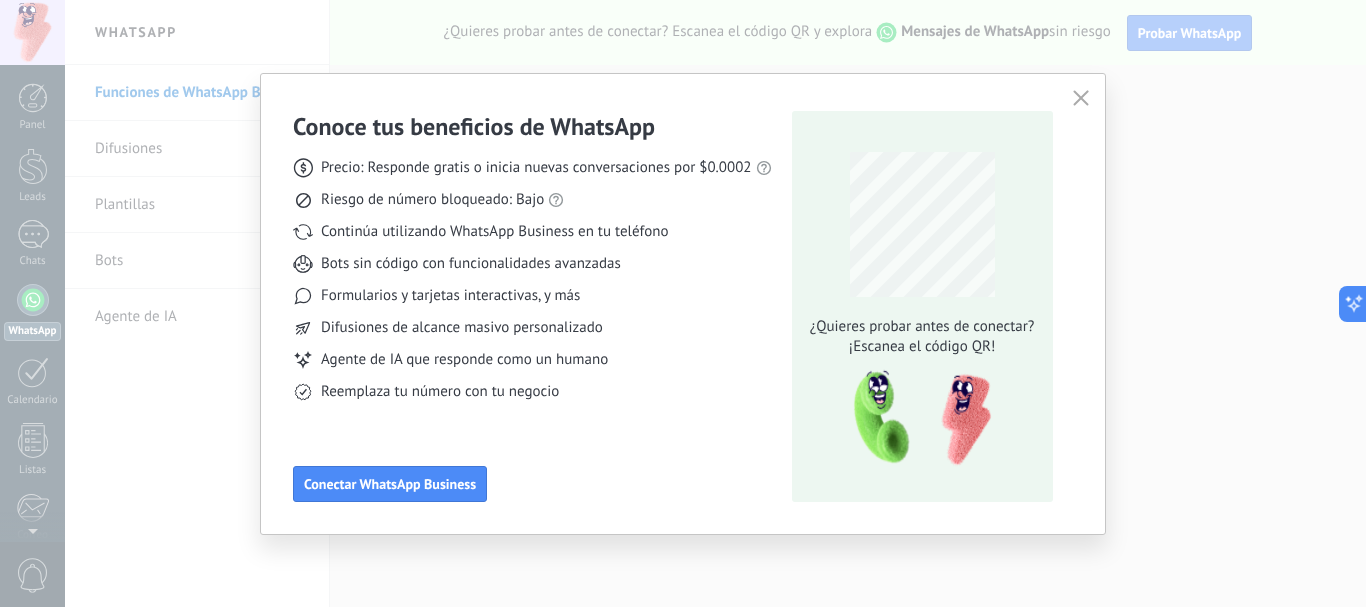 click at bounding box center (1081, 99) 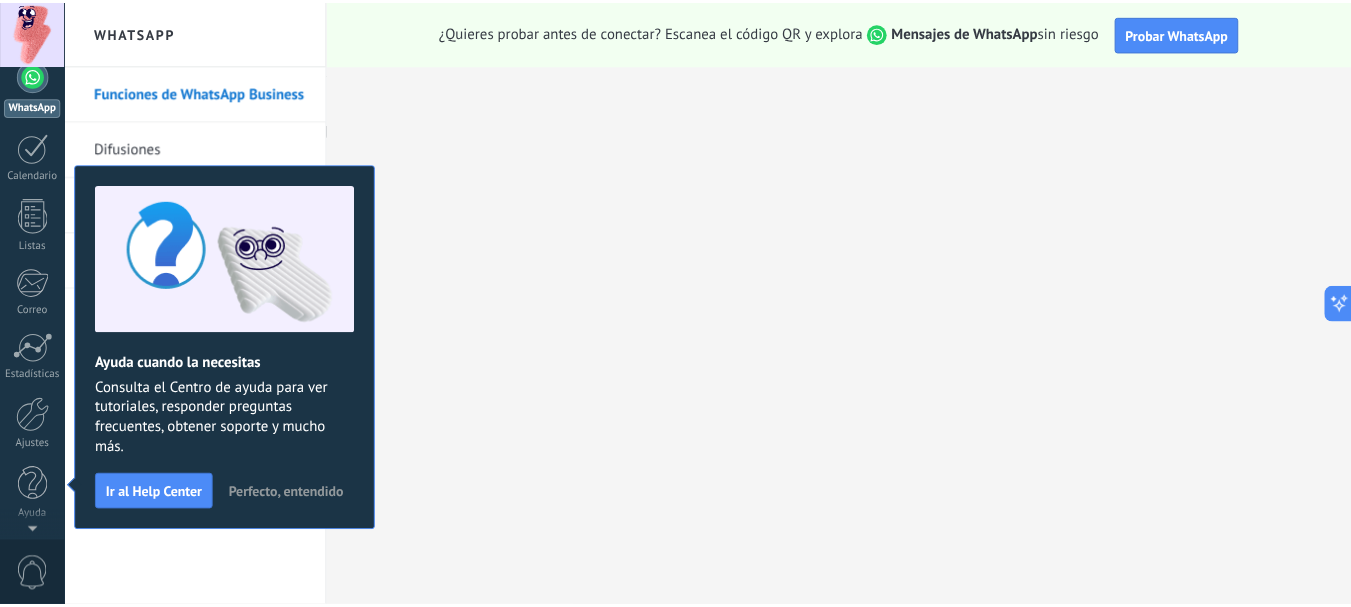 scroll, scrollTop: 0, scrollLeft: 0, axis: both 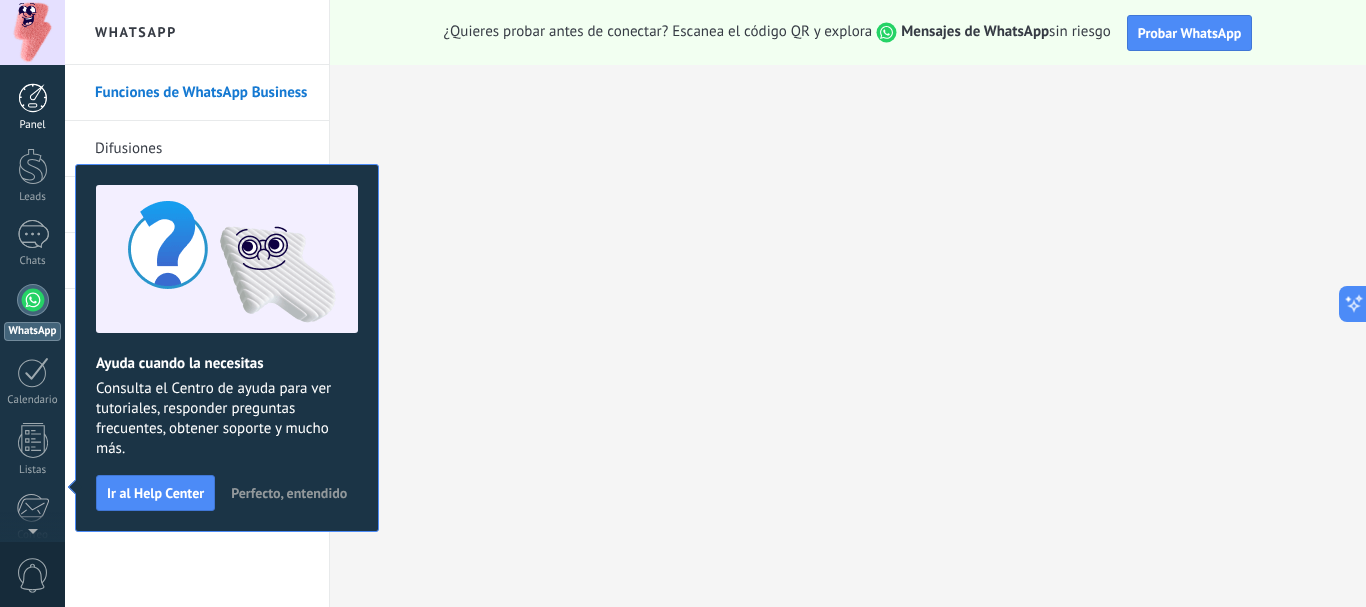 click at bounding box center [33, 98] 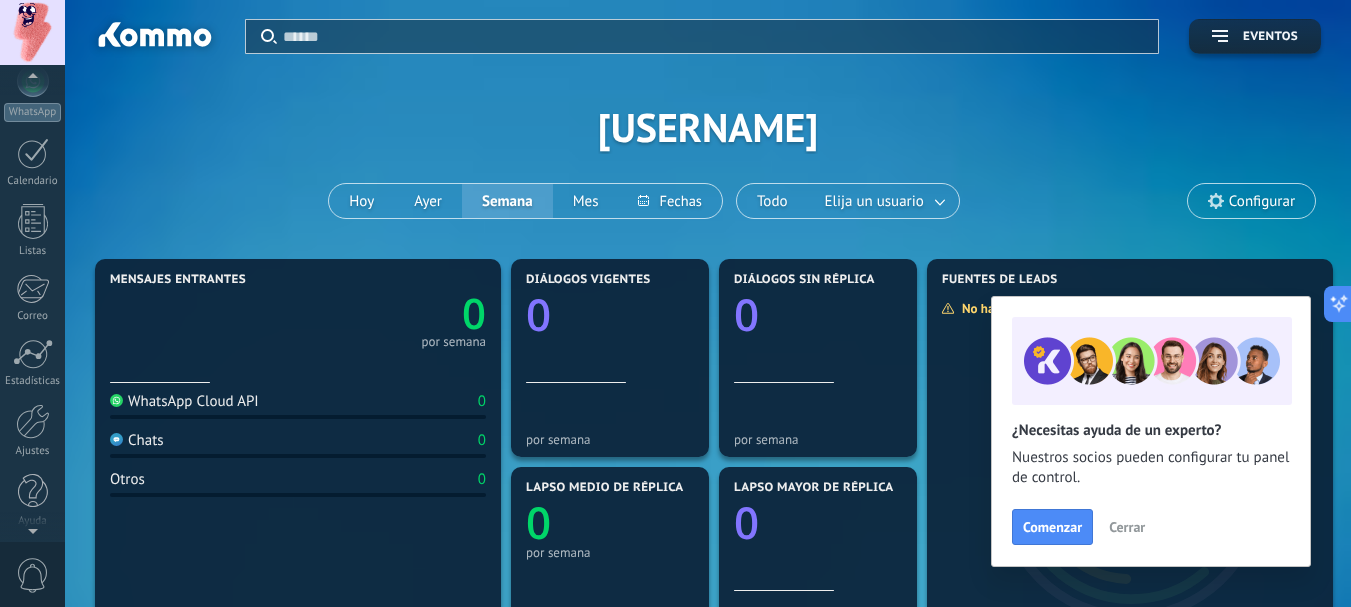 scroll, scrollTop: 225, scrollLeft: 0, axis: vertical 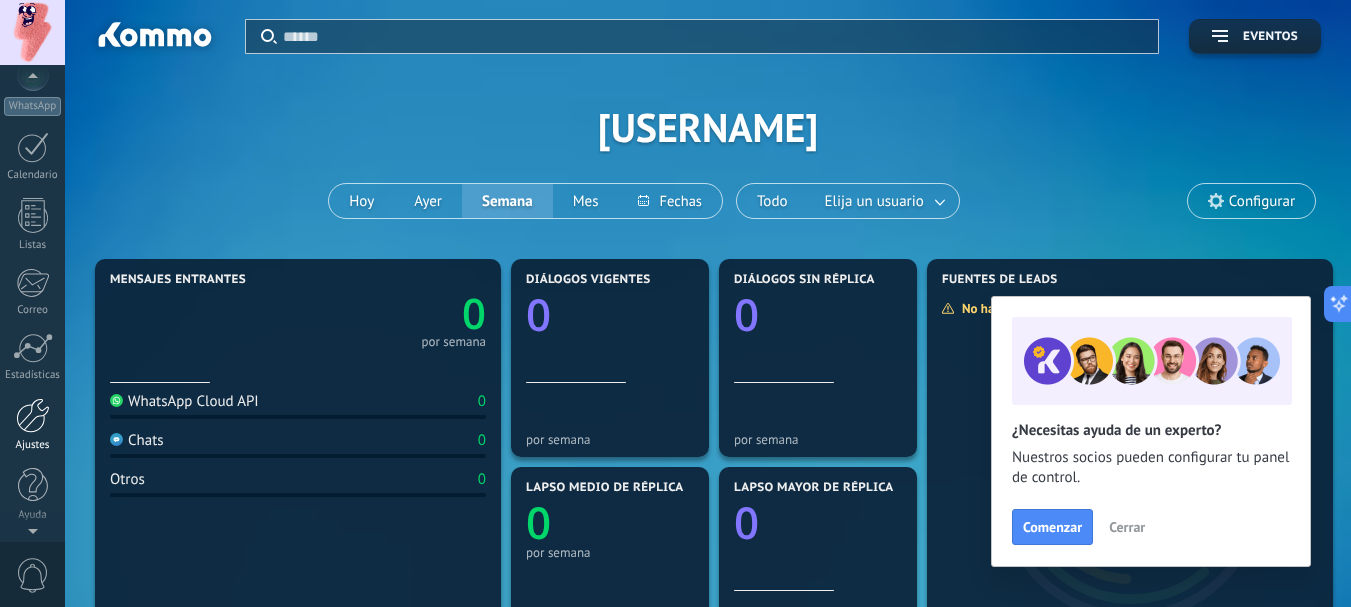 click at bounding box center (33, 415) 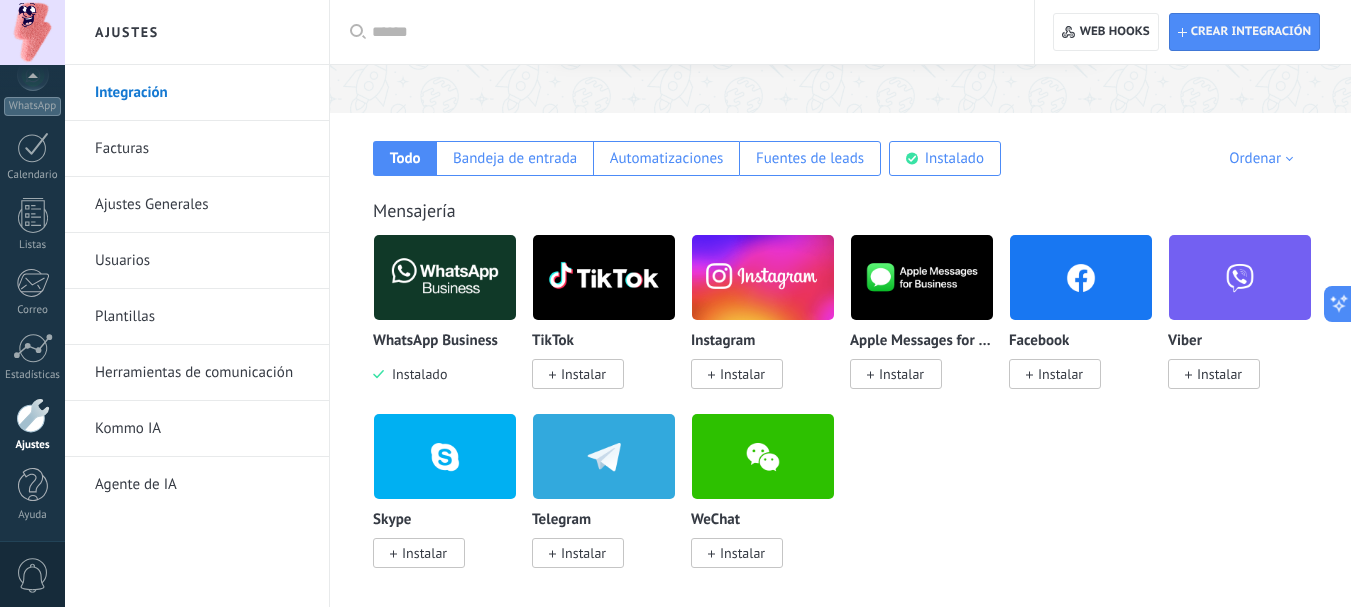 scroll, scrollTop: 300, scrollLeft: 0, axis: vertical 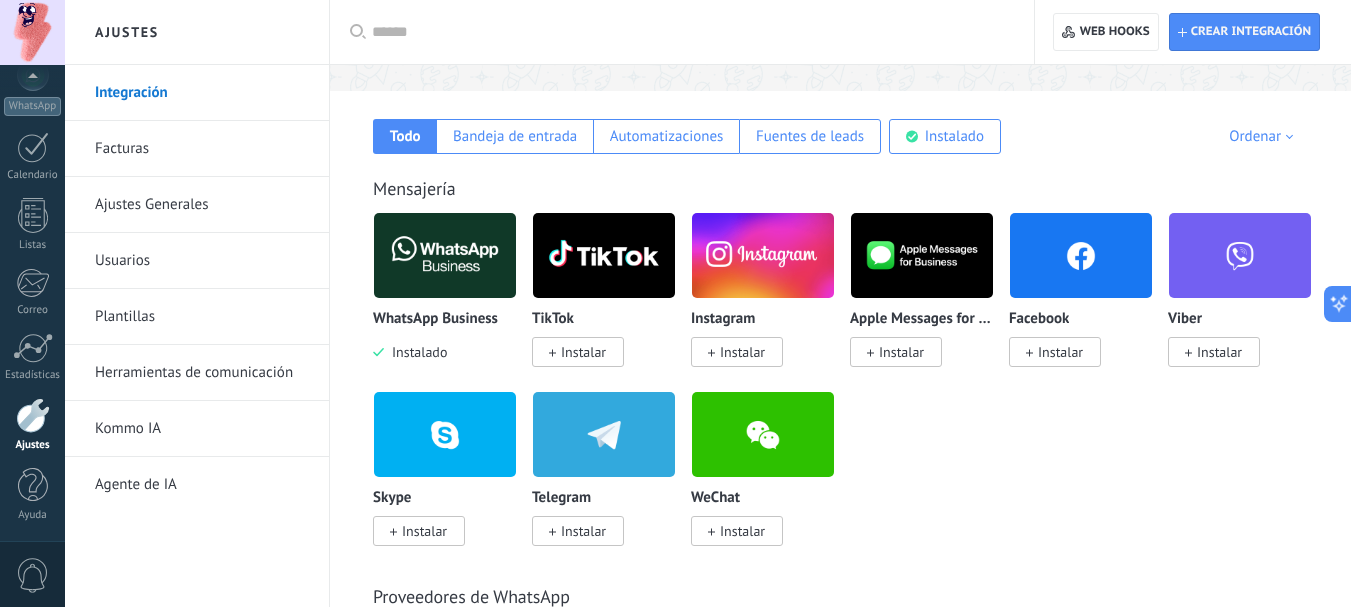 click at bounding box center (445, 255) 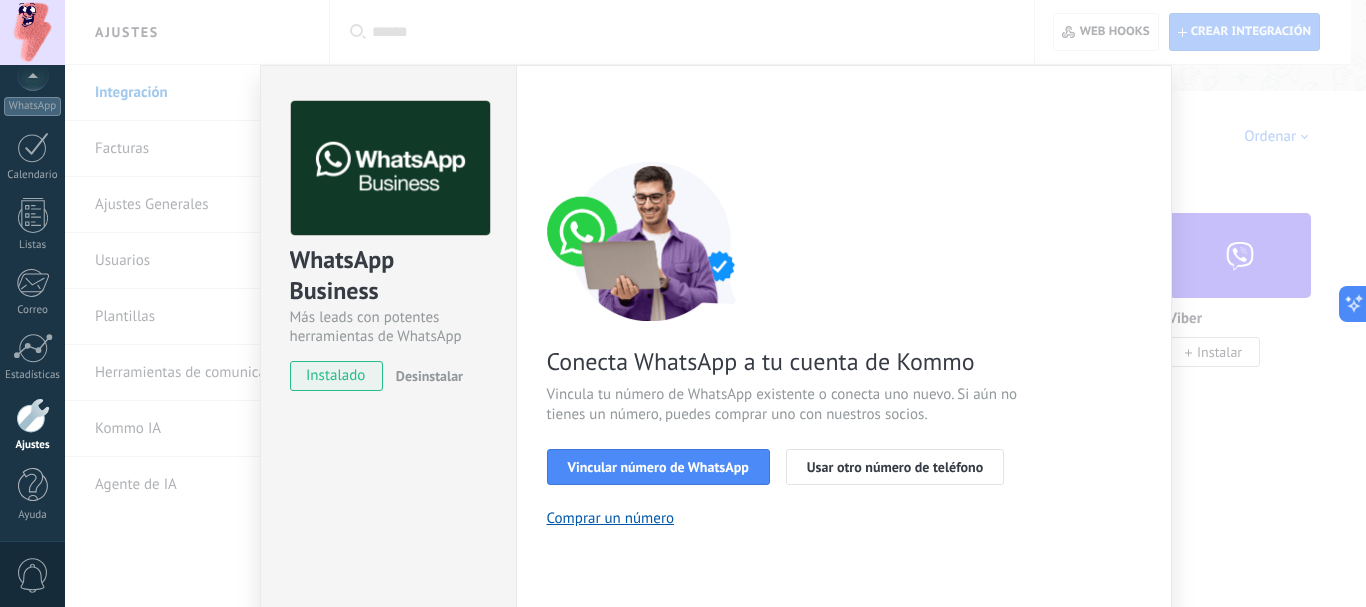 click on "WhatsApp Business Más leads con potentes herramientas de WhatsApp instalado Desinstalar ¿Quieres probar la integración primero?   Escanea el código QR   para ver cómo funciona. Configuraciones Autorizaciones Esta pestaña registra a los usuarios que han concedido acceso a las integración a esta cuenta. Si deseas remover la posibilidad que un usuario pueda enviar solicitudes a la cuenta en nombre de esta integración, puedes revocar el acceso. Si el acceso a todos los usuarios es revocado, la integración dejará de funcionar. Esta aplicacion está instalada, pero nadie le ha dado acceso aun. WhatsApp Cloud API más _:  Guardar < Volver 1 Seleccionar aplicación 2 Conectar Facebook  3 Finalizar configuración Conecta WhatsApp a tu cuenta de Kommo Vincula tu número de WhatsApp existente o conecta uno nuevo. Si aún no tienes un número, puedes comprar uno con nuestros socios. Vincular número de WhatsApp Usar otro número de teléfono Comprar un número ¿Necesitas ayuda?" at bounding box center (715, 303) 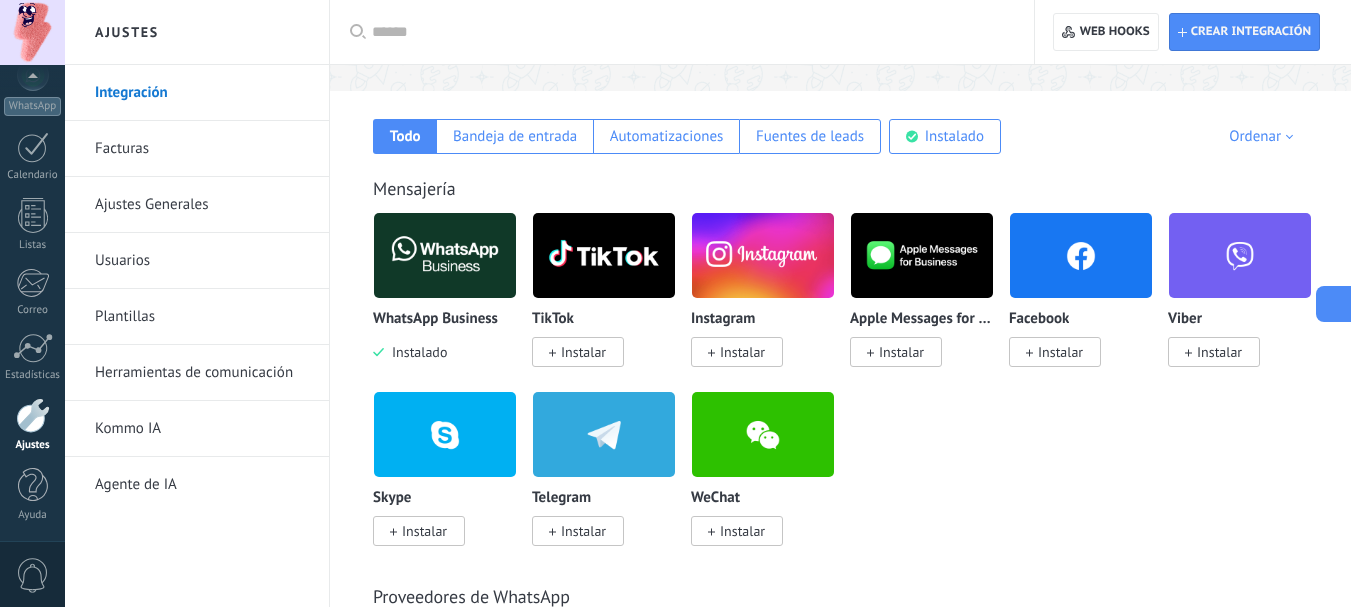scroll, scrollTop: 200, scrollLeft: 0, axis: vertical 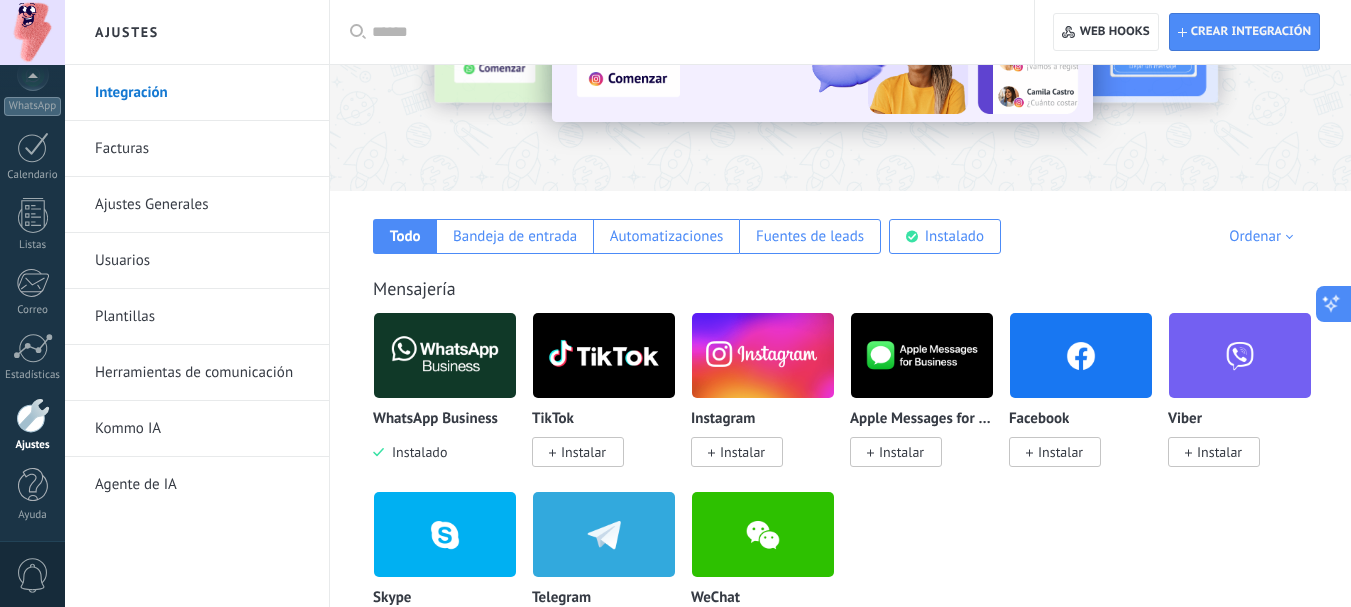 click 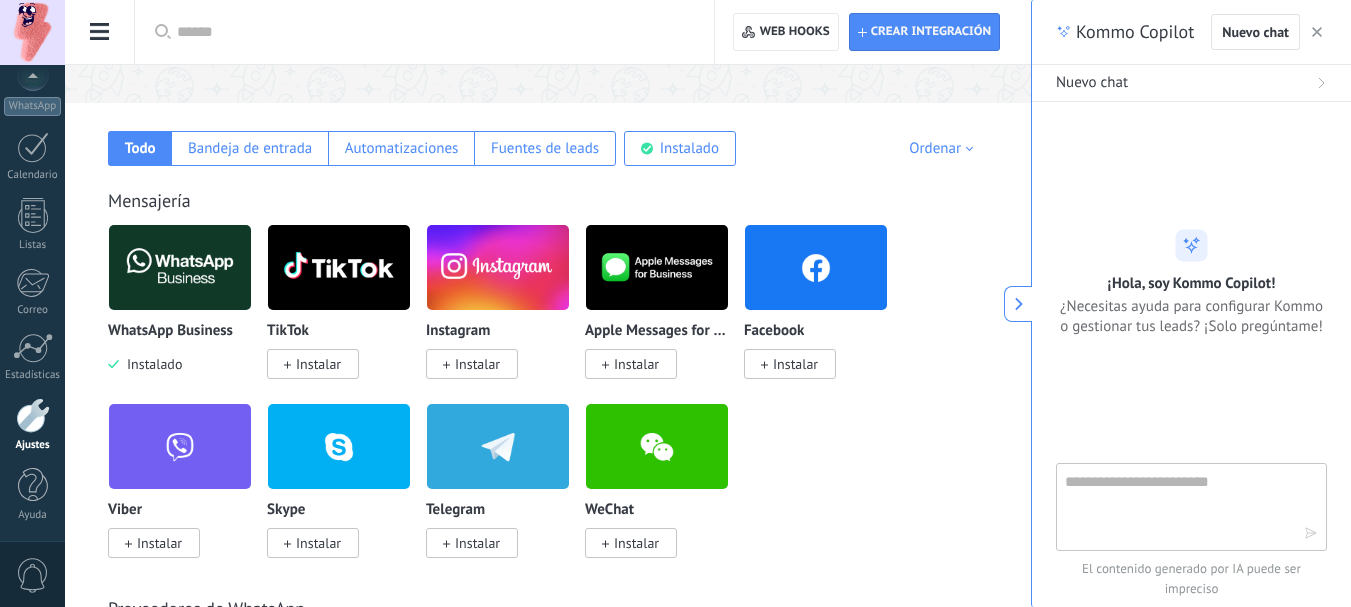 scroll, scrollTop: 300, scrollLeft: 0, axis: vertical 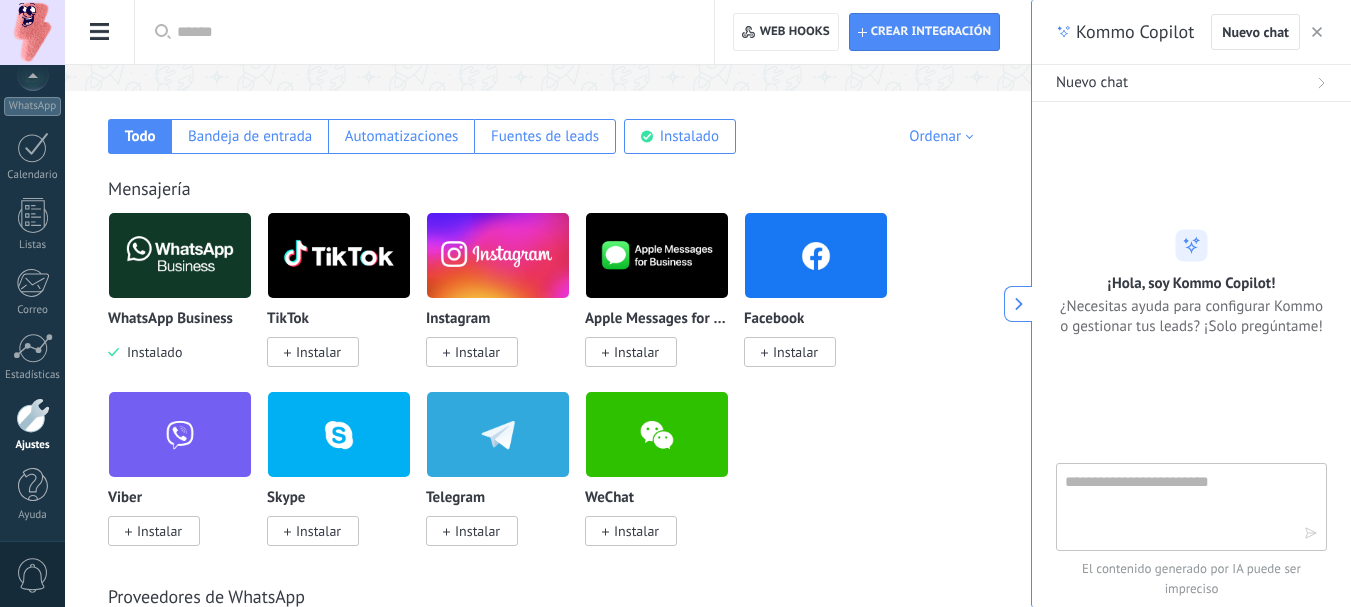 click at bounding box center [1177, 506] 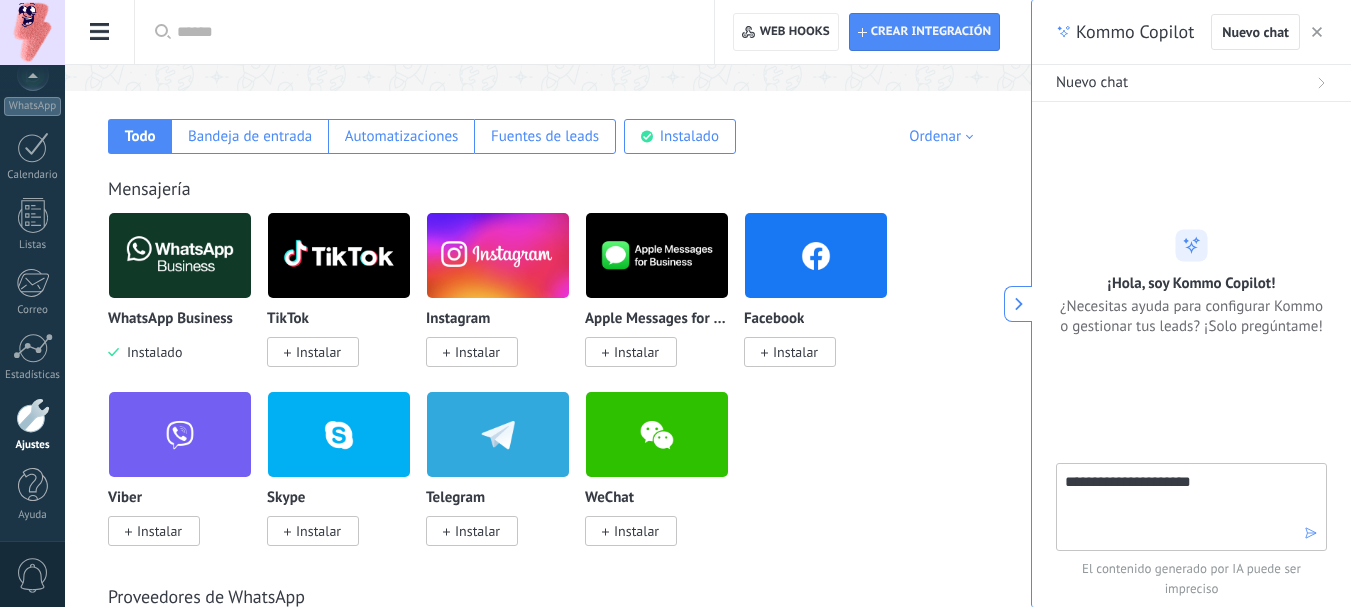 type on "**********" 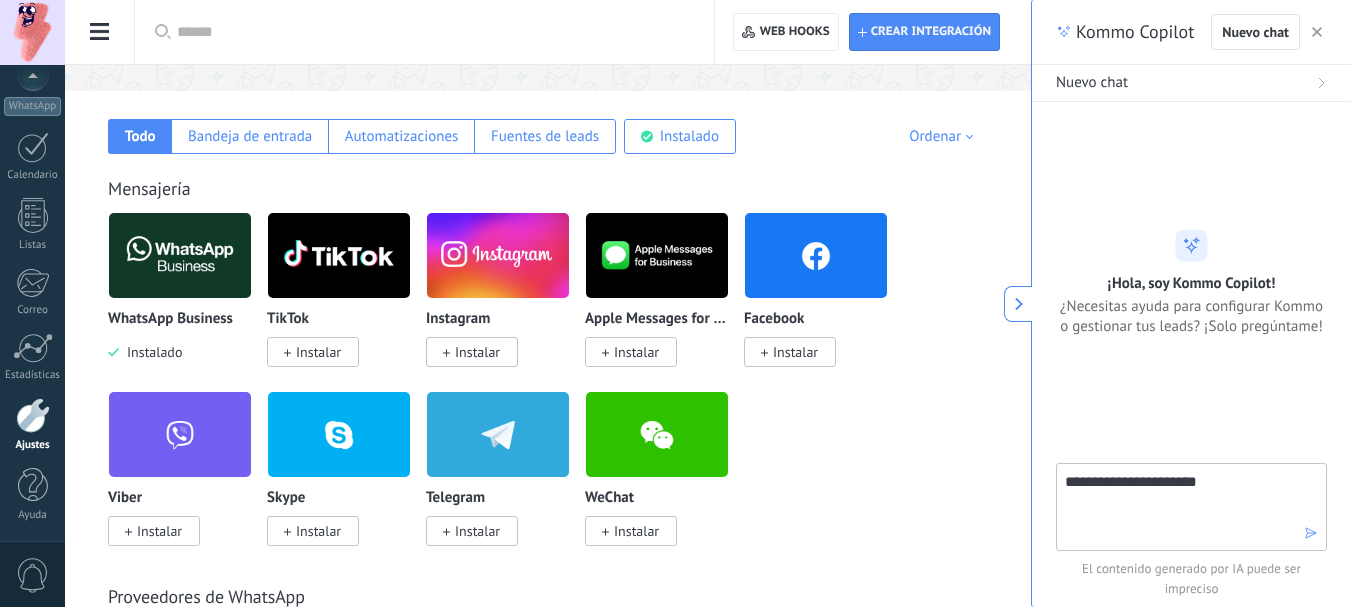 type 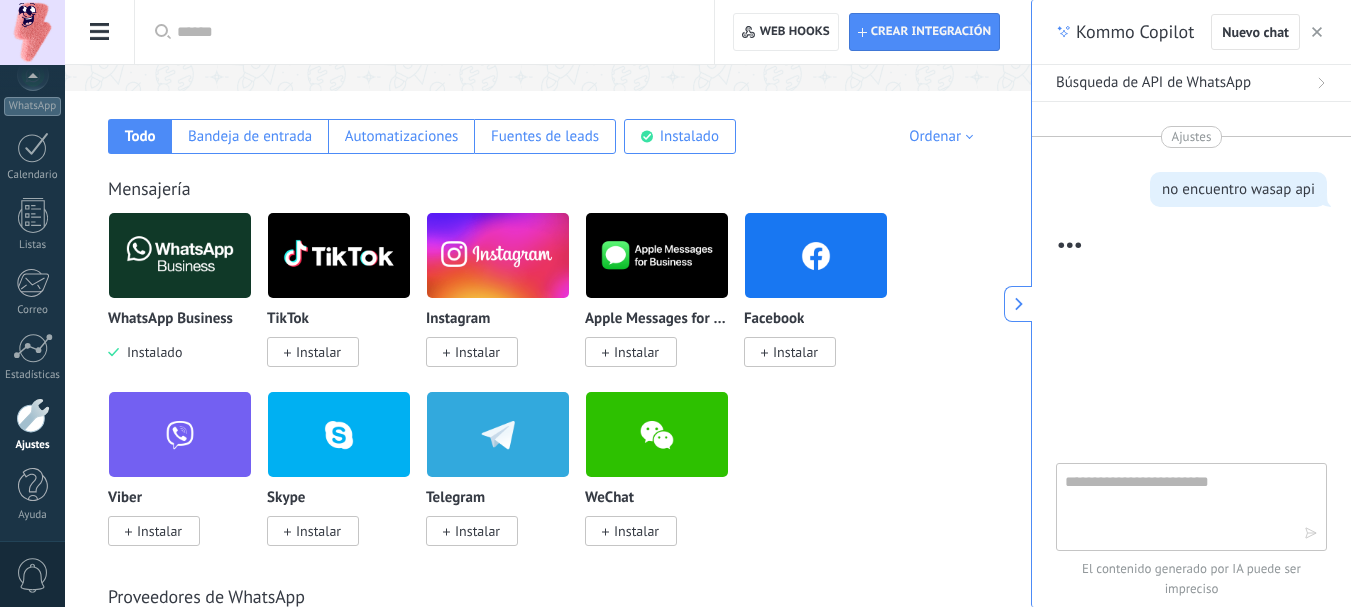 click on "Búsqueda de API de WhatsApp" at bounding box center [1191, 83] 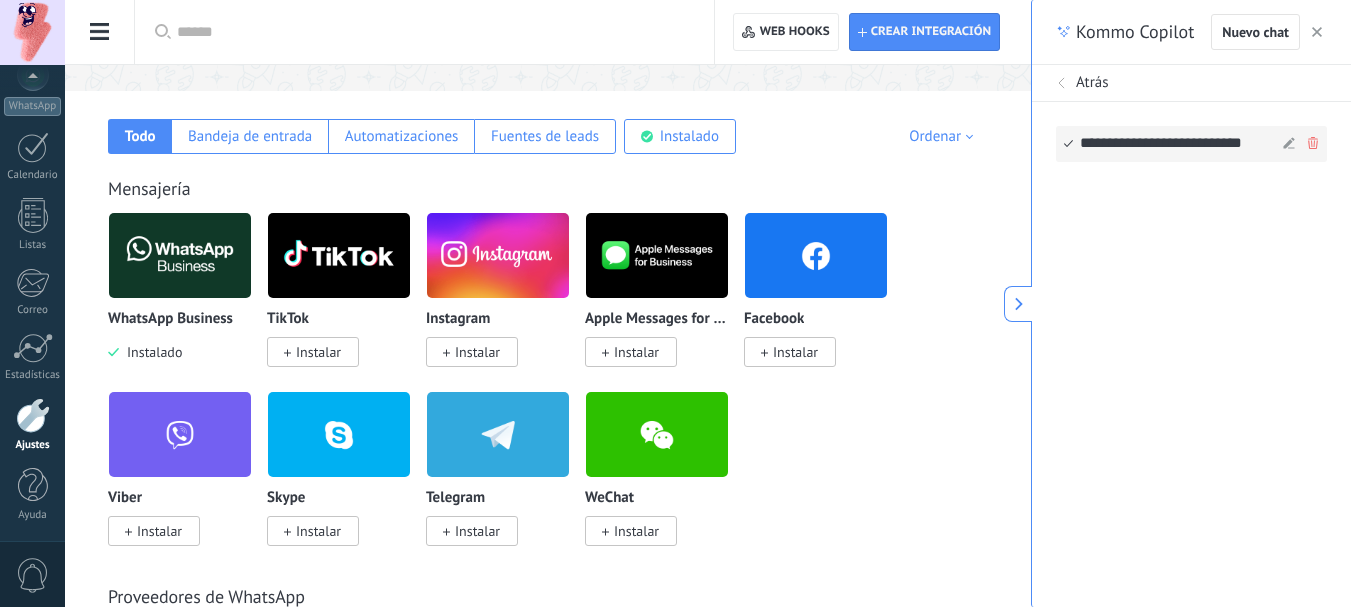 click on "**********" at bounding box center (1178, 144) 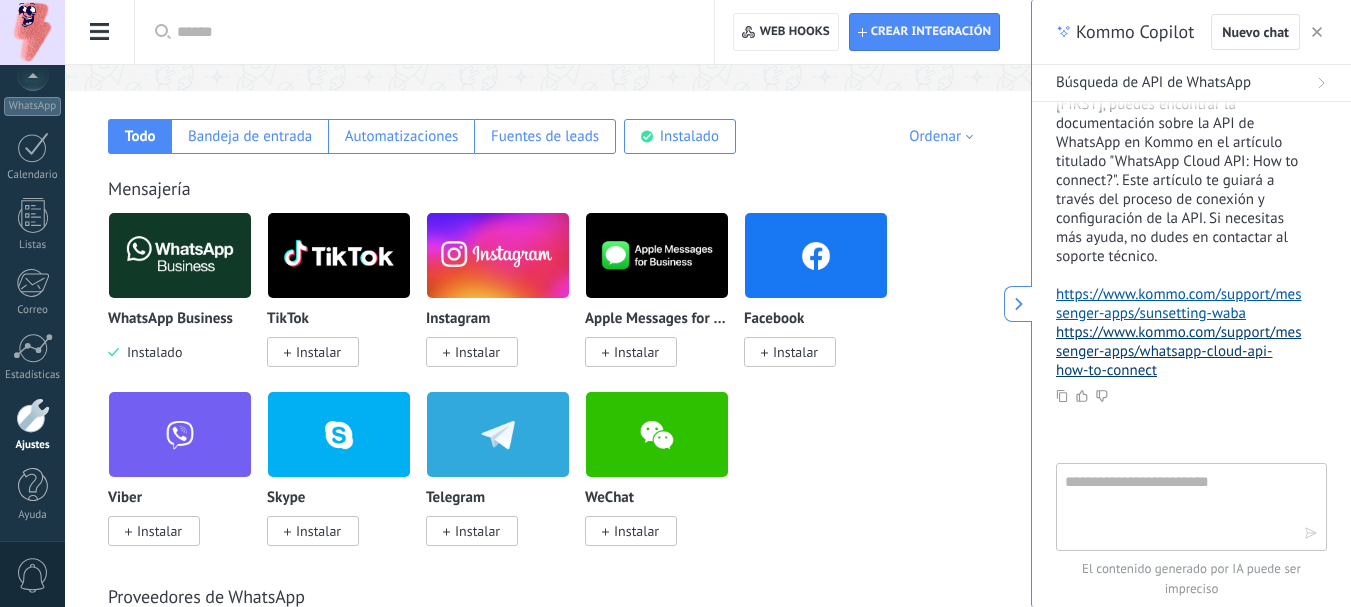 scroll, scrollTop: 109, scrollLeft: 0, axis: vertical 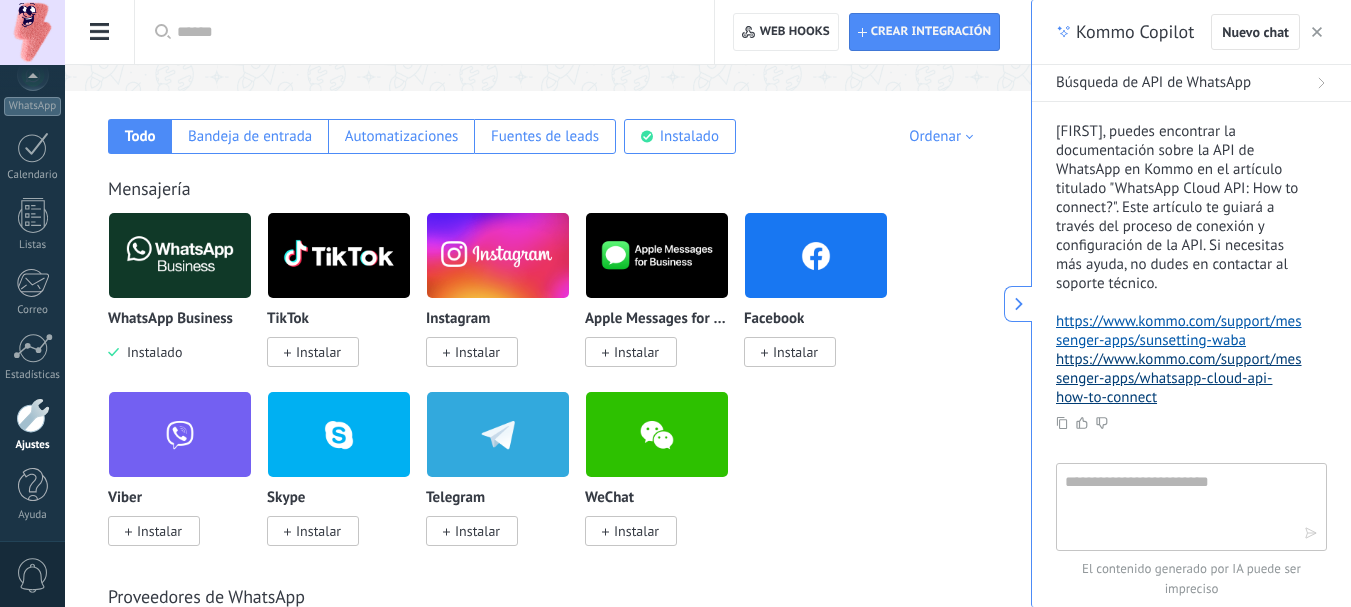 click on "https://www.kommo.com/support/messenger-apps/whatsapp-cloud-api-how-to-connect" at bounding box center [1179, 378] 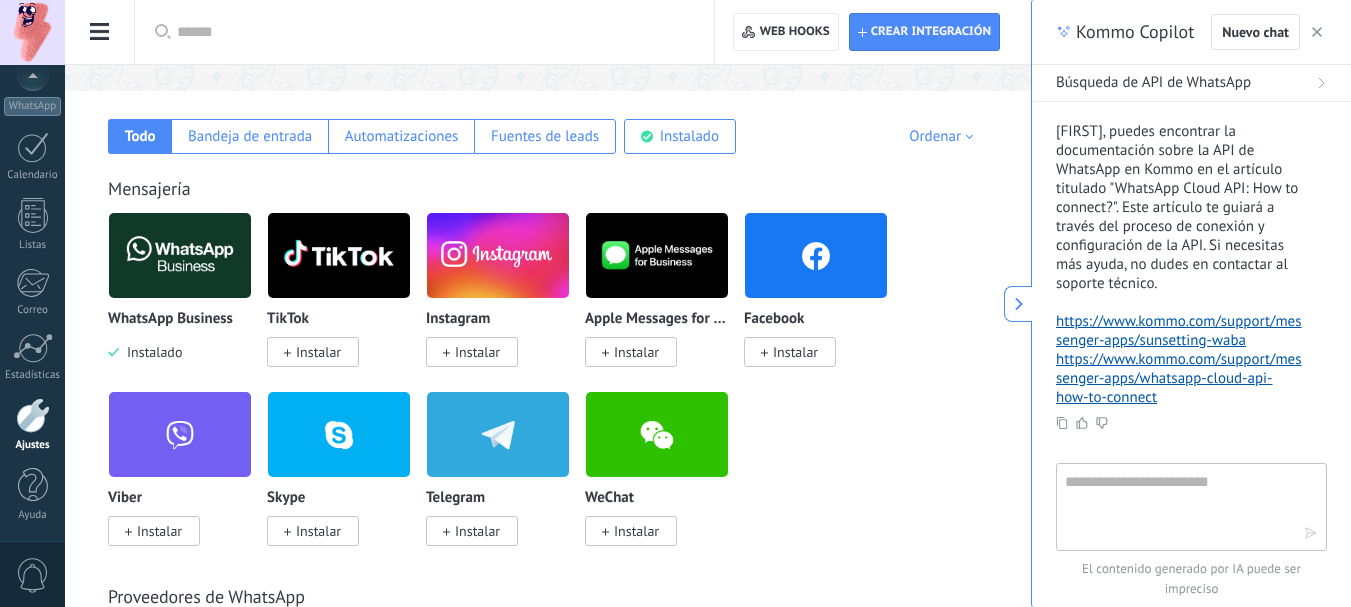 click at bounding box center (1177, 506) 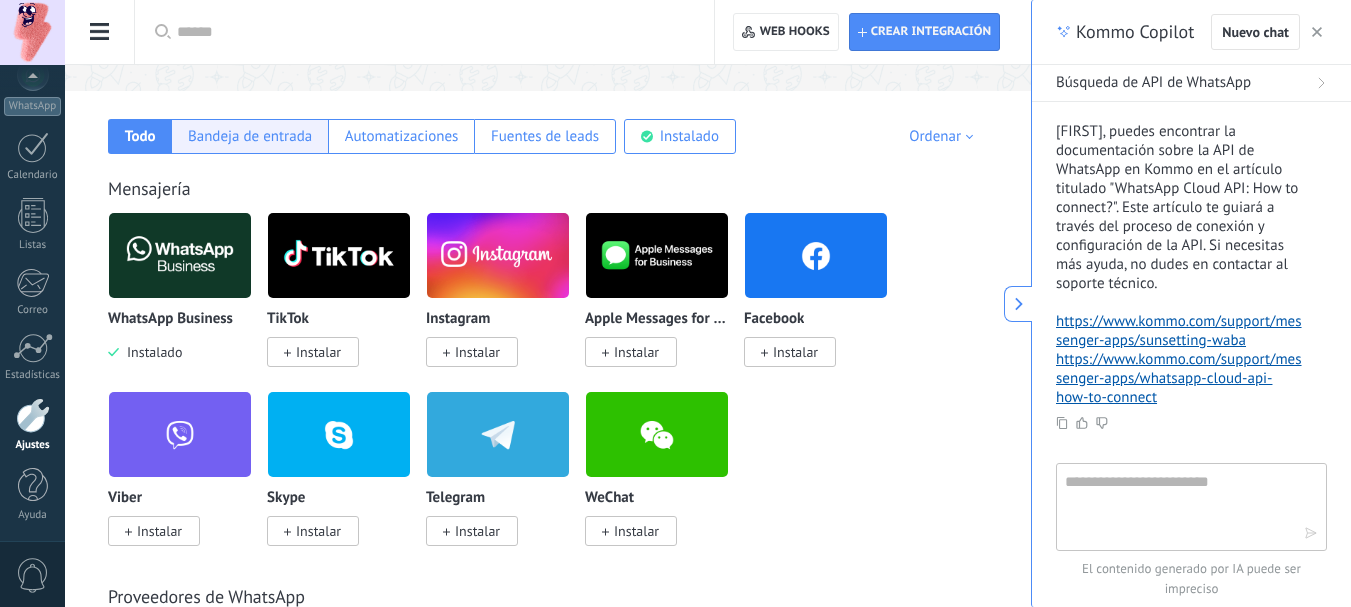 click on "Bandeja de entrada" at bounding box center [250, 136] 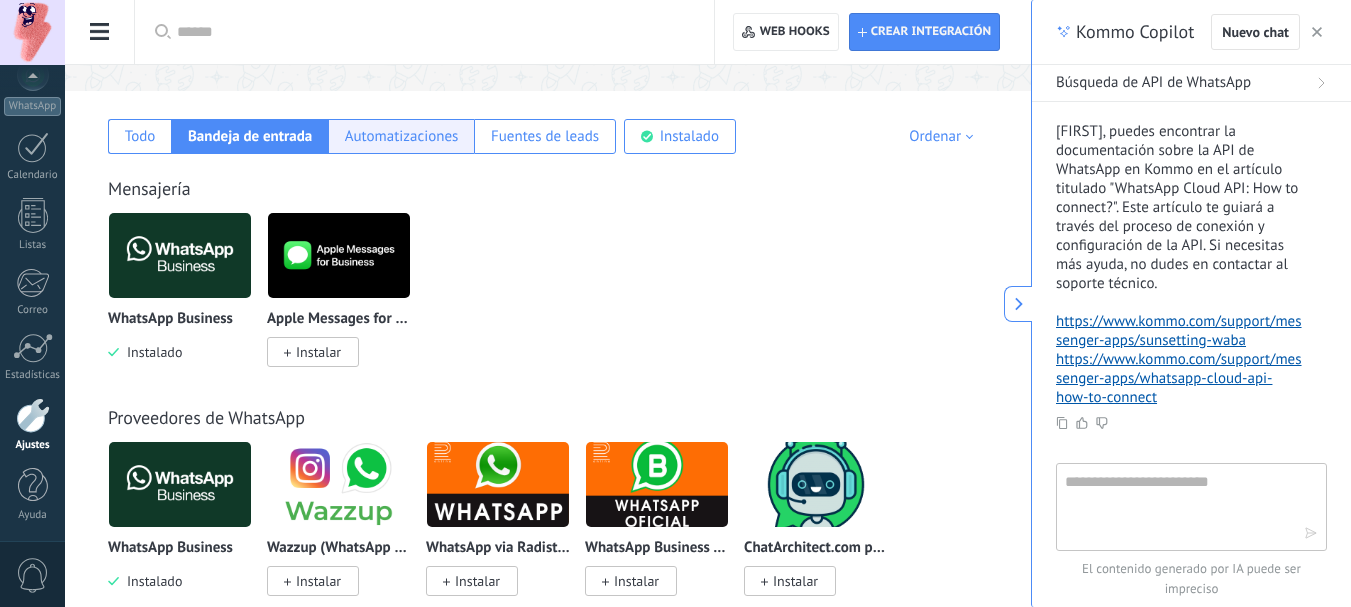 click on "Automatizaciones" at bounding box center [402, 136] 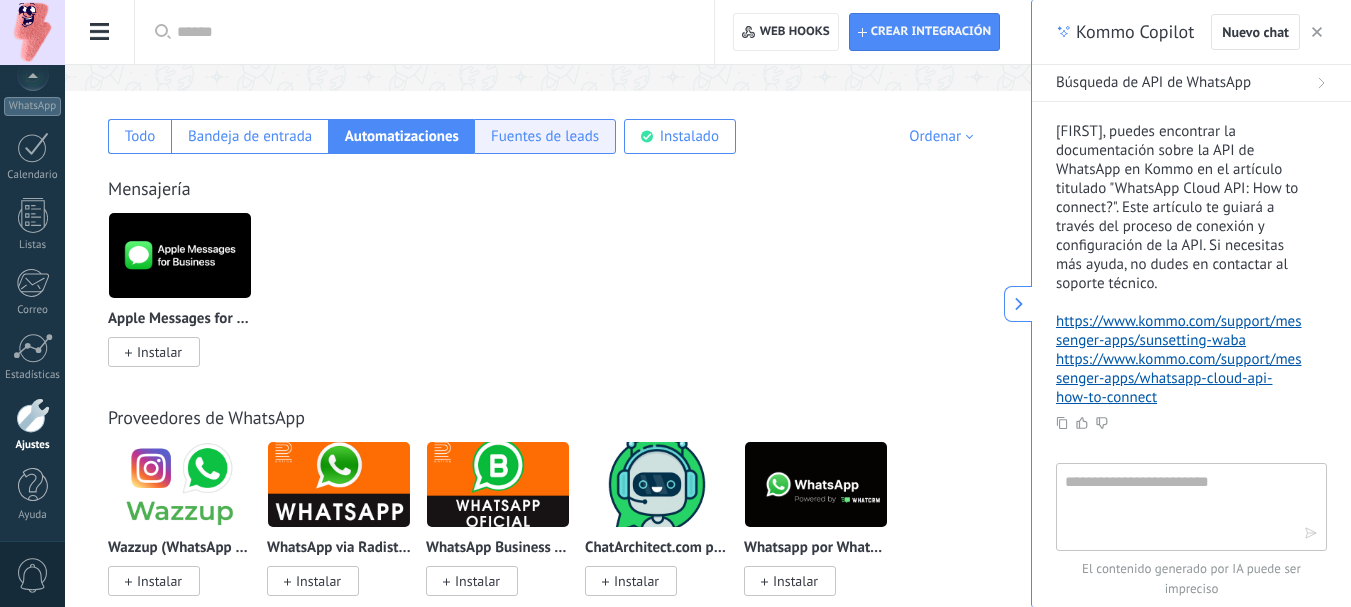 click on "Fuentes de leads" at bounding box center (545, 136) 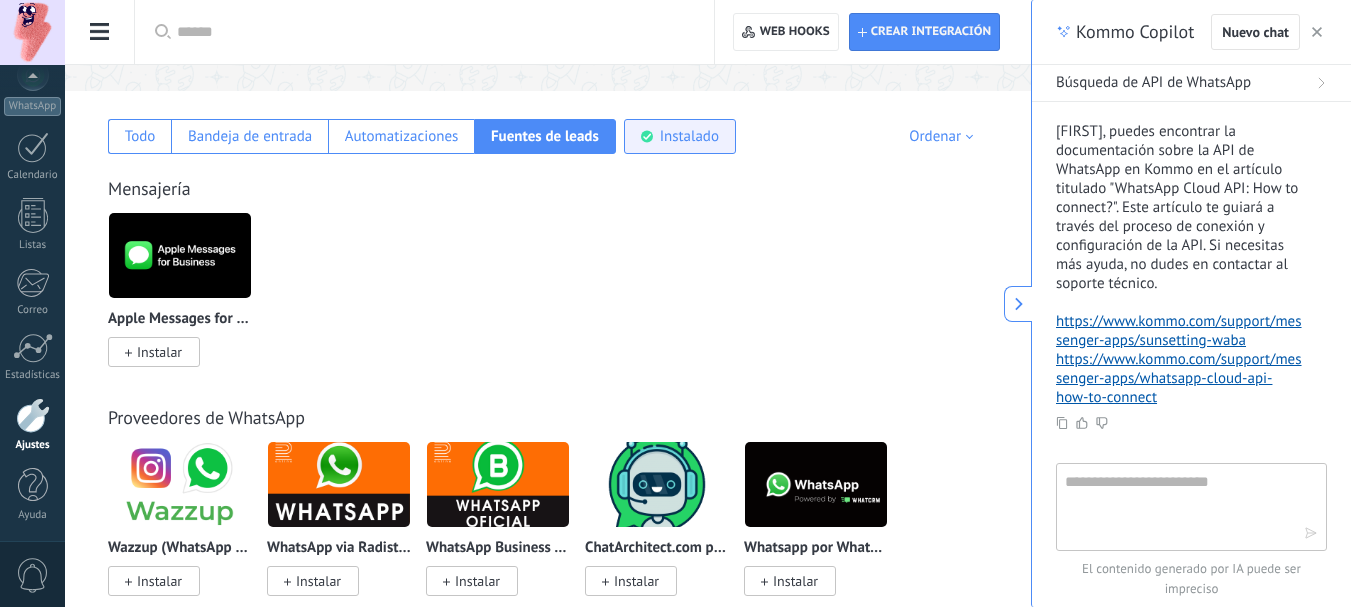 click on "Instalado" at bounding box center [689, 136] 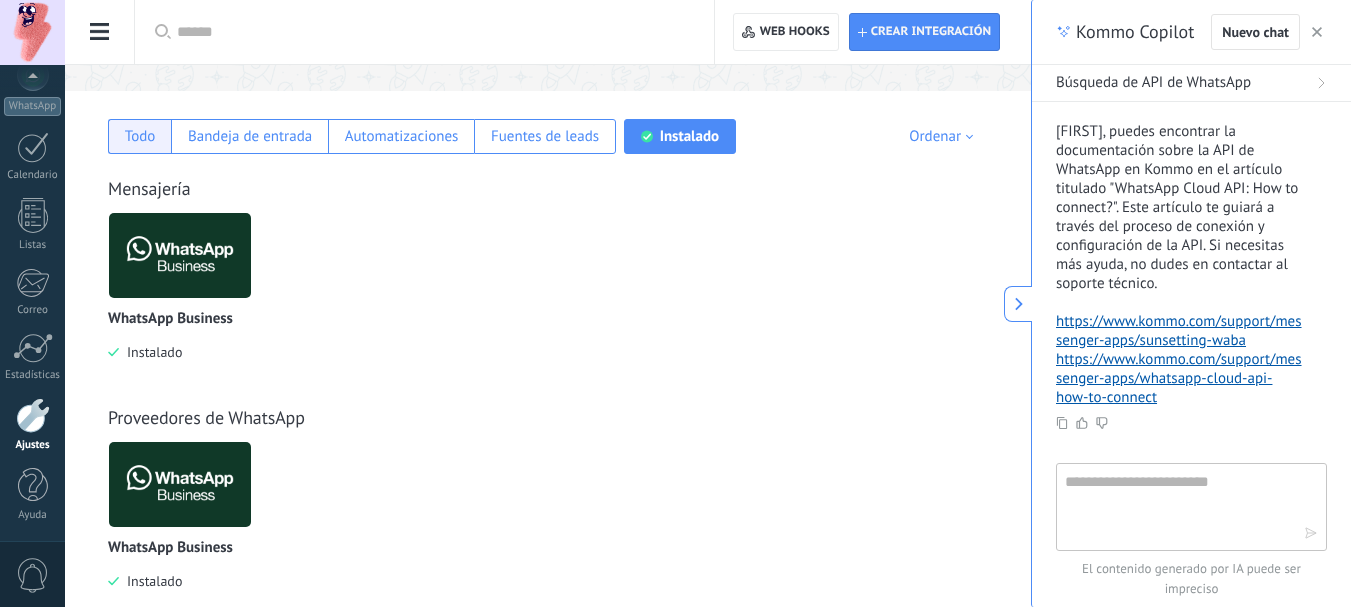 click on "Todo" at bounding box center [140, 136] 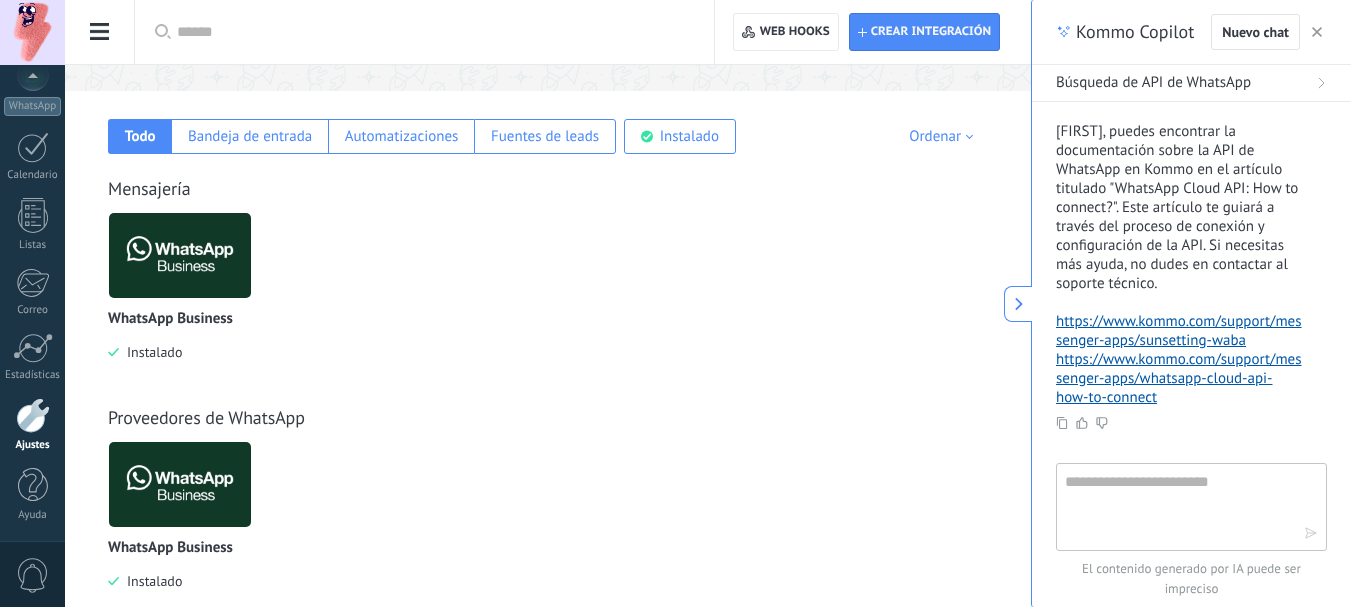 click at bounding box center [431, 32] 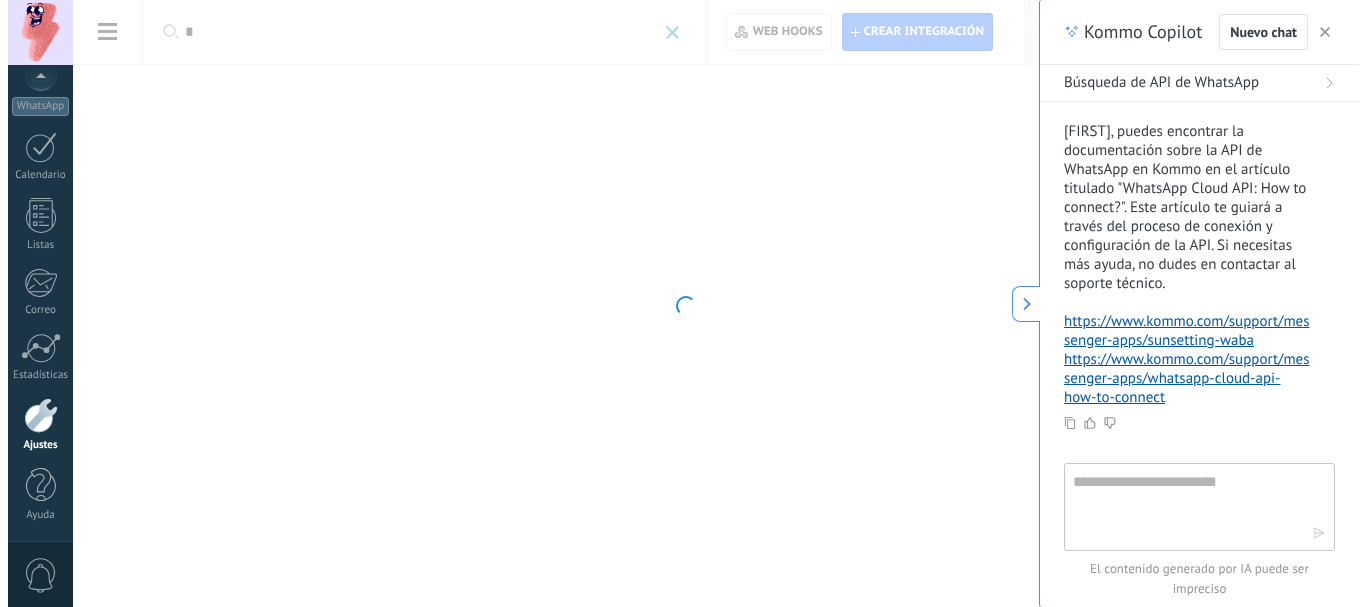 scroll, scrollTop: 0, scrollLeft: 0, axis: both 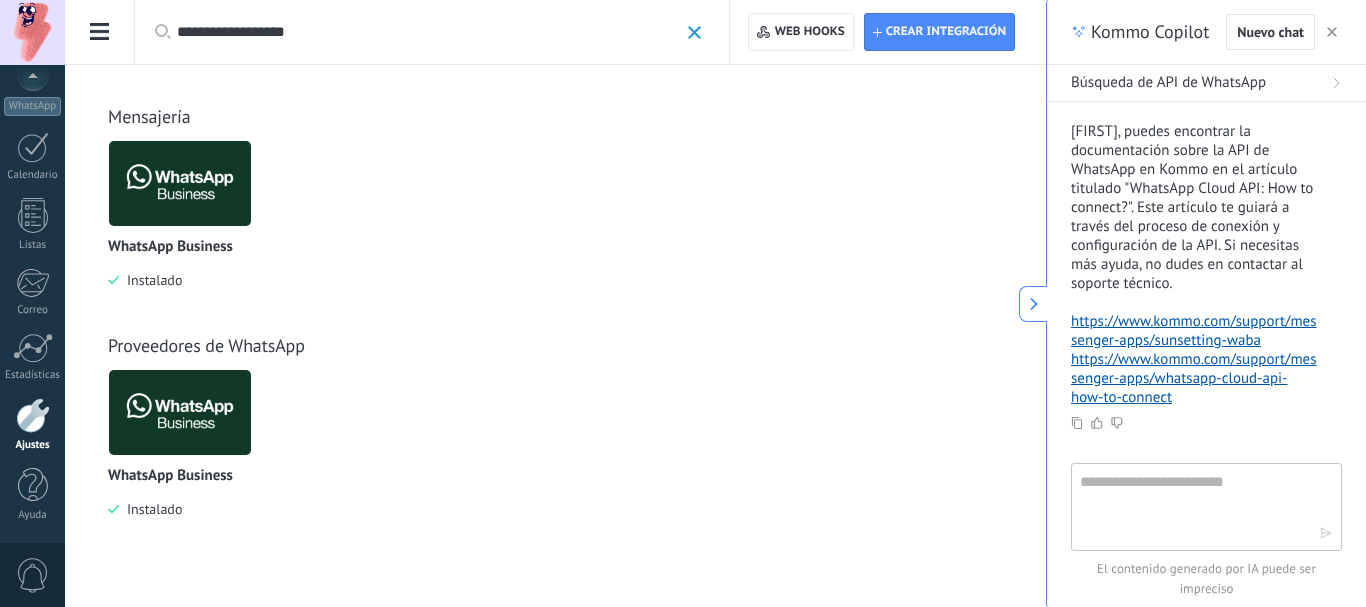 type on "**********" 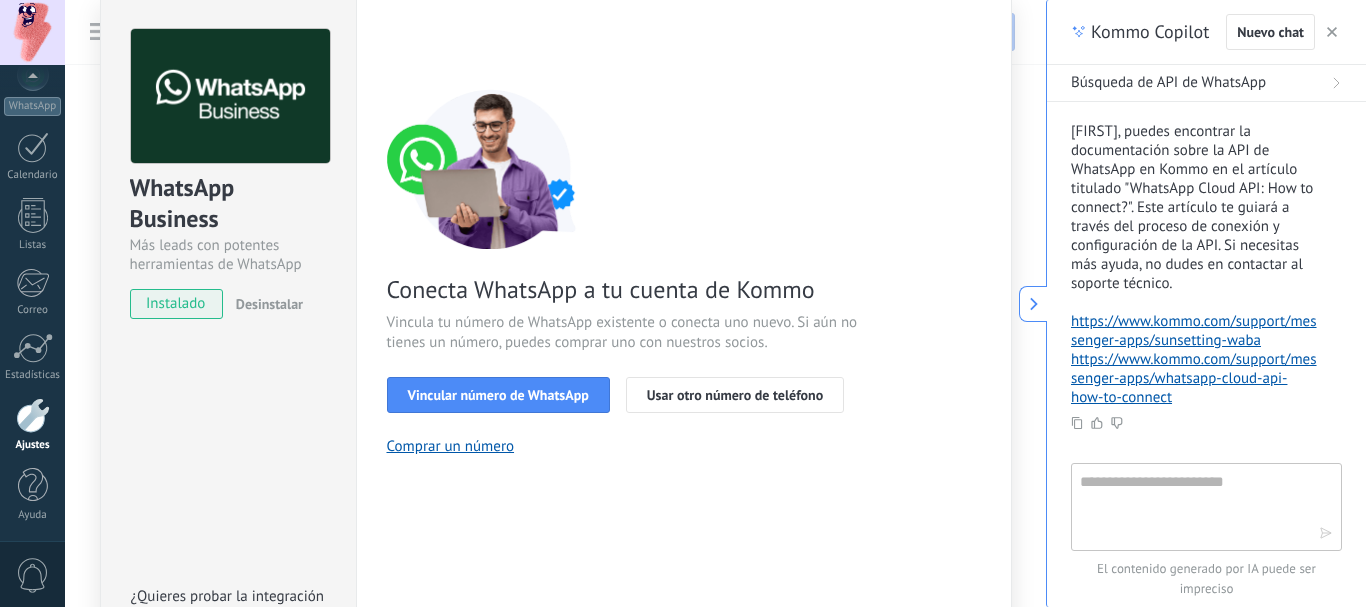 scroll, scrollTop: 100, scrollLeft: 0, axis: vertical 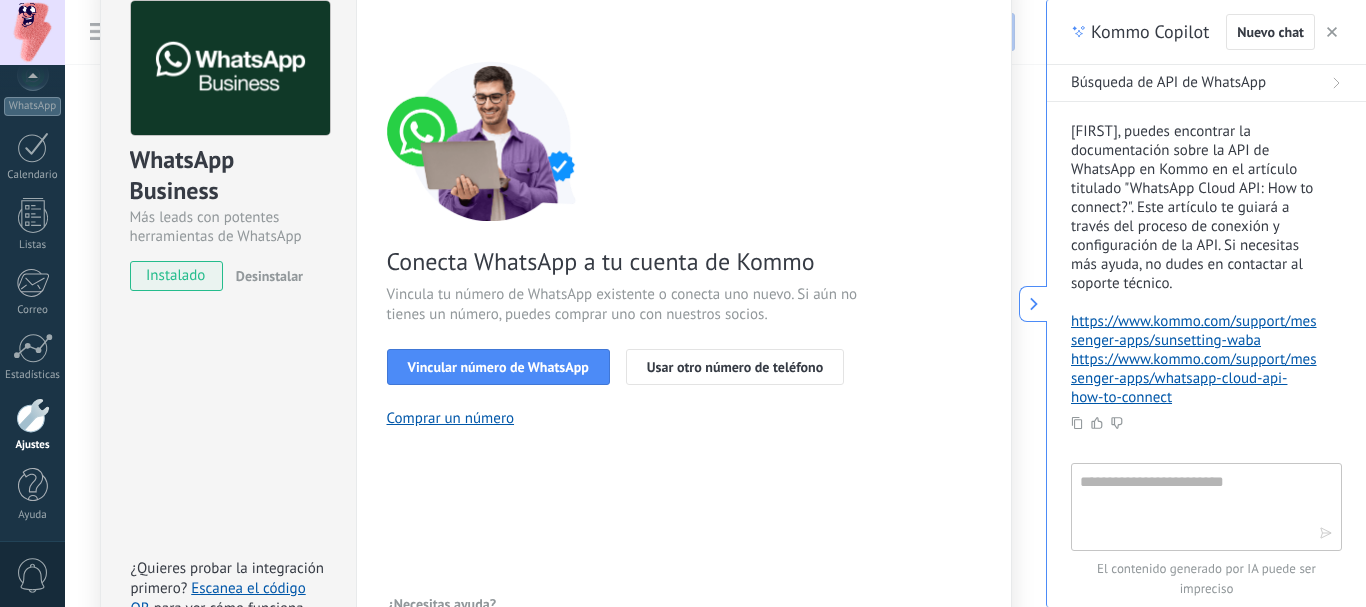 click at bounding box center [1192, 506] 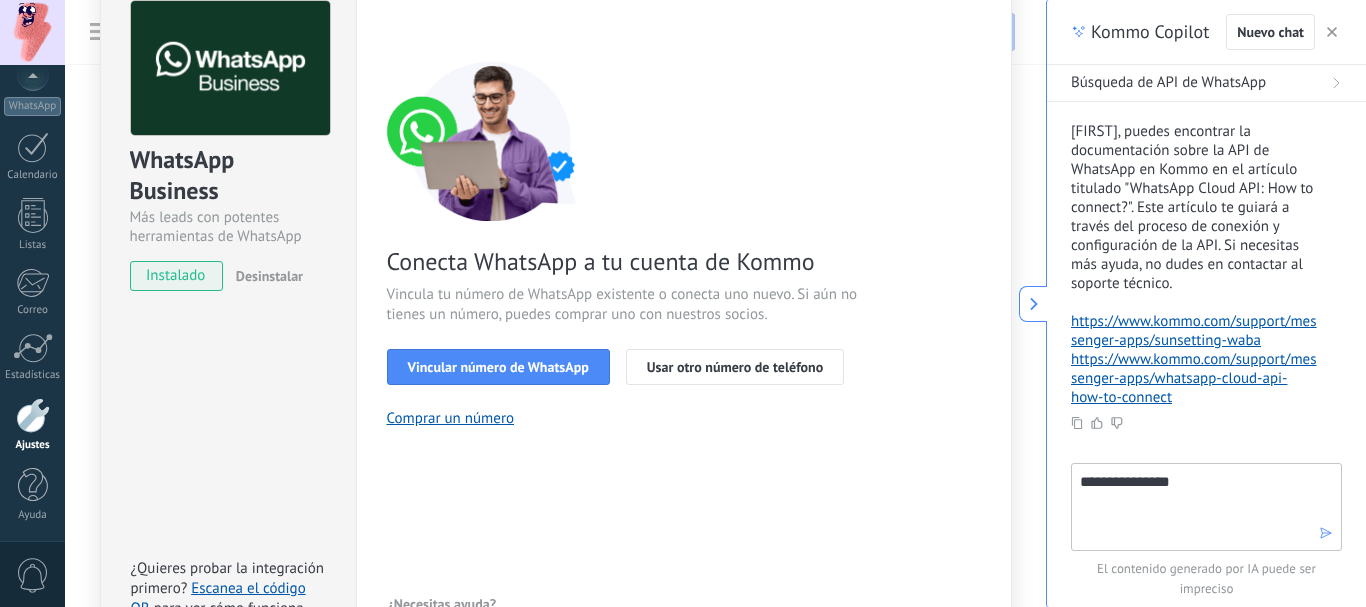 type on "**********" 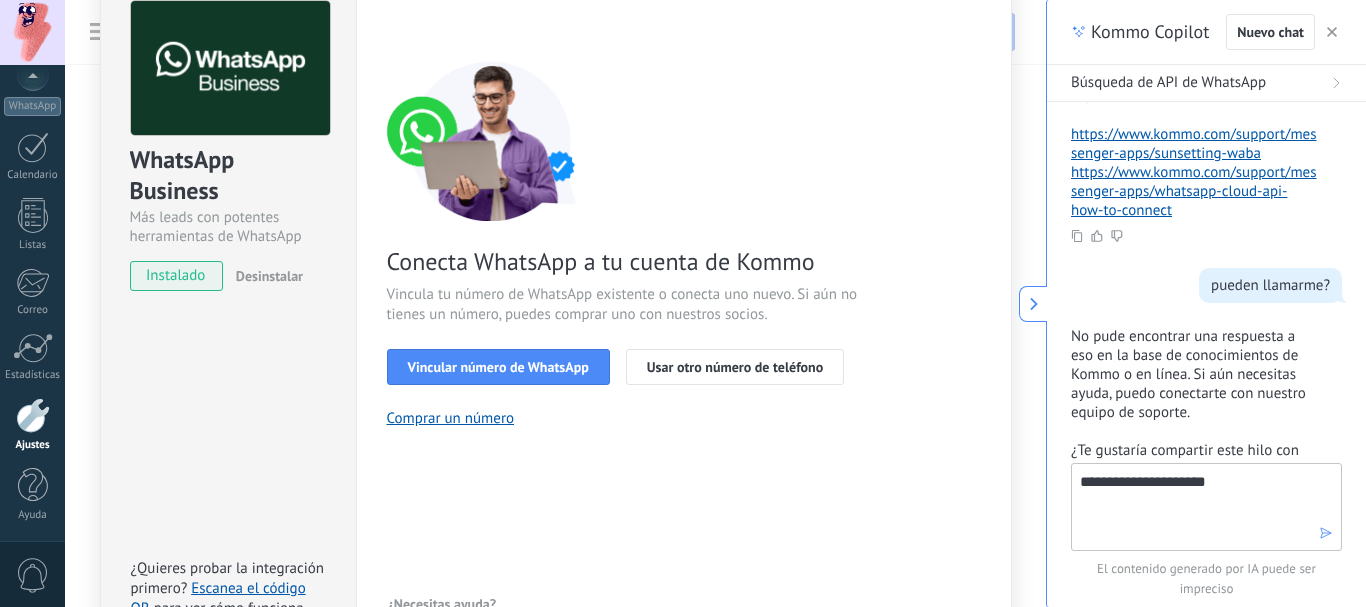 scroll, scrollTop: 536, scrollLeft: 0, axis: vertical 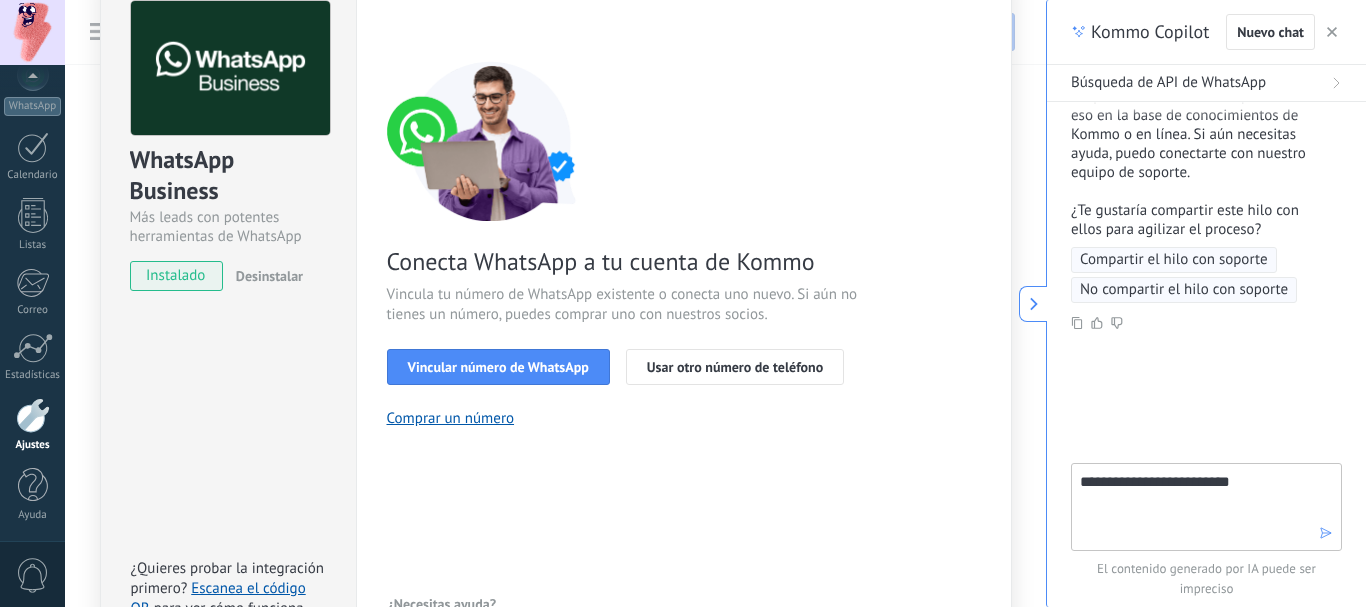 type on "**********" 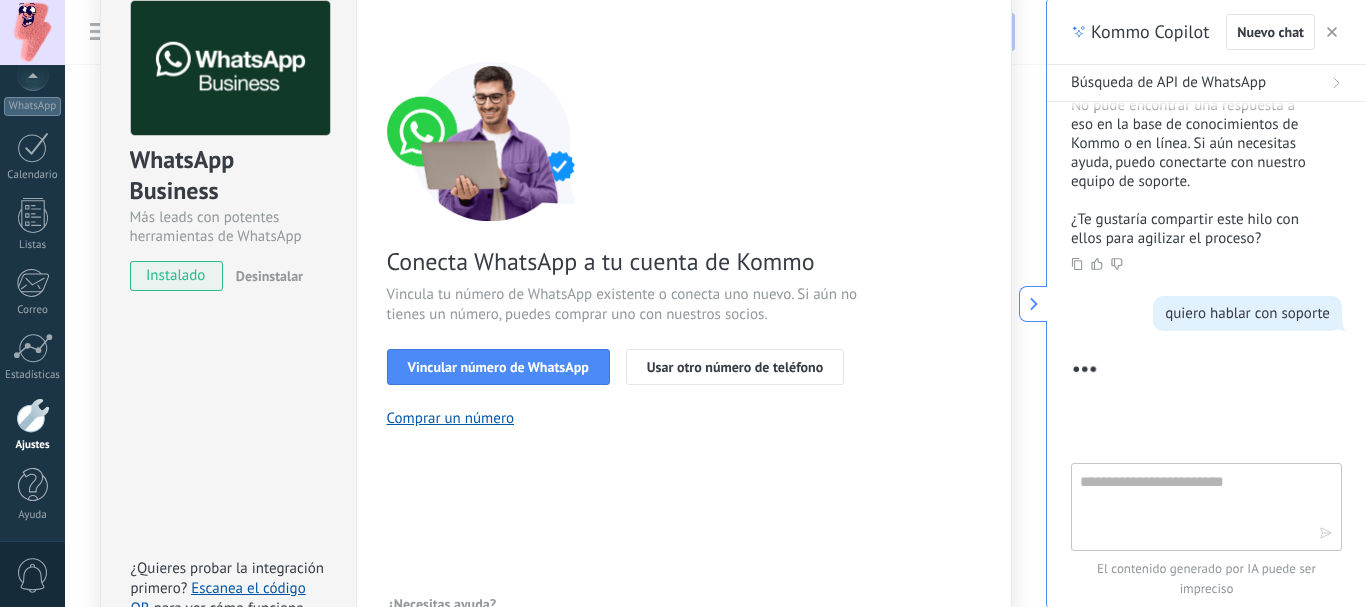 scroll, scrollTop: 555, scrollLeft: 0, axis: vertical 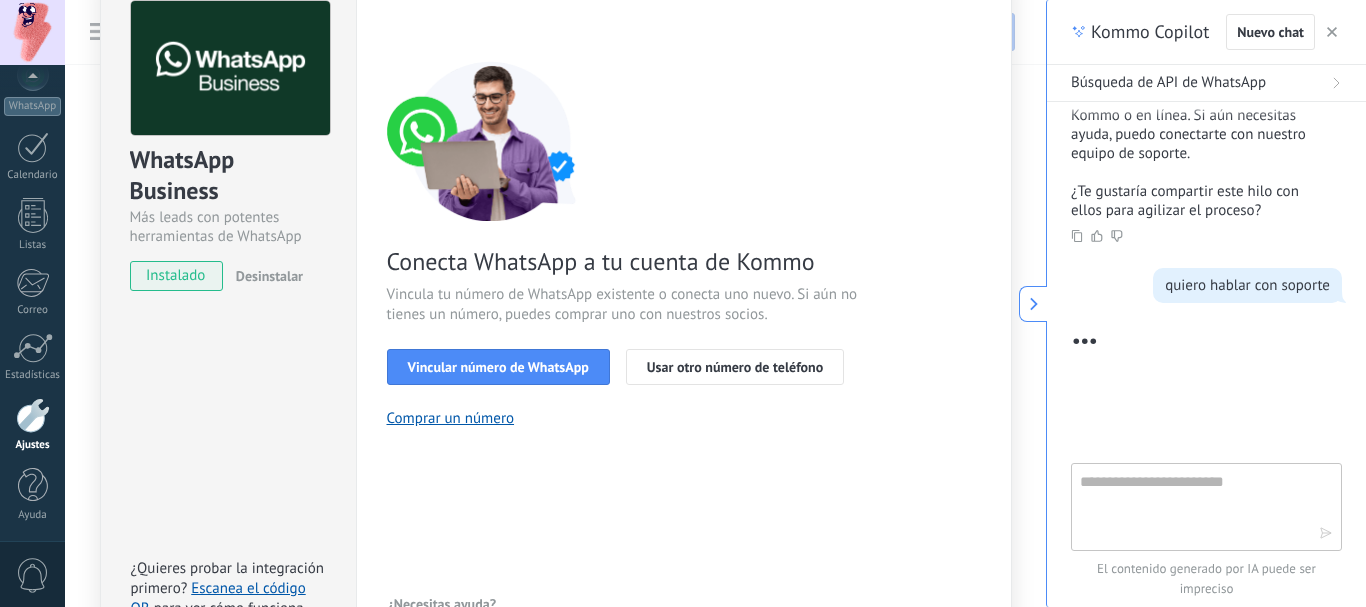 type on "*" 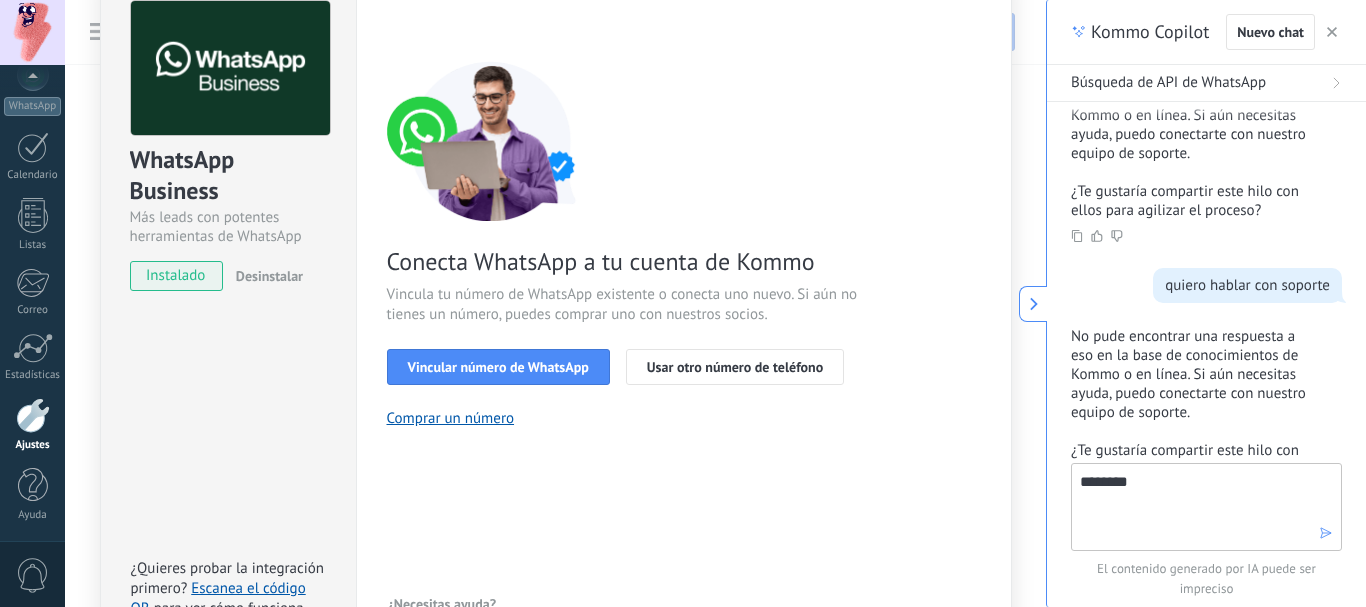 scroll, scrollTop: 795, scrollLeft: 0, axis: vertical 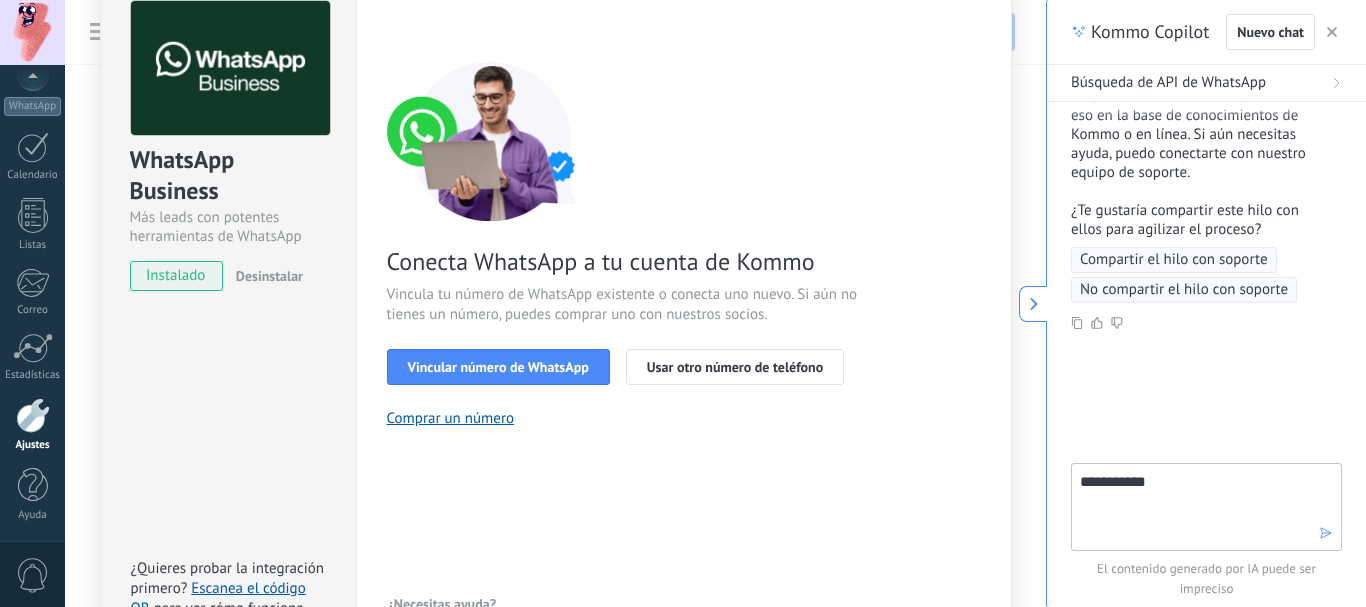type on "**********" 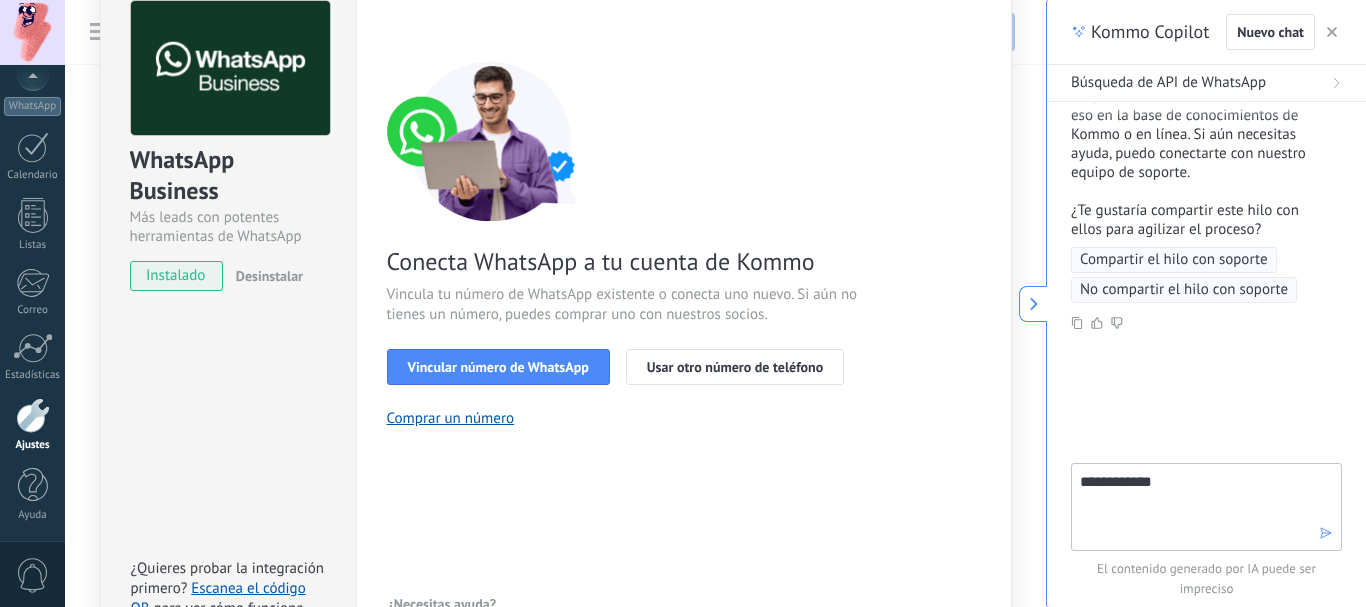 type 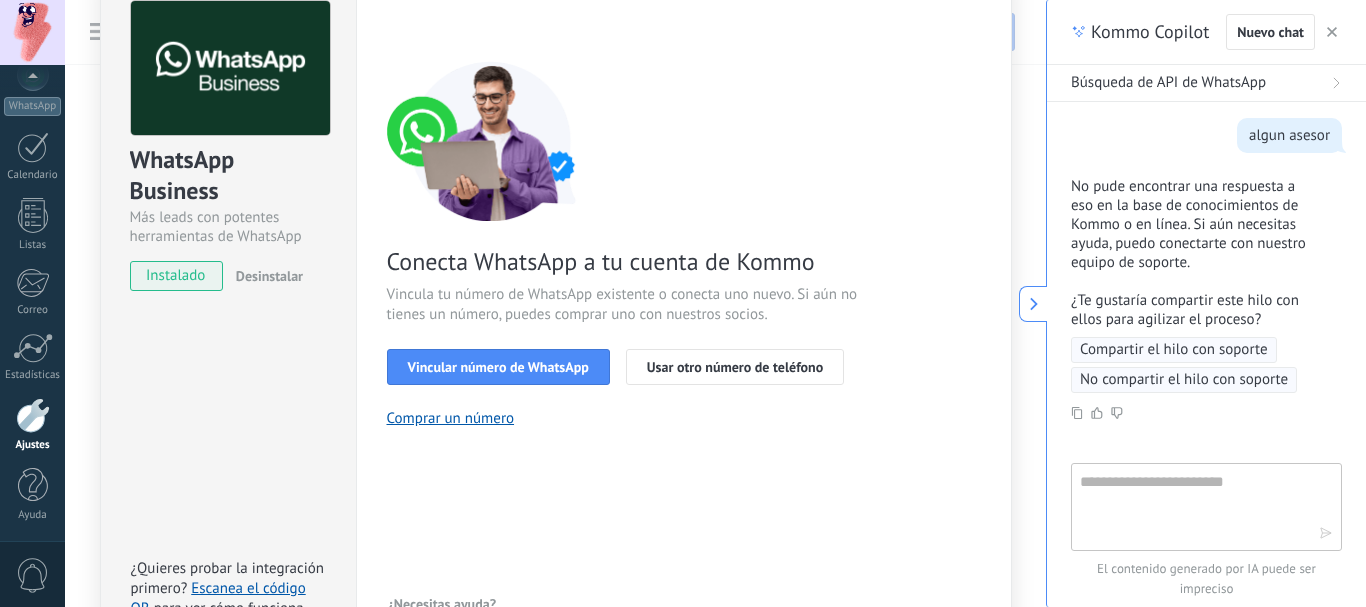 scroll, scrollTop: 954, scrollLeft: 0, axis: vertical 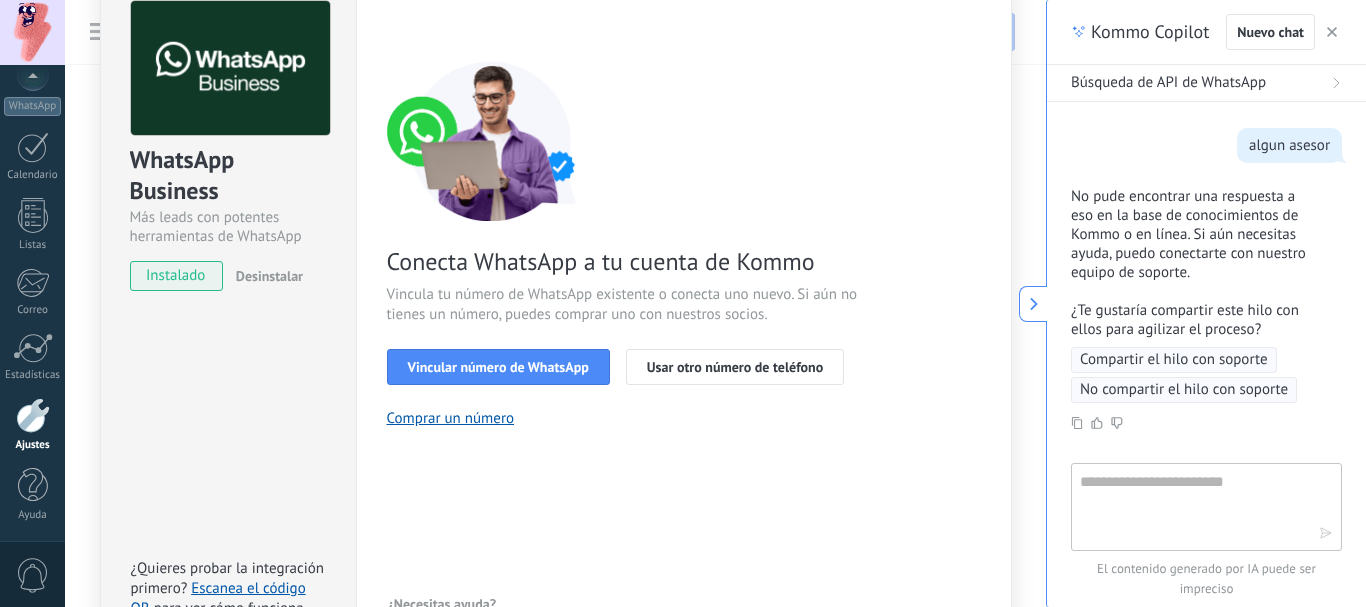 click on "Compartir el hilo con soporte" at bounding box center [1174, 360] 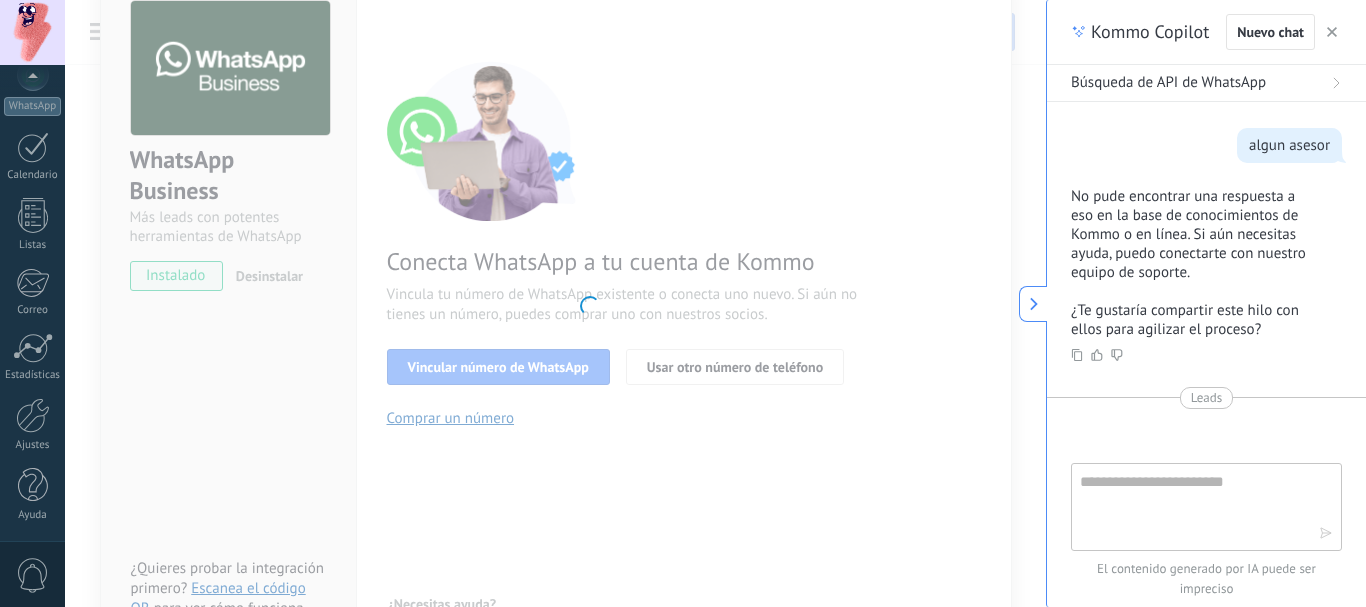 scroll, scrollTop: 0, scrollLeft: 0, axis: both 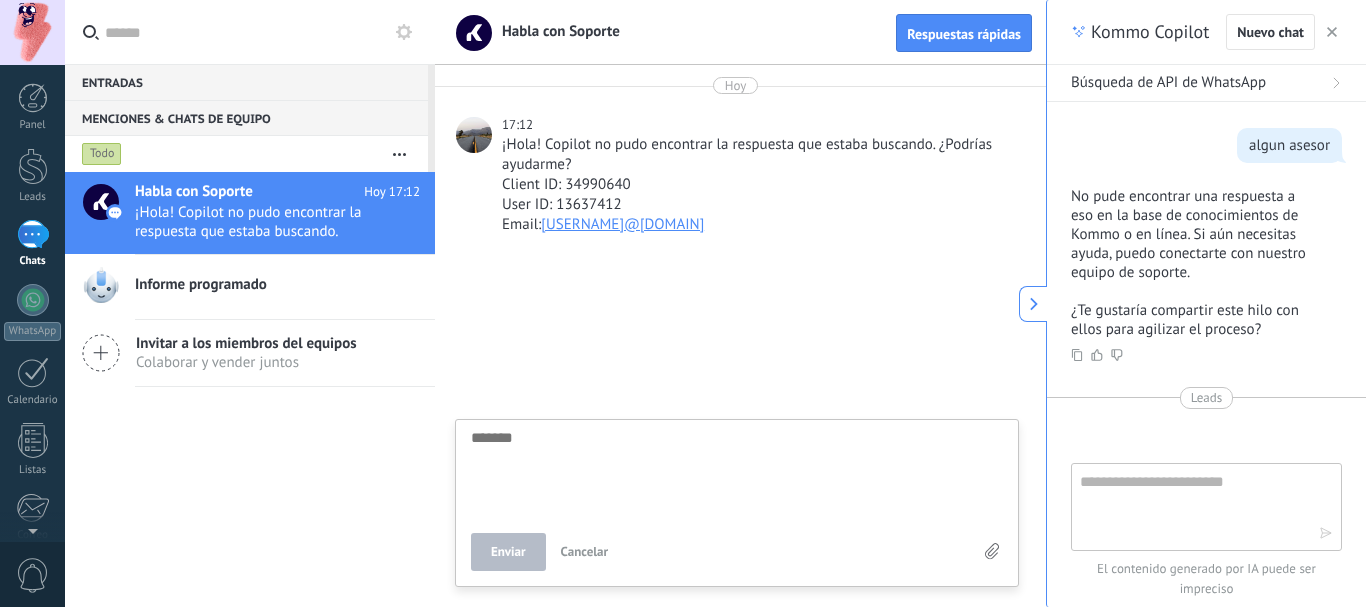 type on "*" 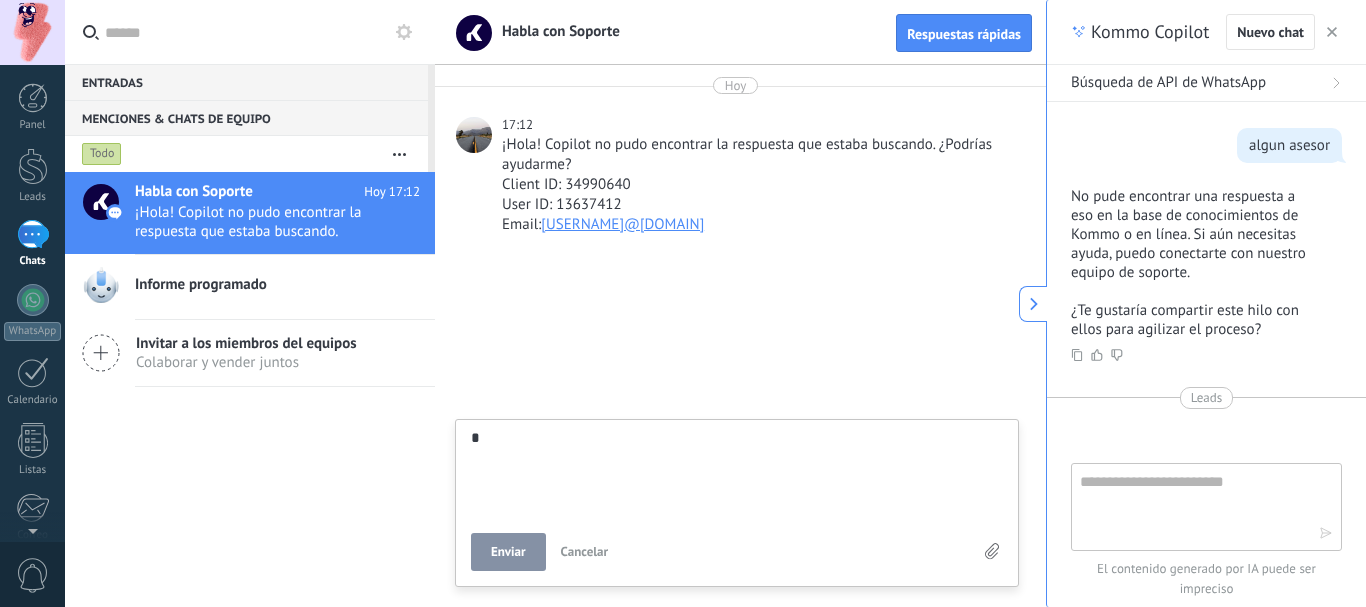 type on "**" 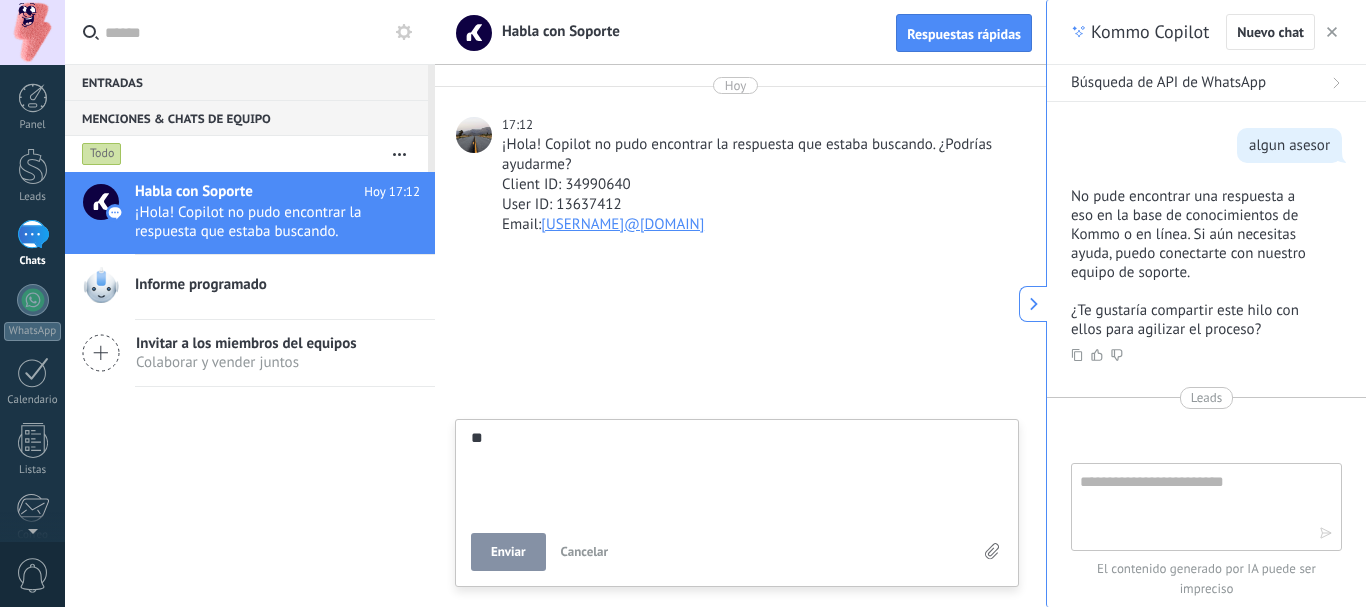 type on "***" 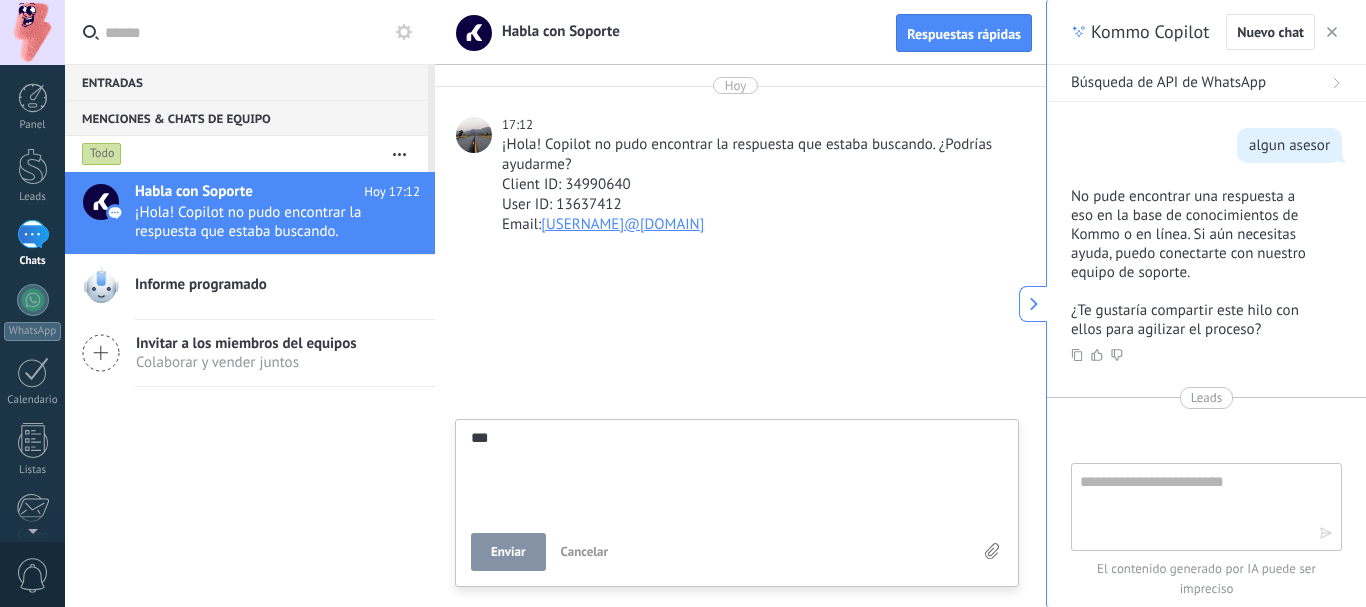 type on "****" 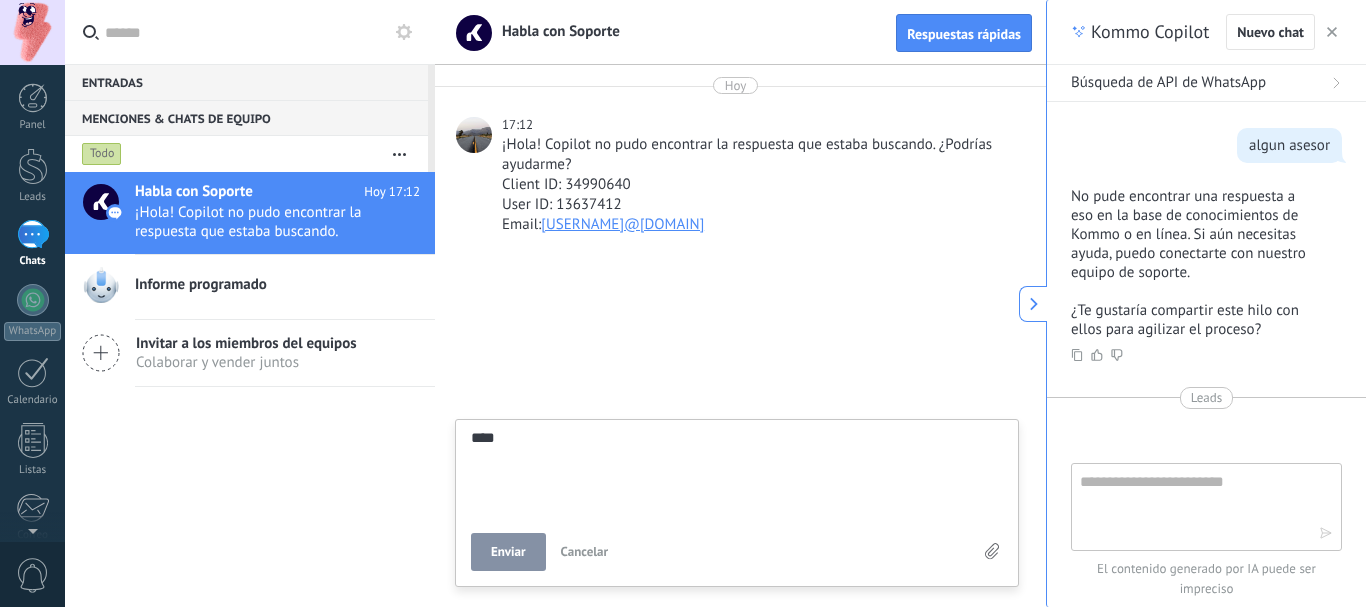 type on "****" 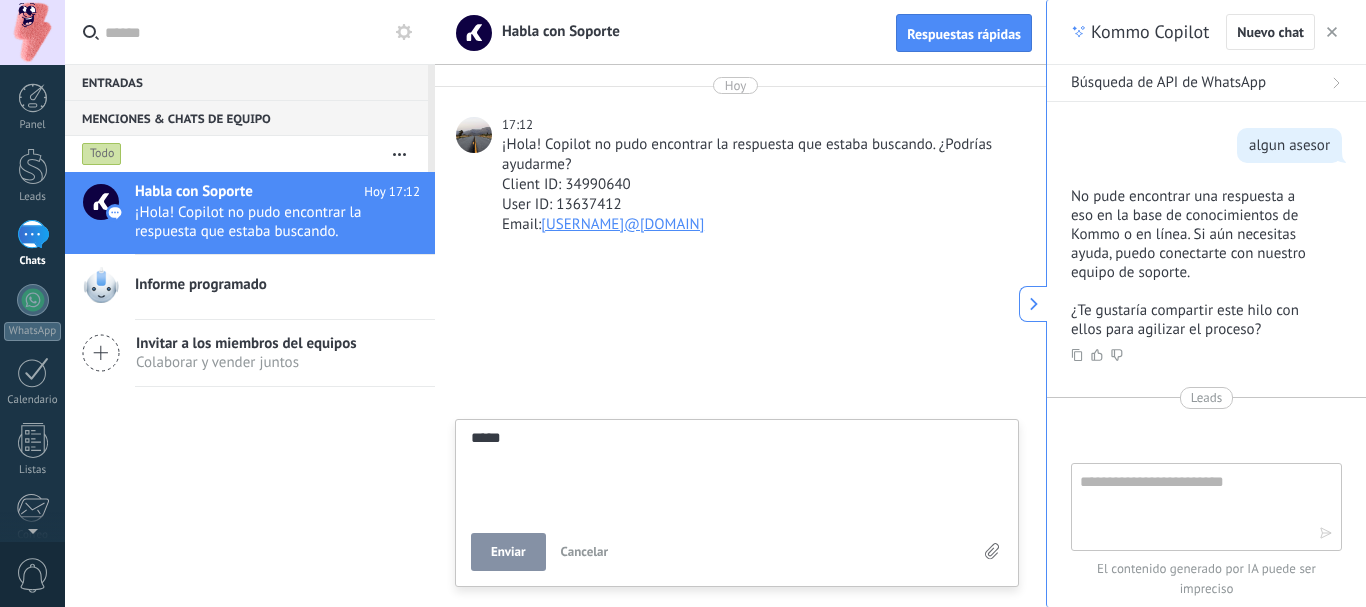 type on "****" 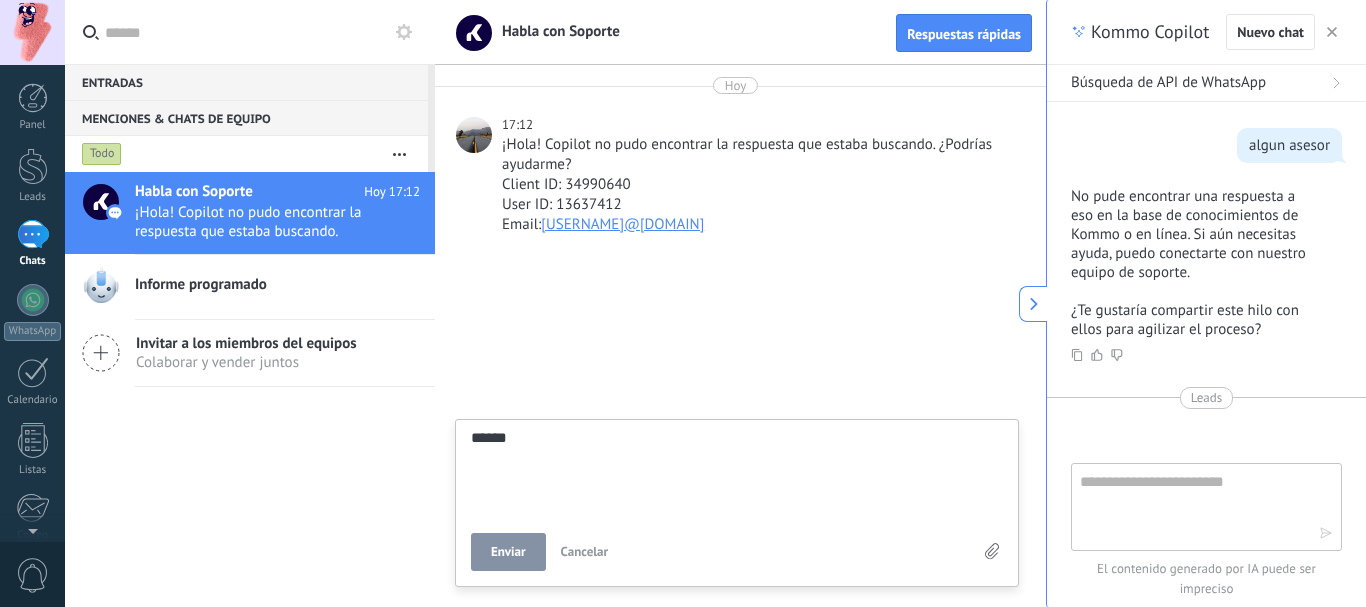 scroll, scrollTop: 57, scrollLeft: 0, axis: vertical 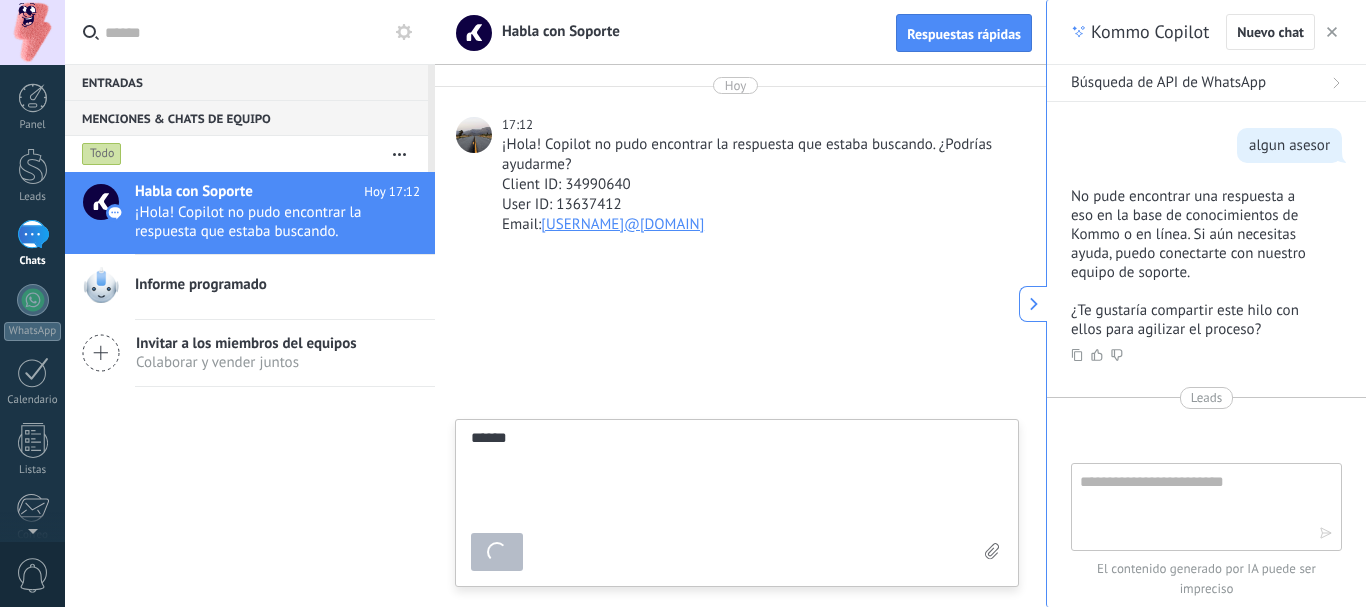 type on "*******" 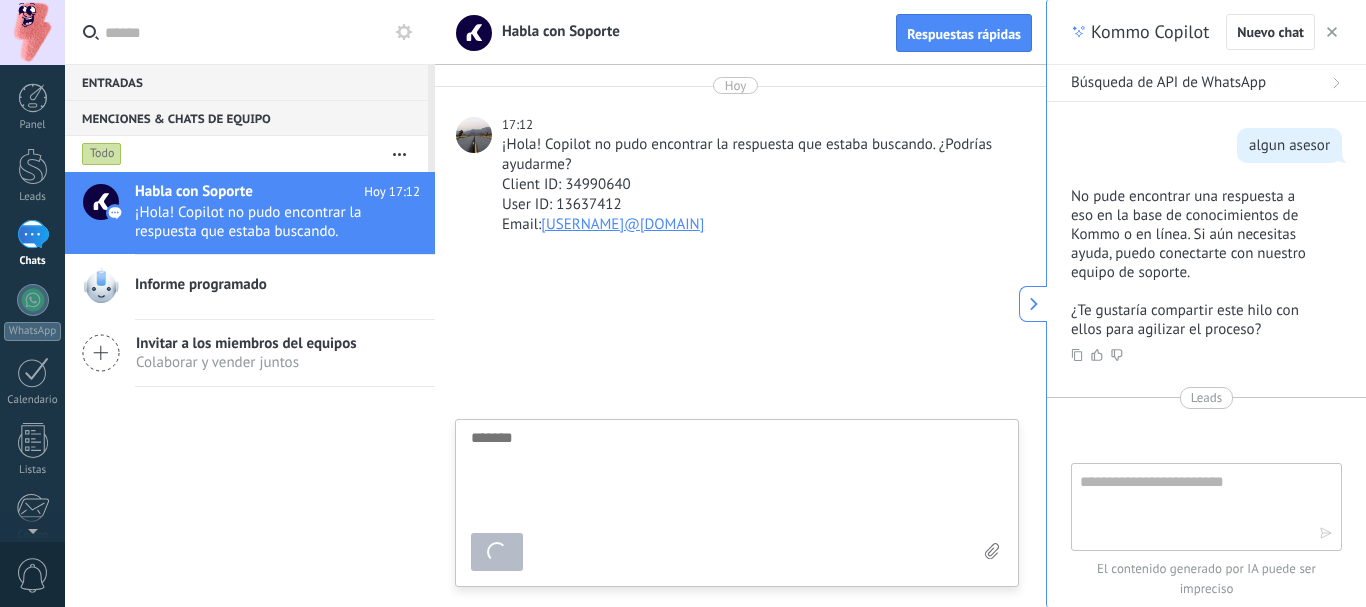 scroll, scrollTop: 19, scrollLeft: 0, axis: vertical 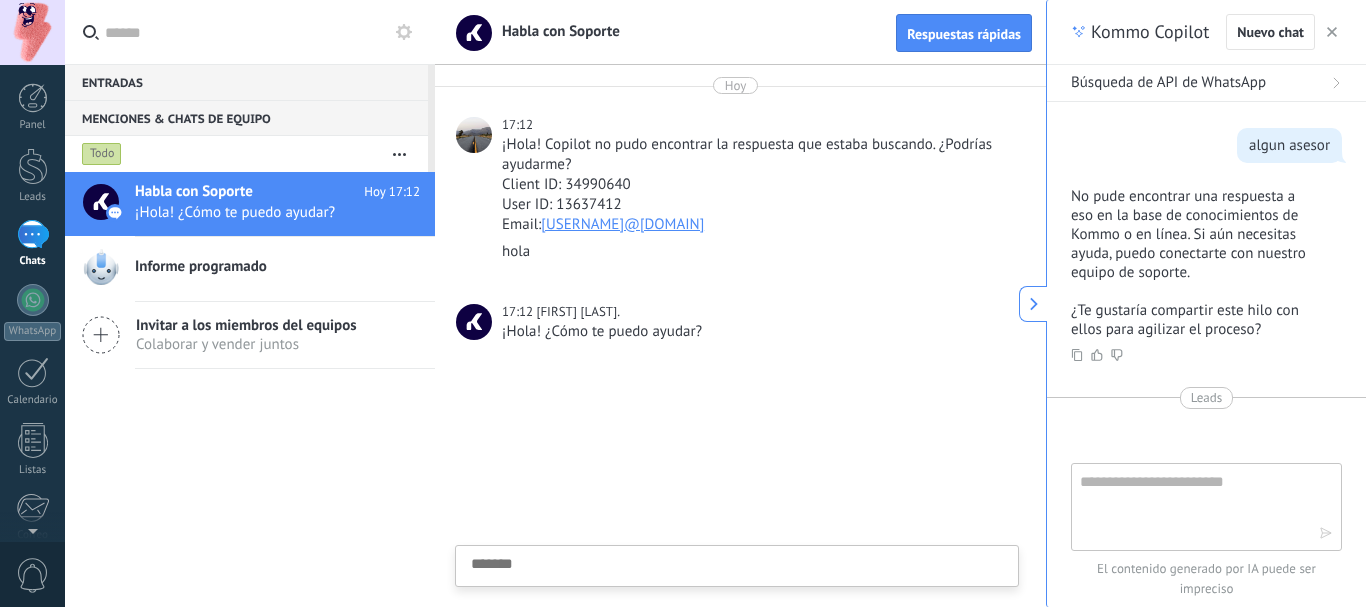 type on "*" 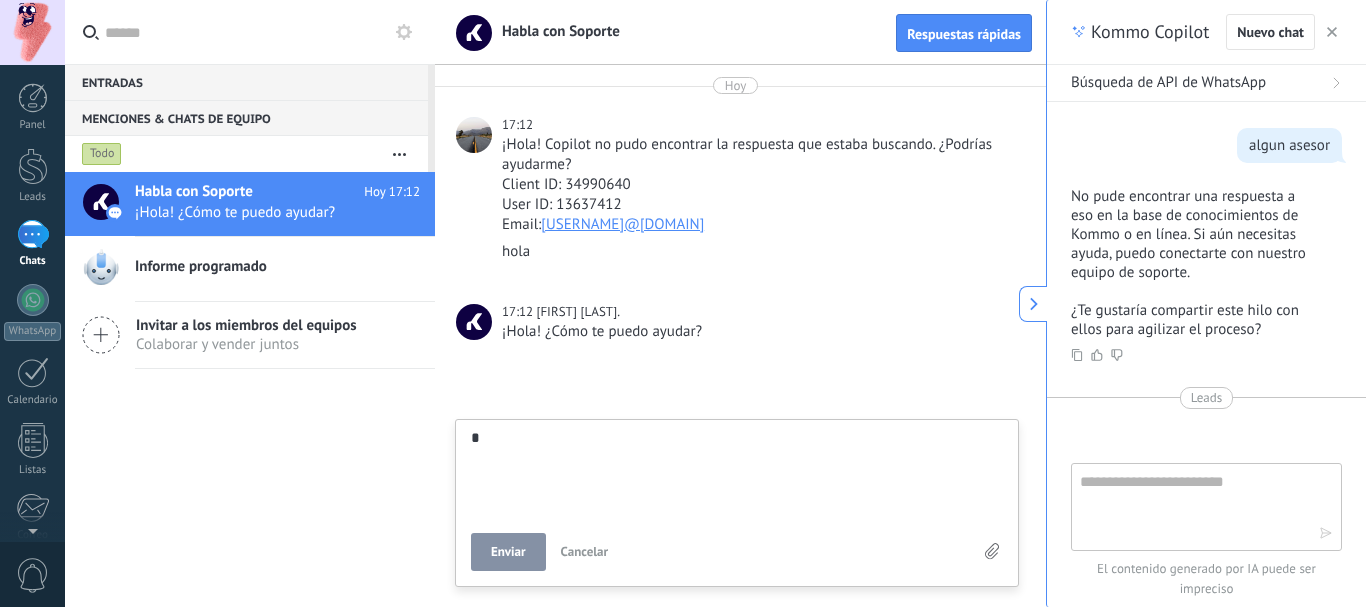 type on "**" 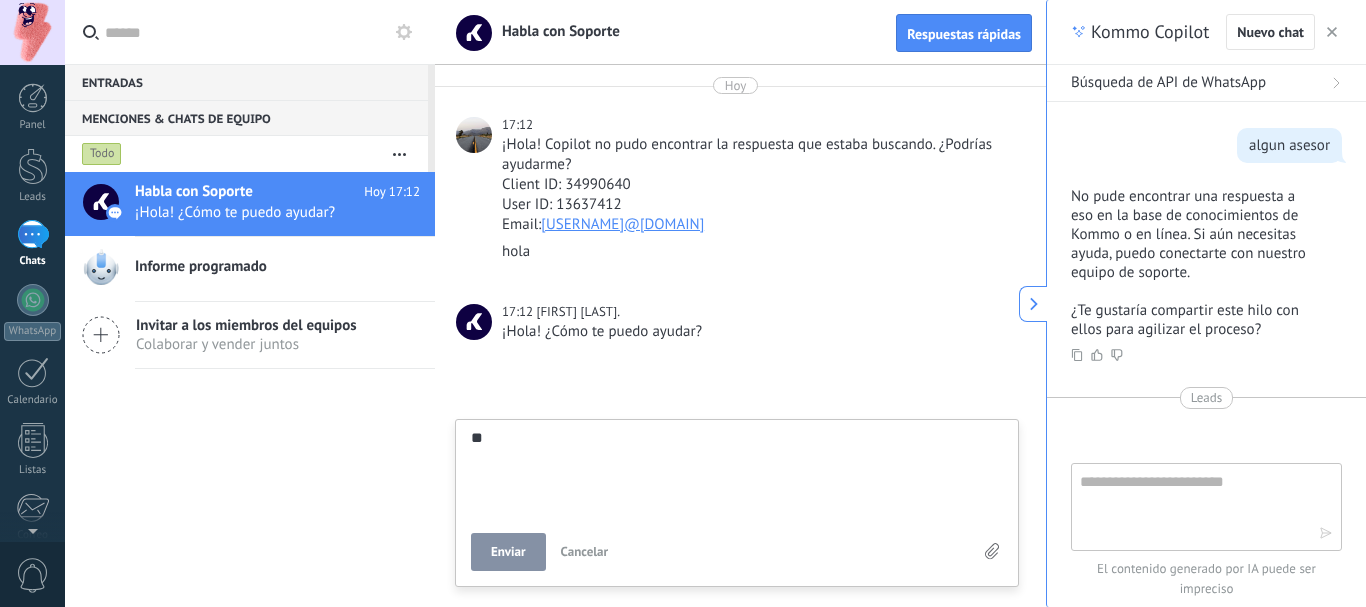 type on "***" 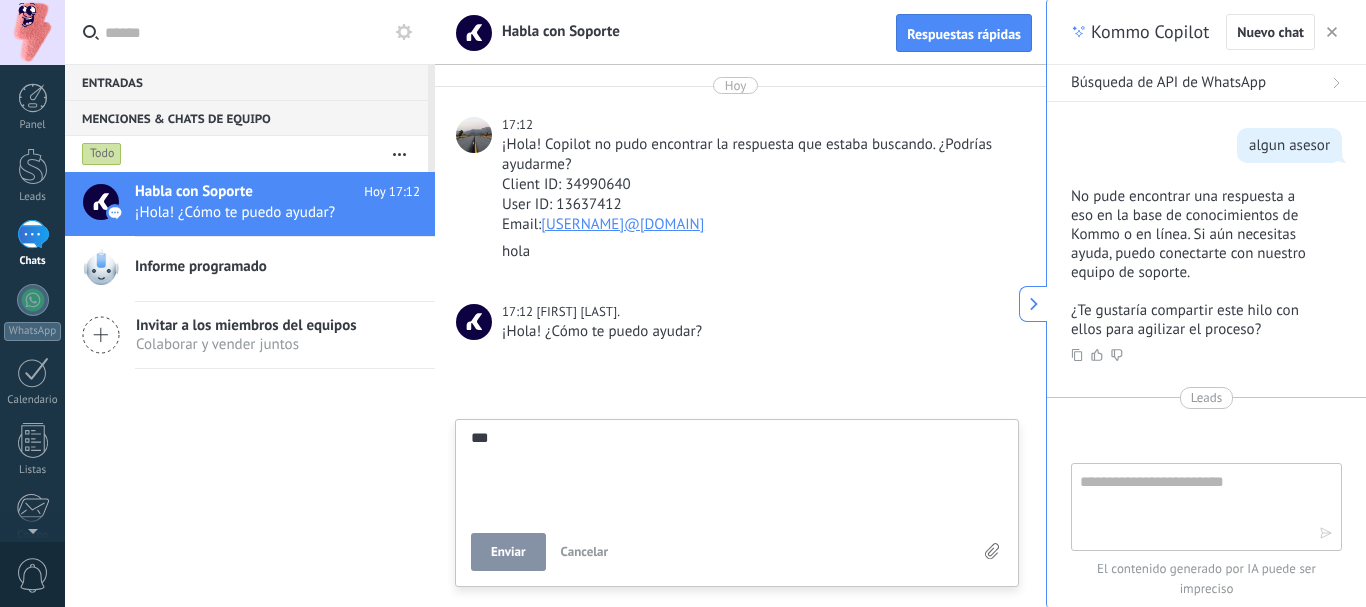 type on "****" 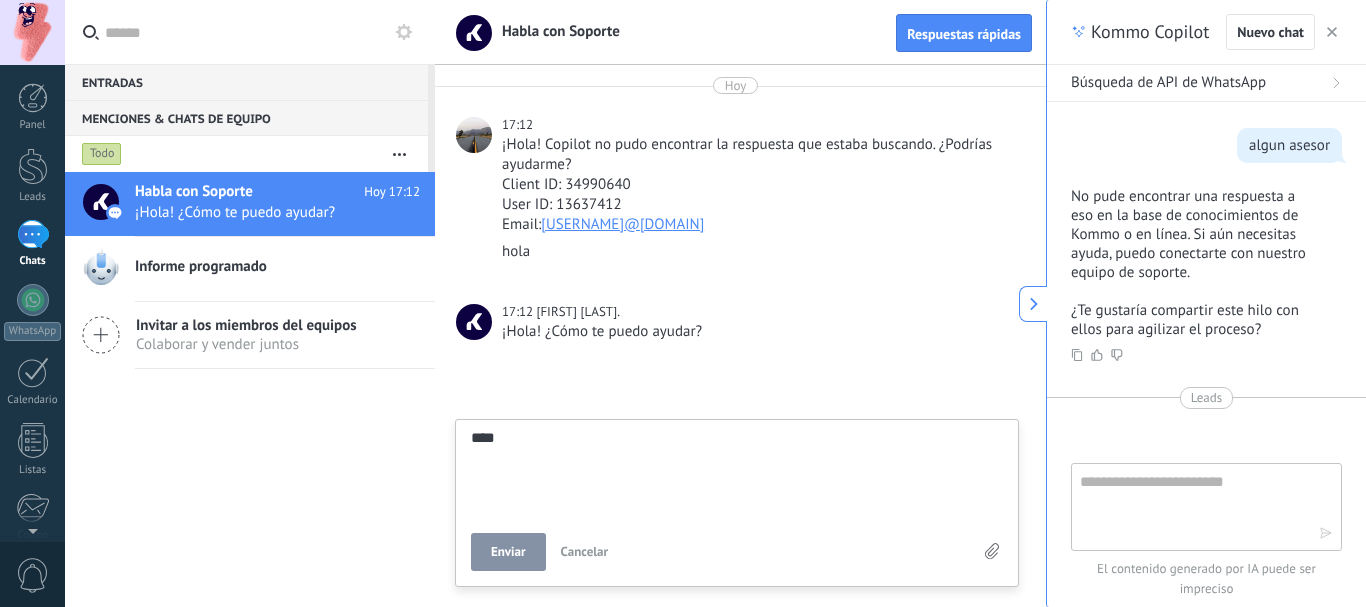 type on "*****" 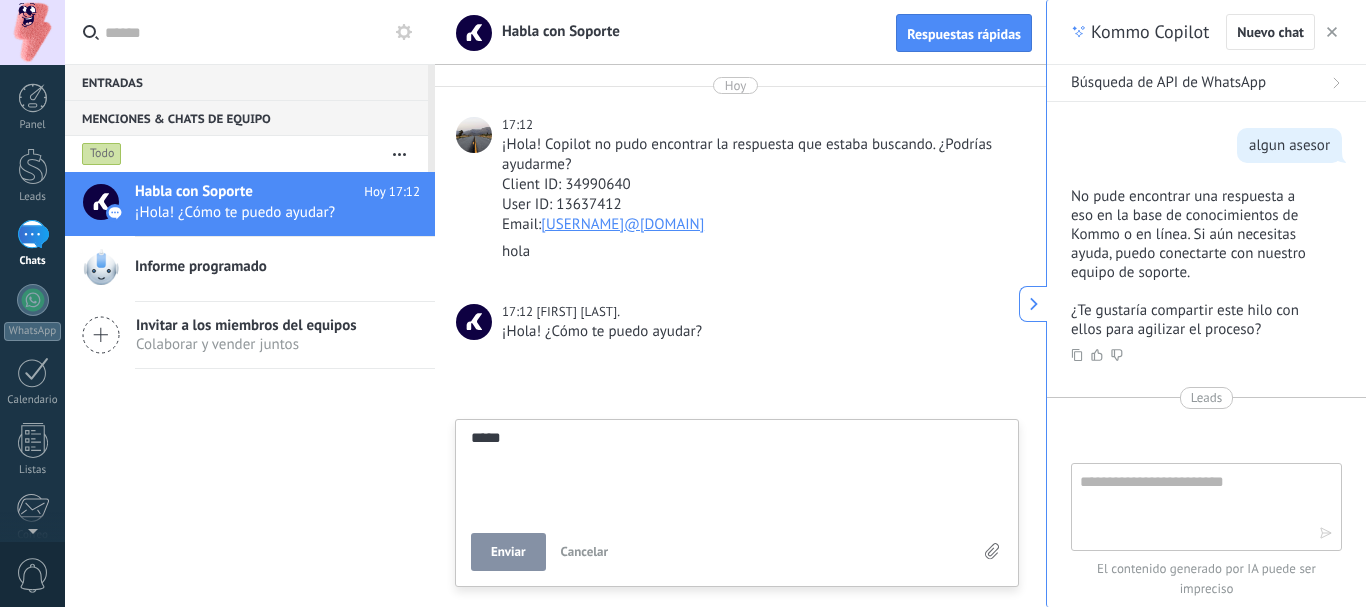type on "*****" 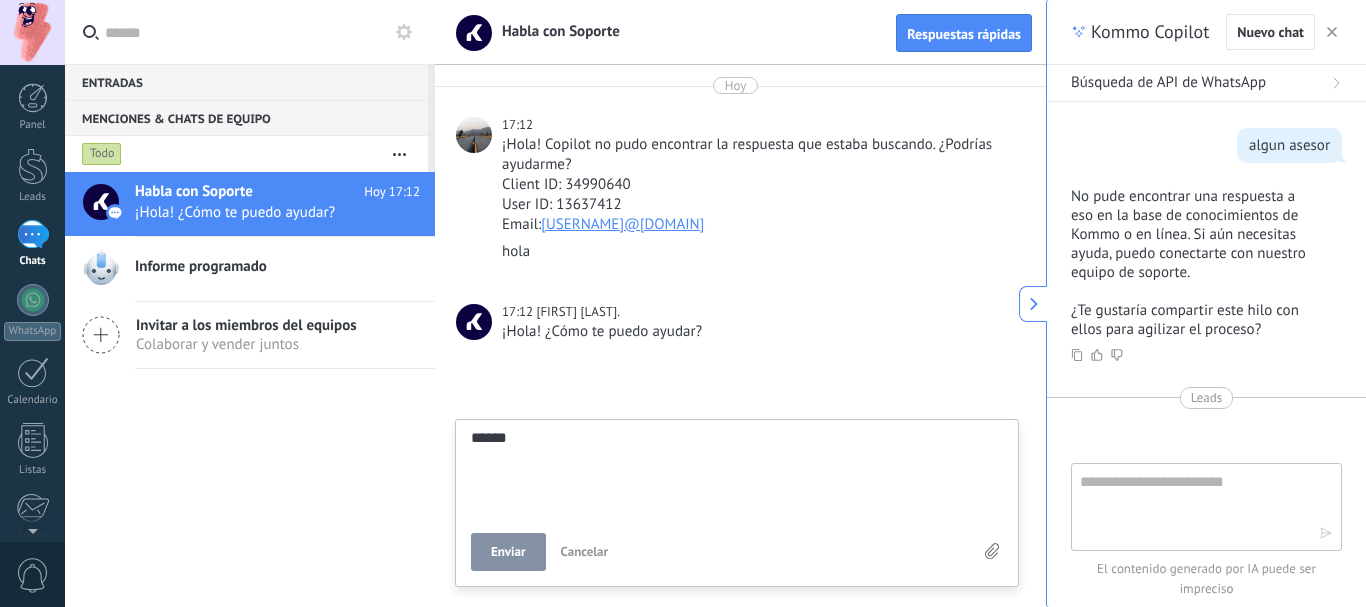 type on "*******" 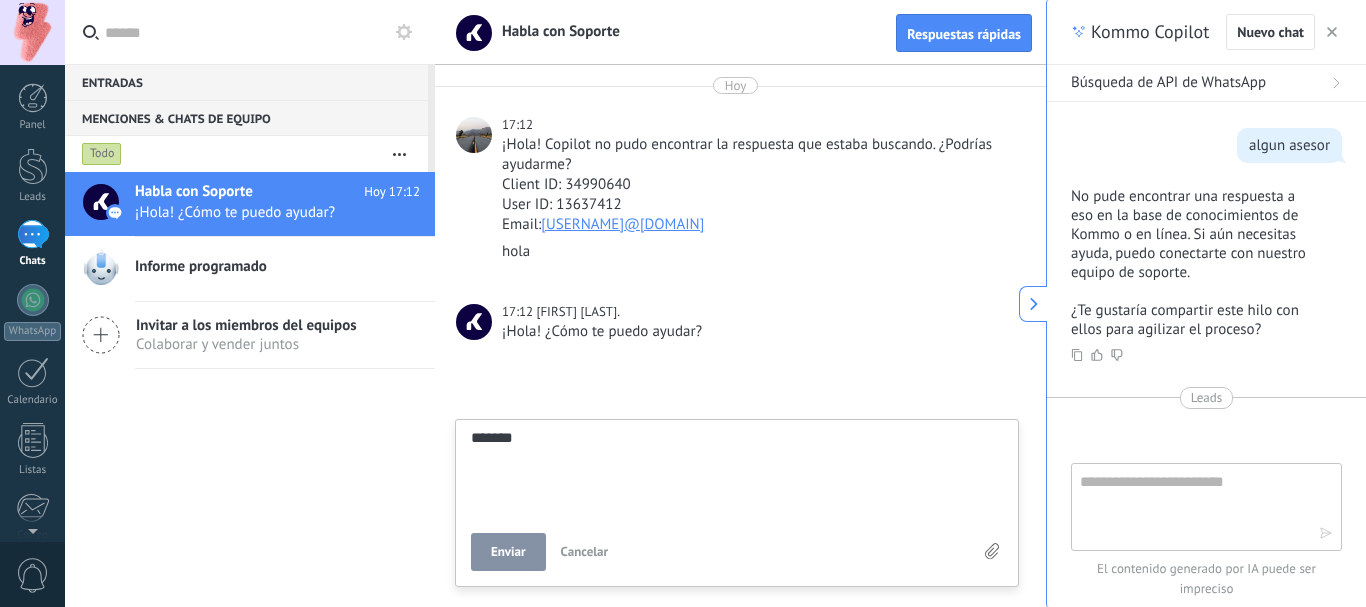 type on "********" 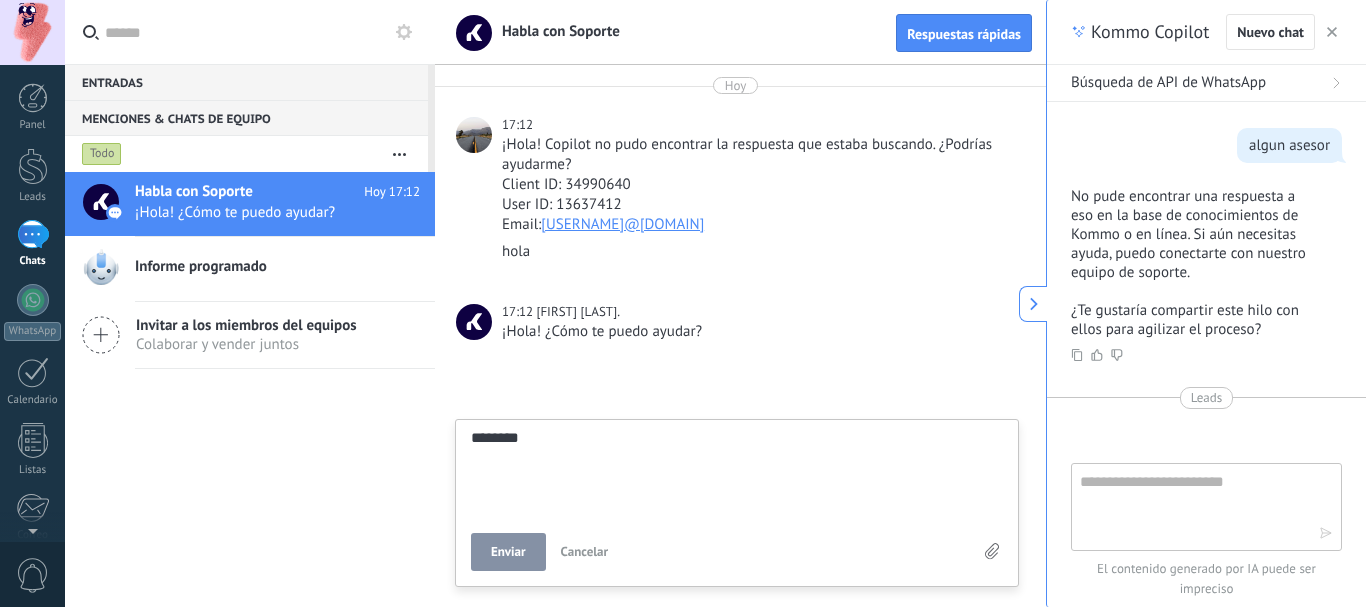 type on "*********" 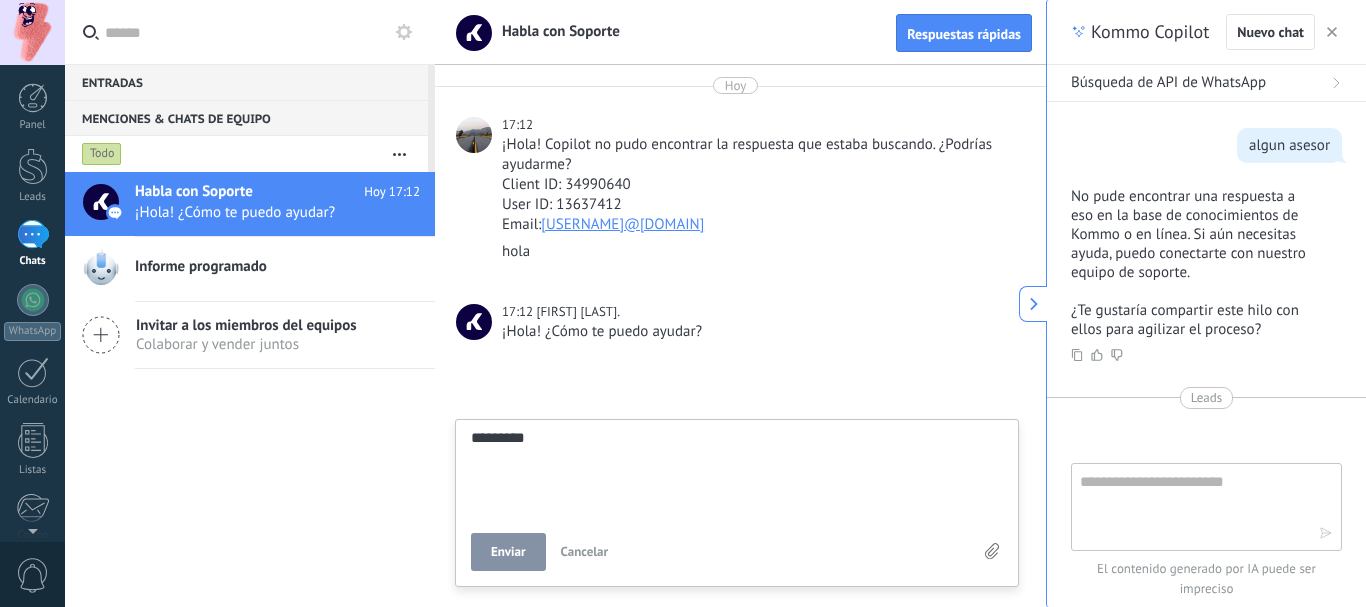 type on "**********" 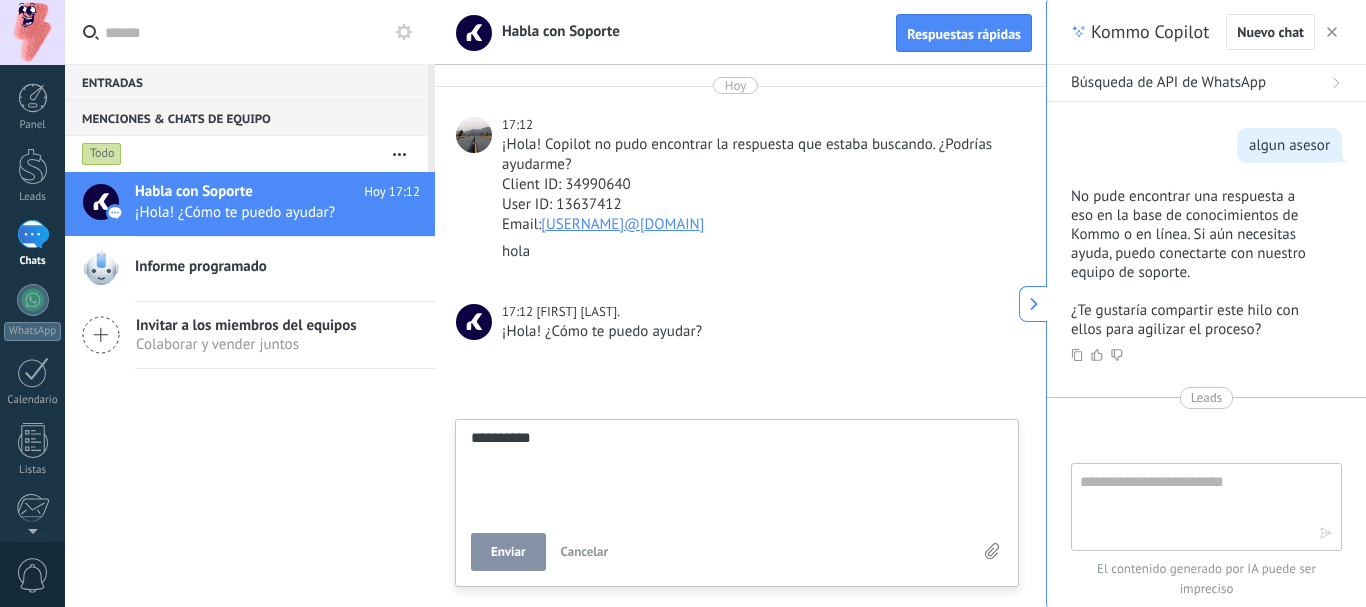 type on "**********" 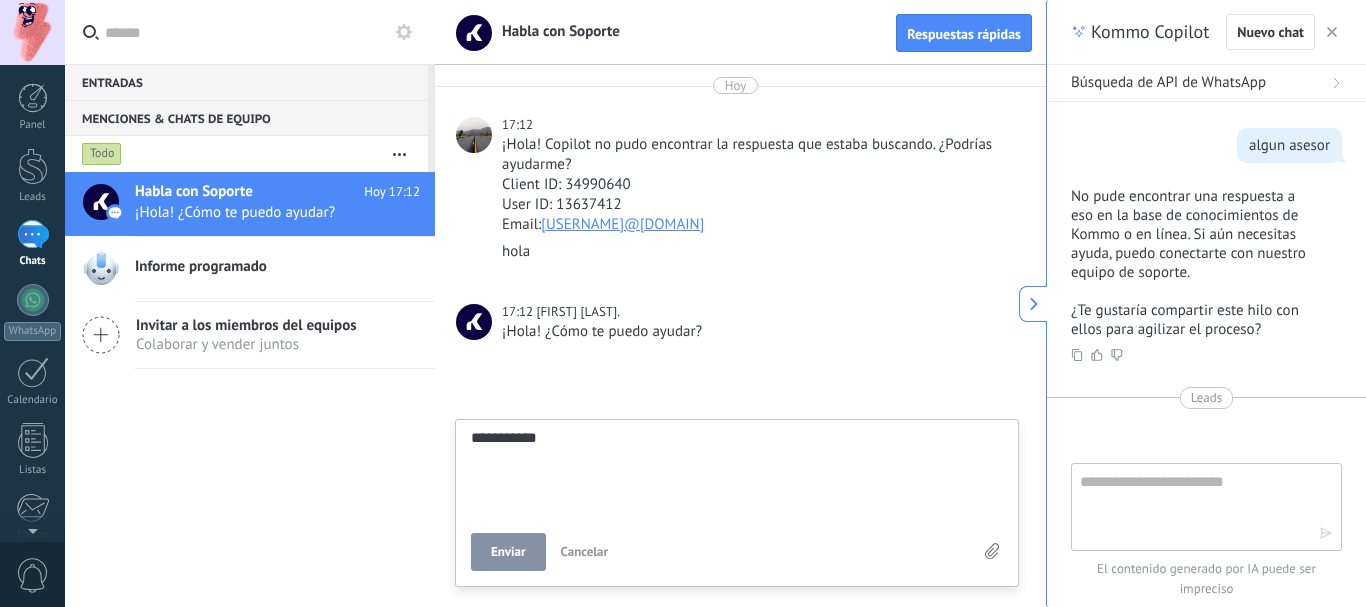 type on "**********" 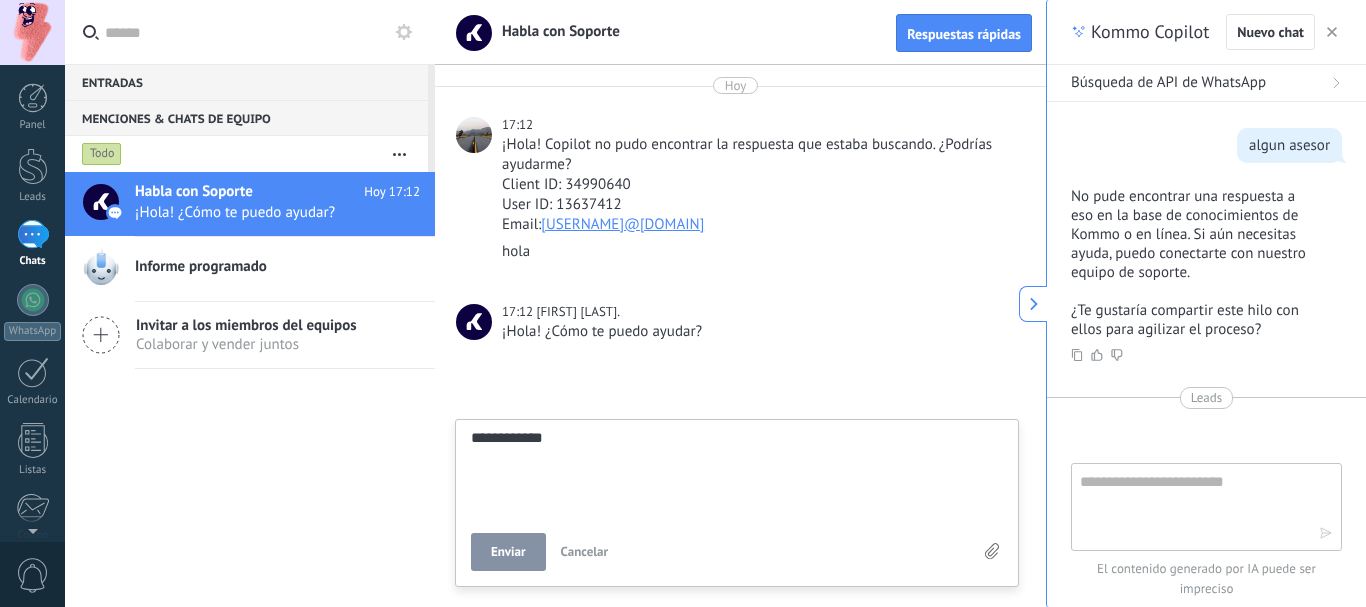 type on "**********" 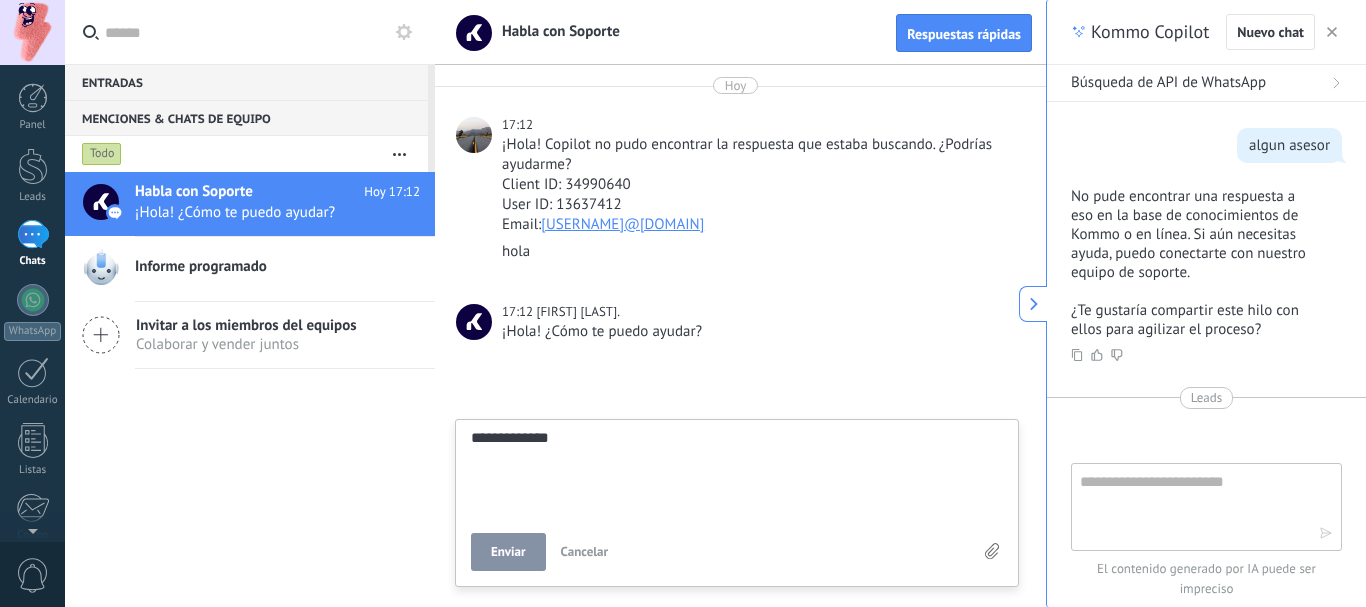 type on "**********" 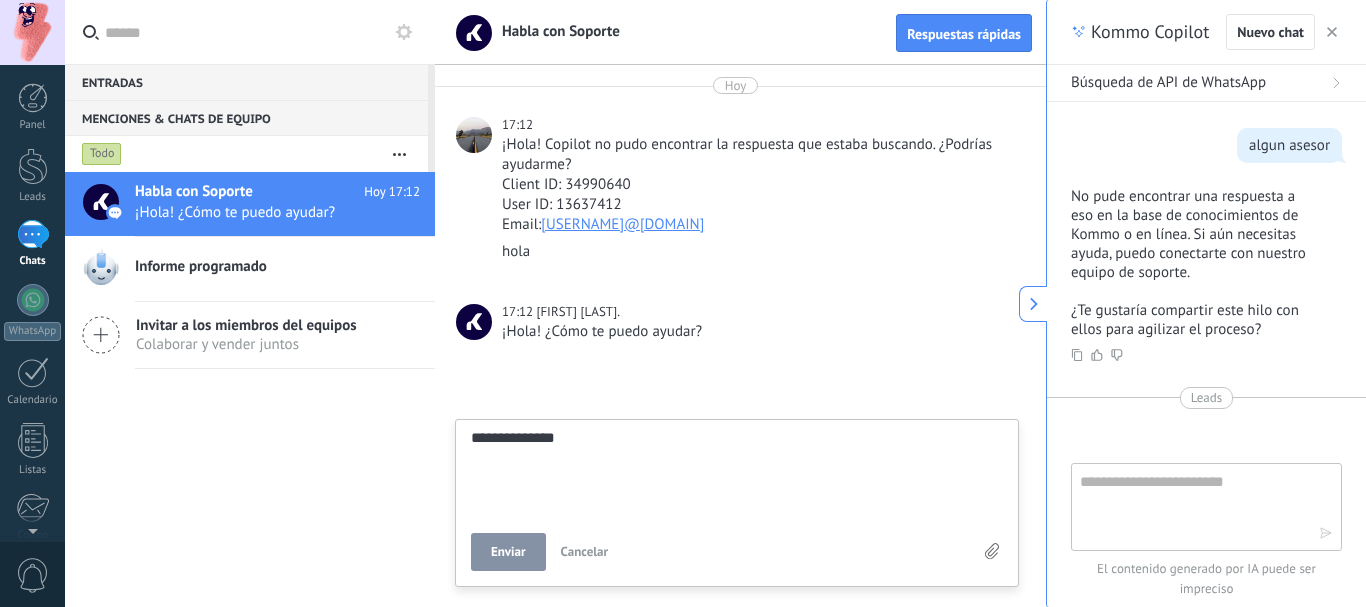 type on "**********" 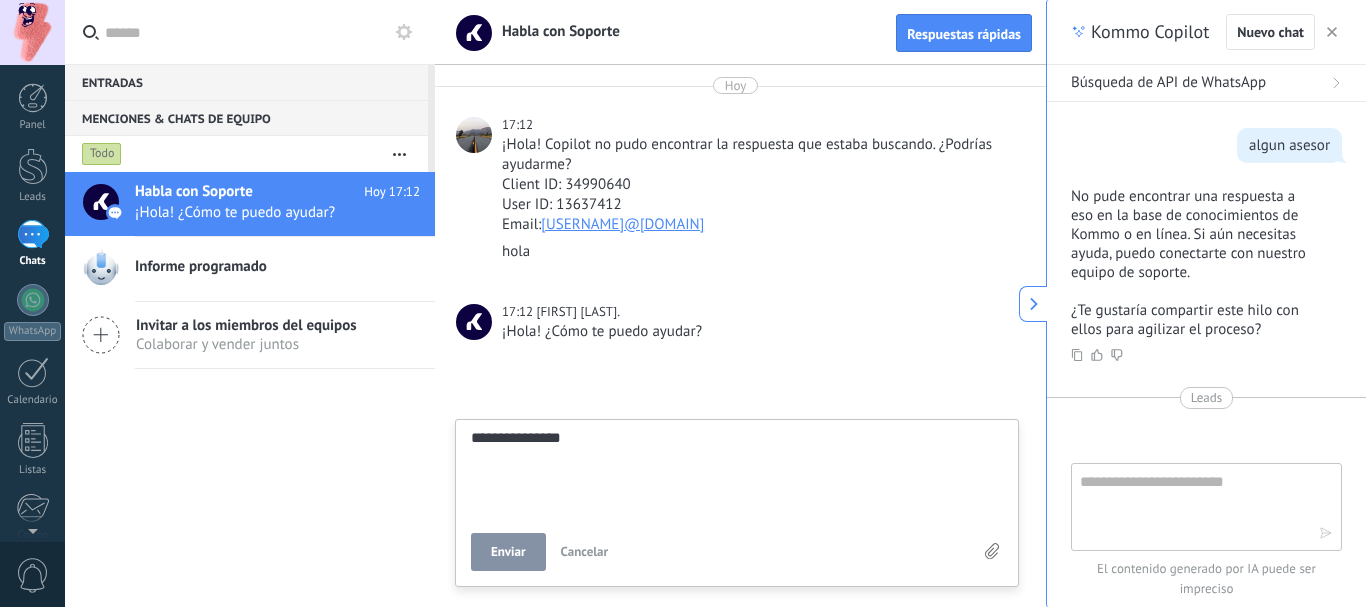 type on "**********" 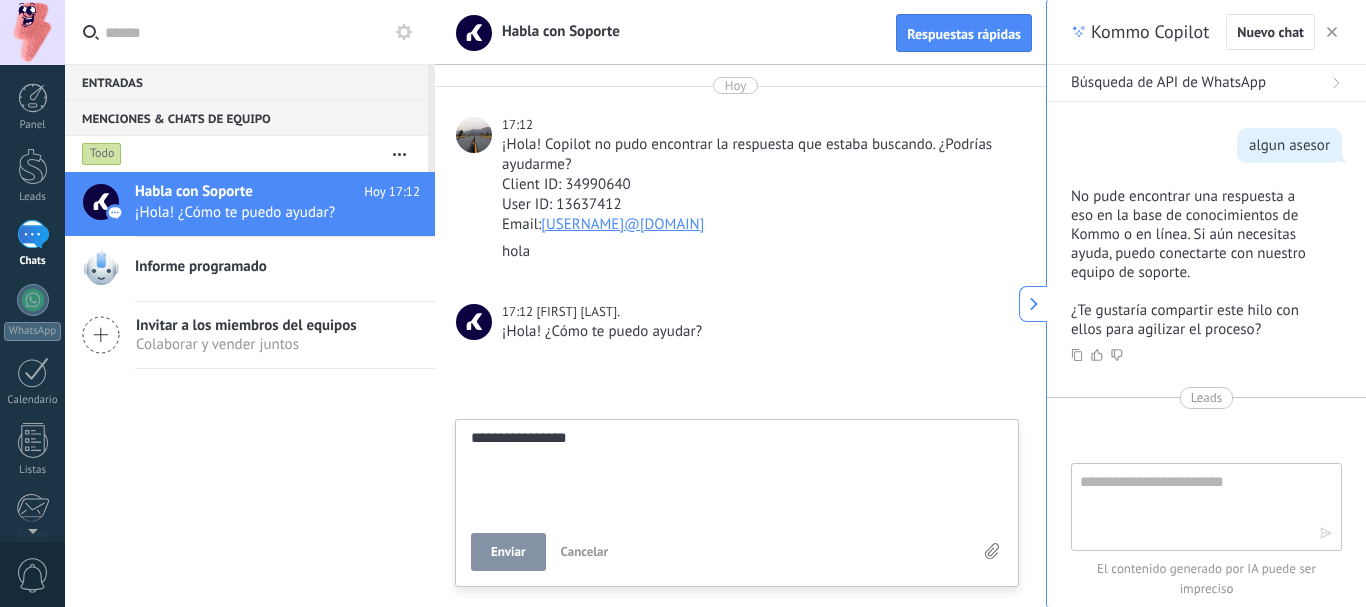 type on "**********" 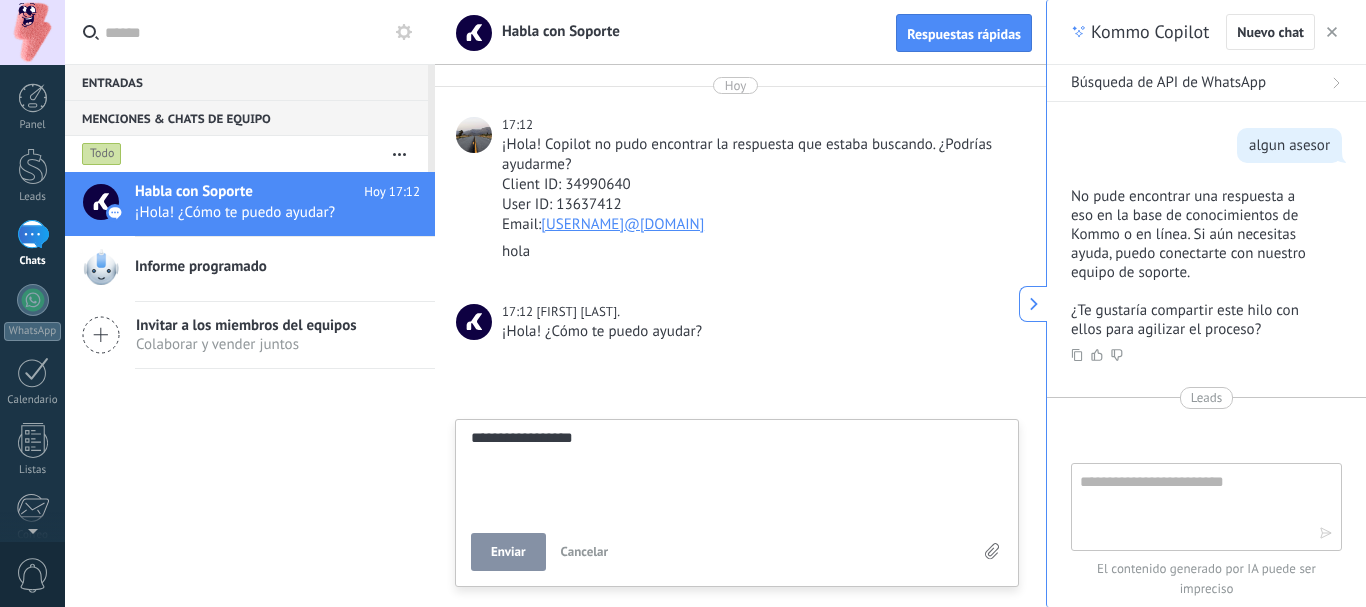 type on "**********" 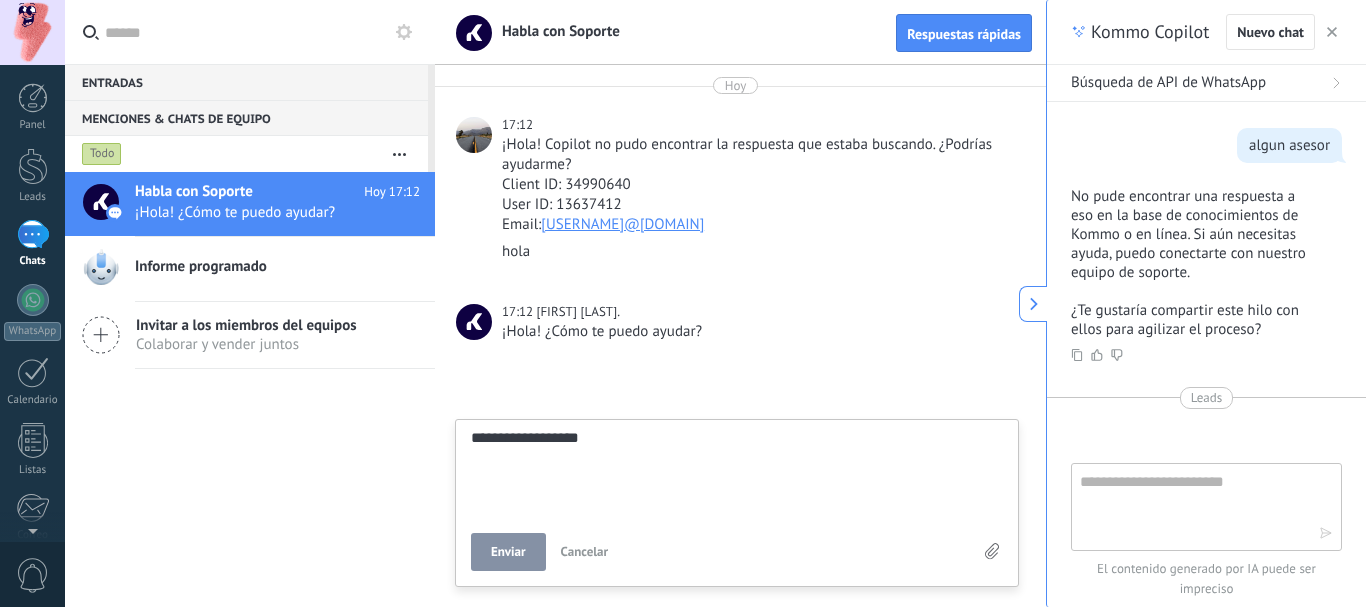 type on "**********" 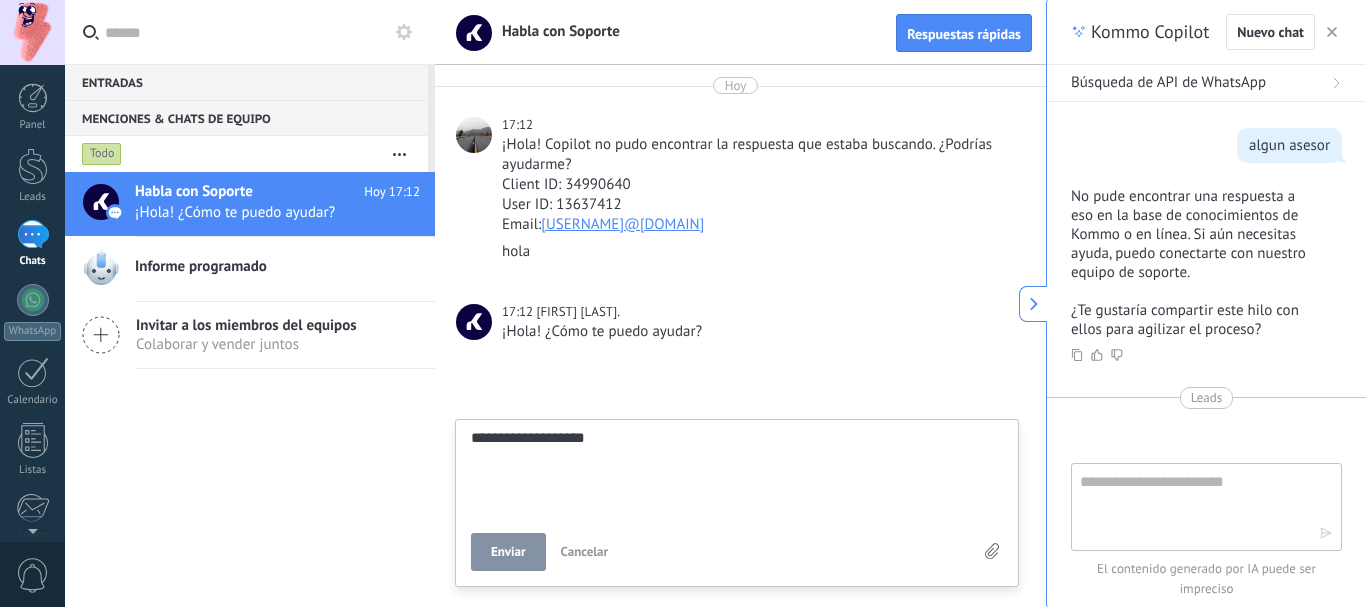 type on "**********" 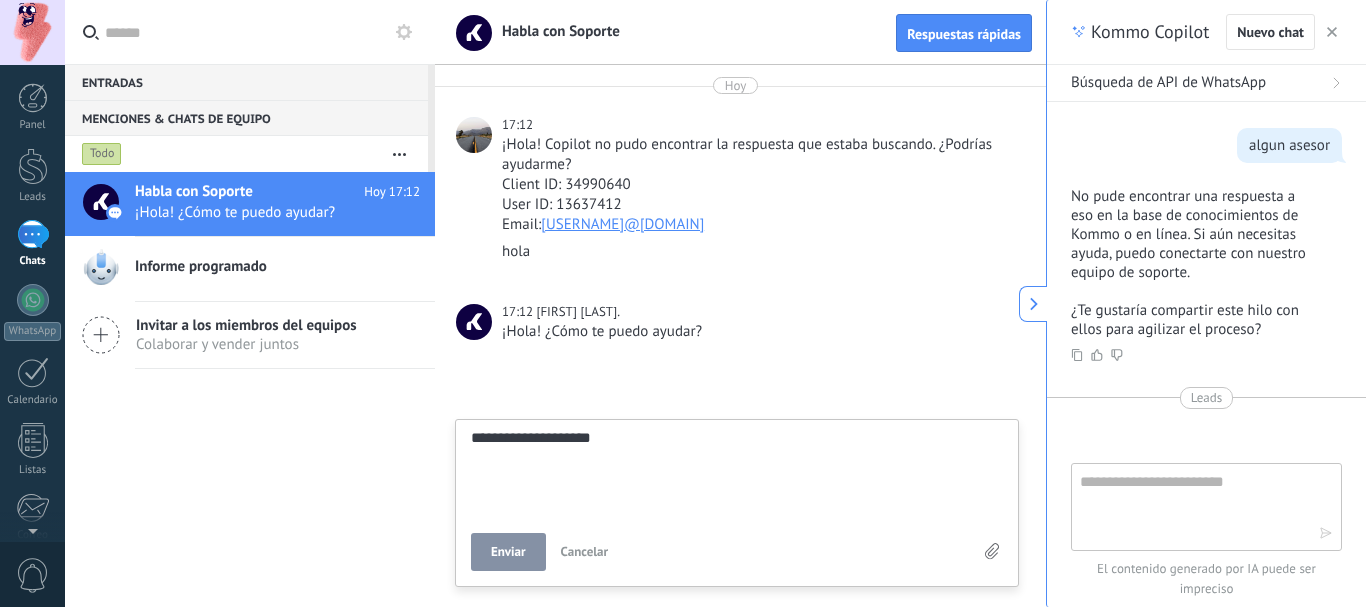 type on "**********" 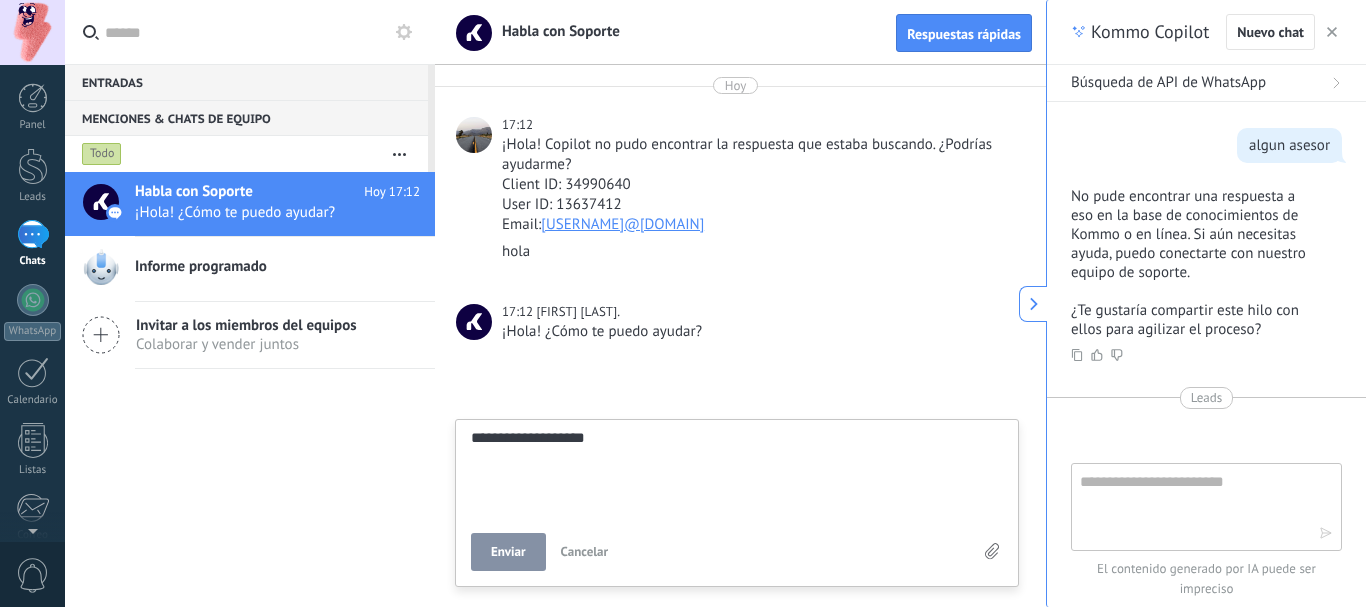 type on "**********" 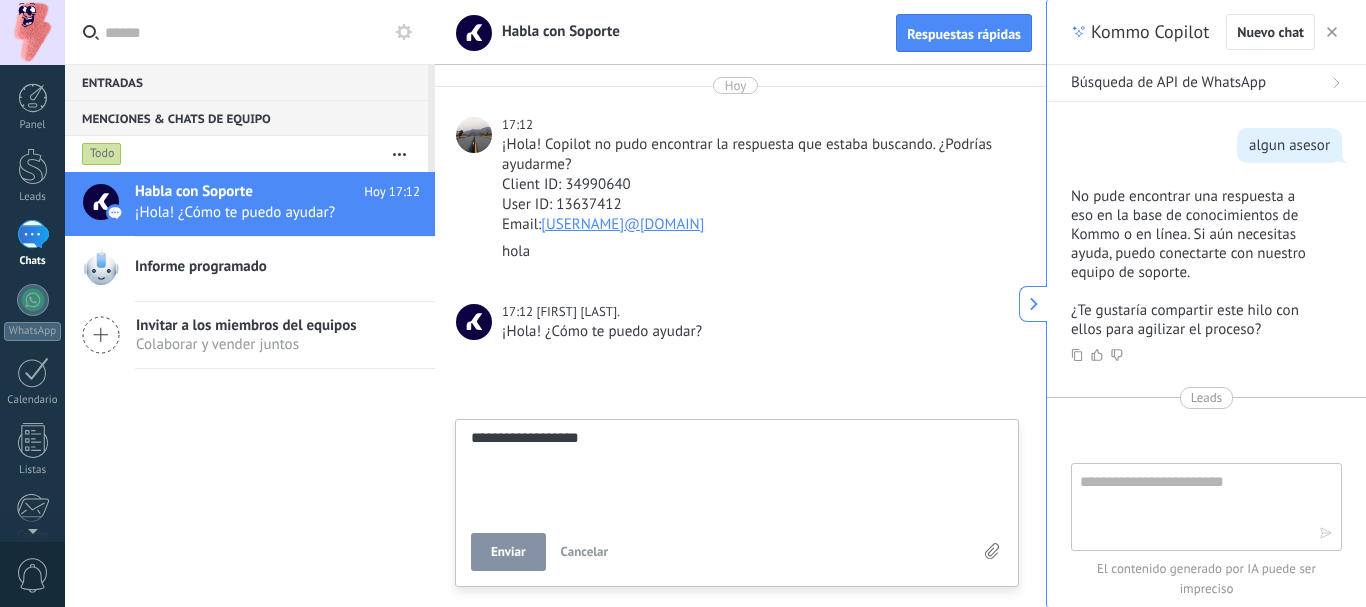type on "**********" 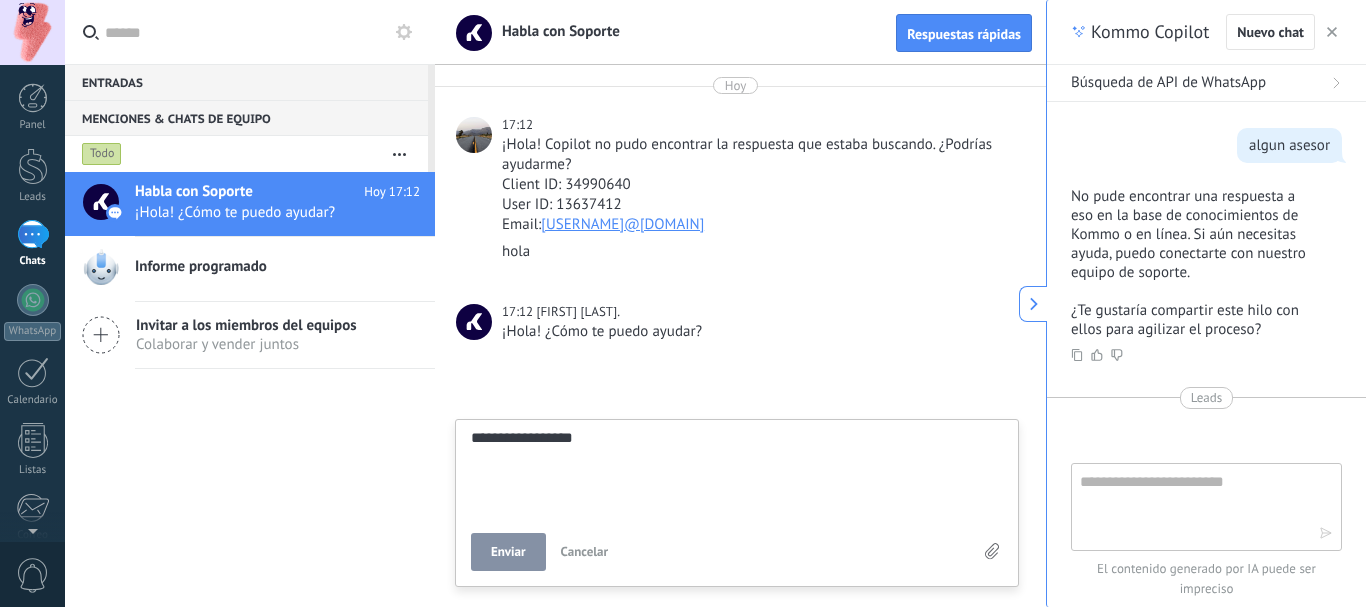 type on "**********" 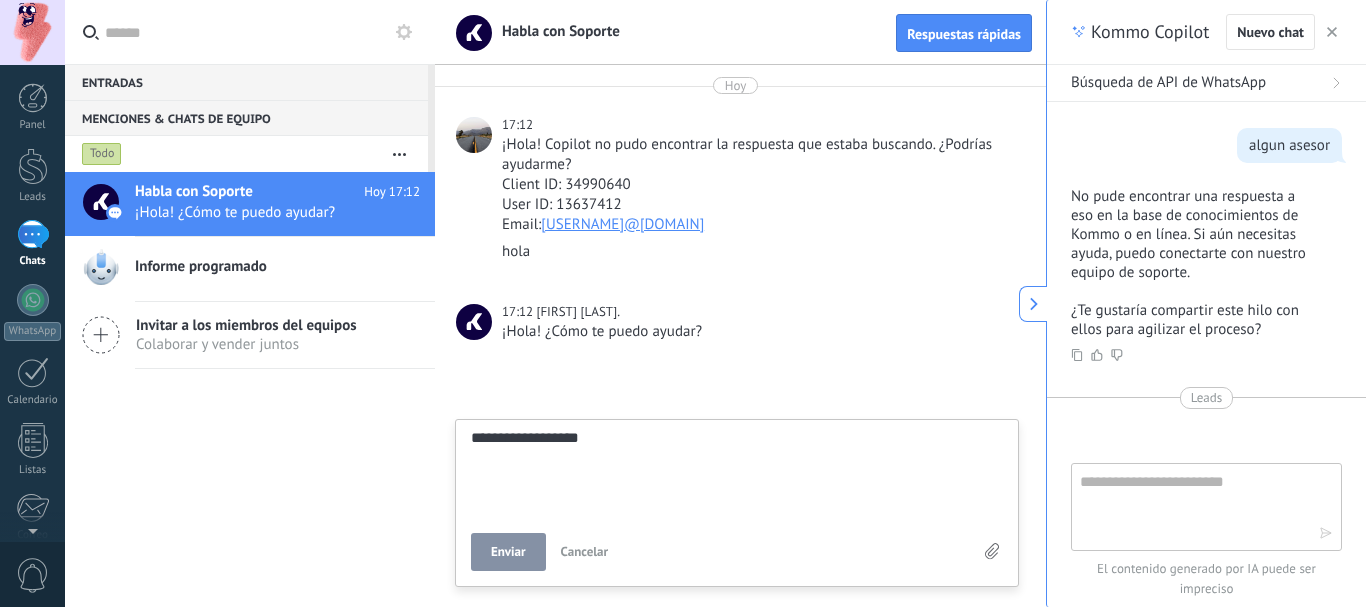 type on "**********" 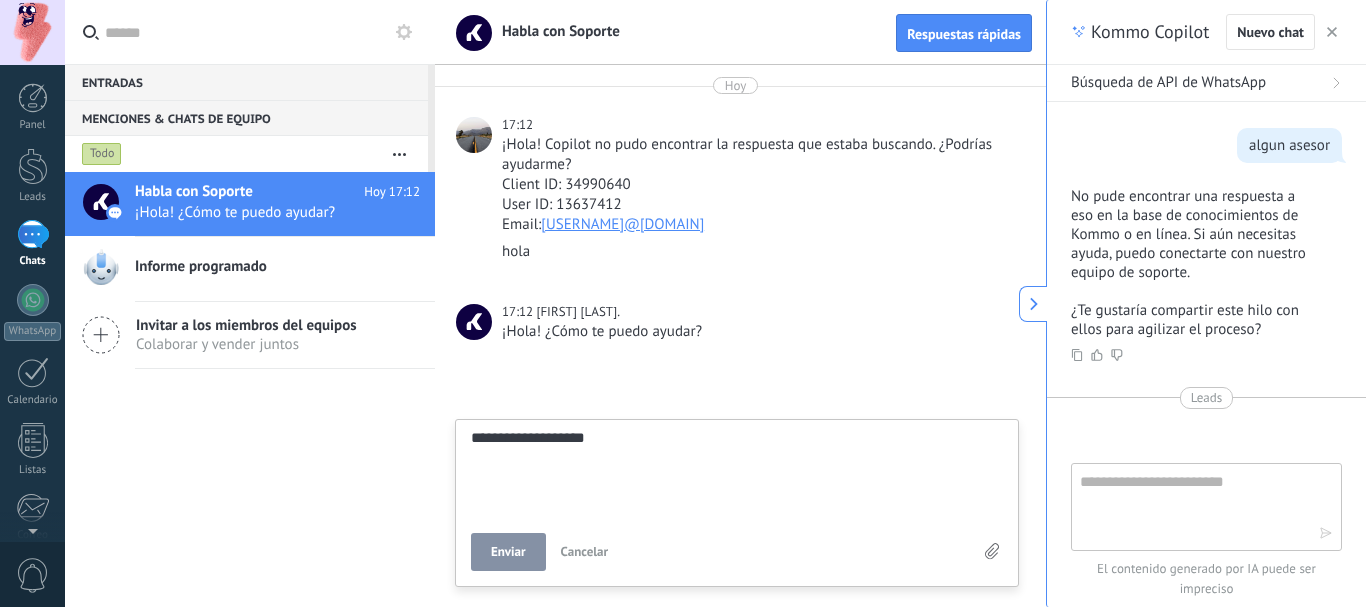type on "**********" 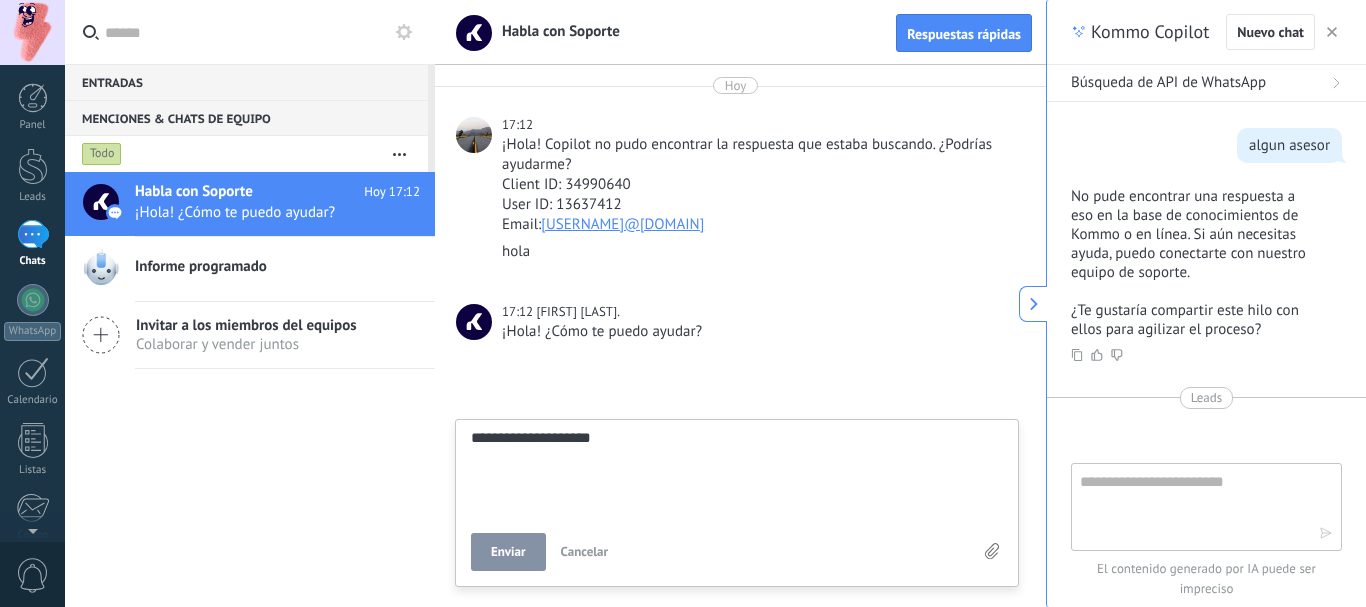 type on "**********" 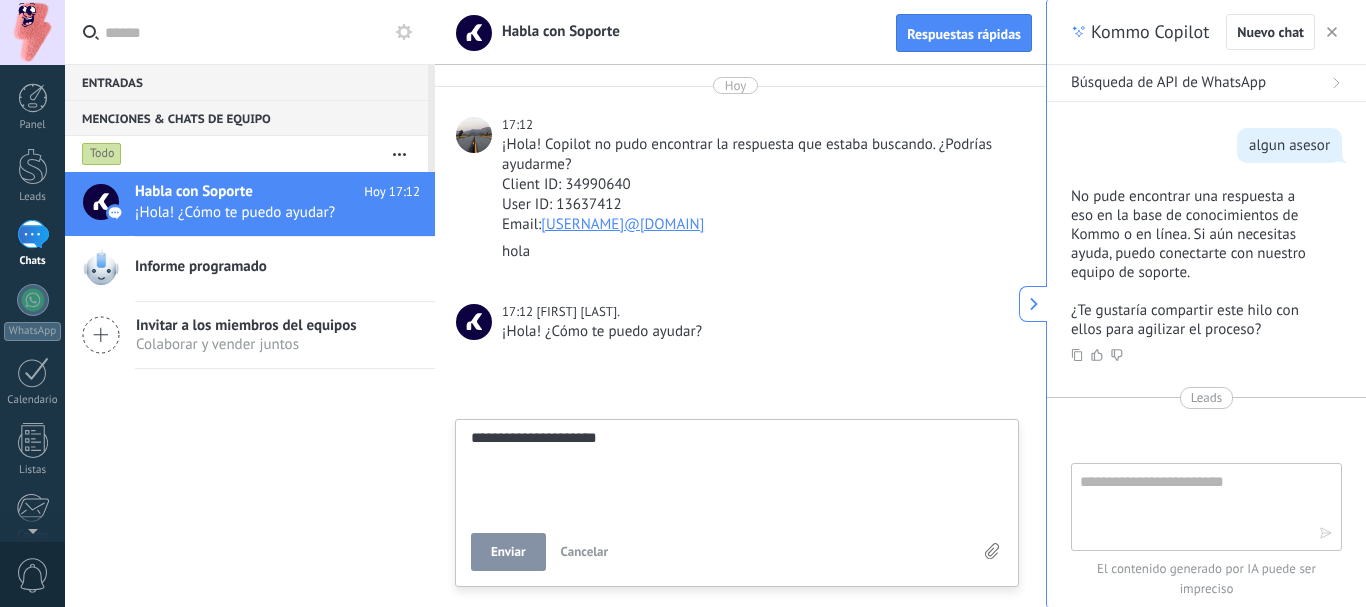 type on "**********" 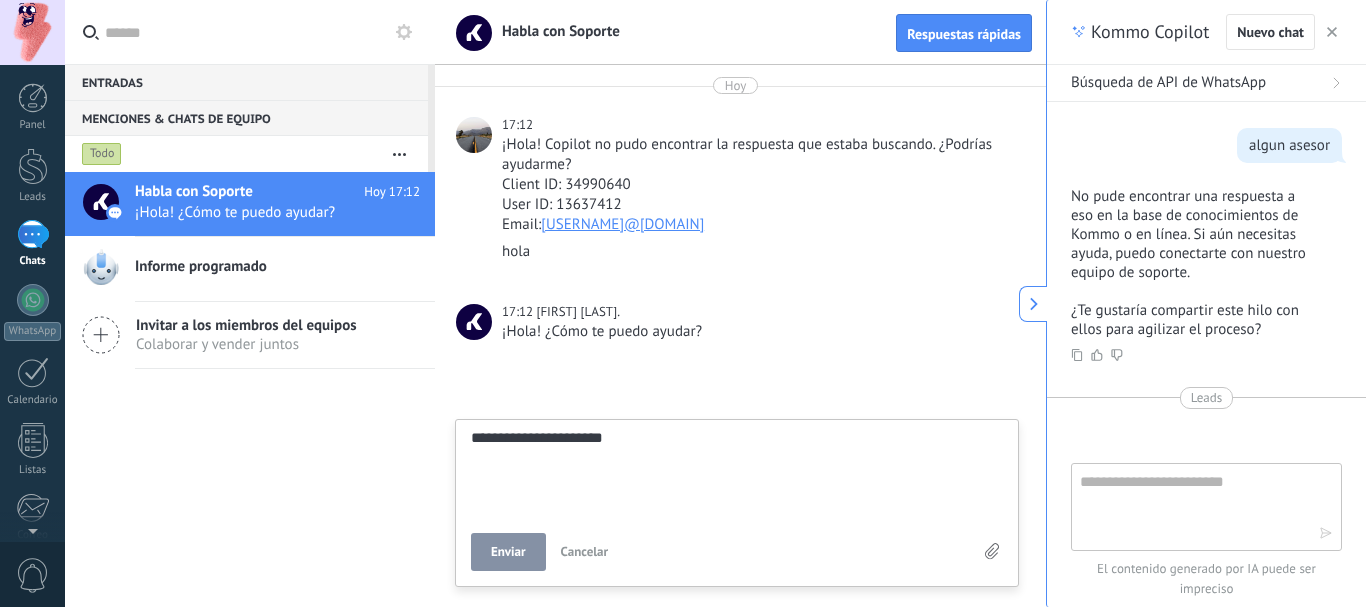 type on "**********" 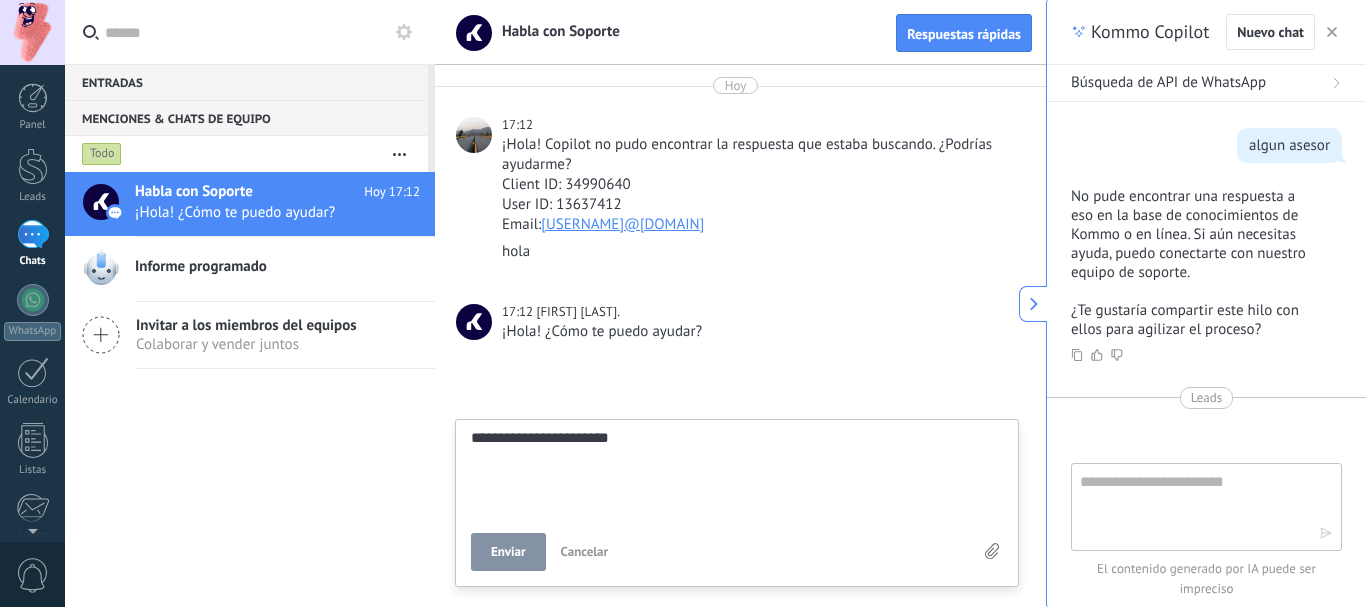 type on "**********" 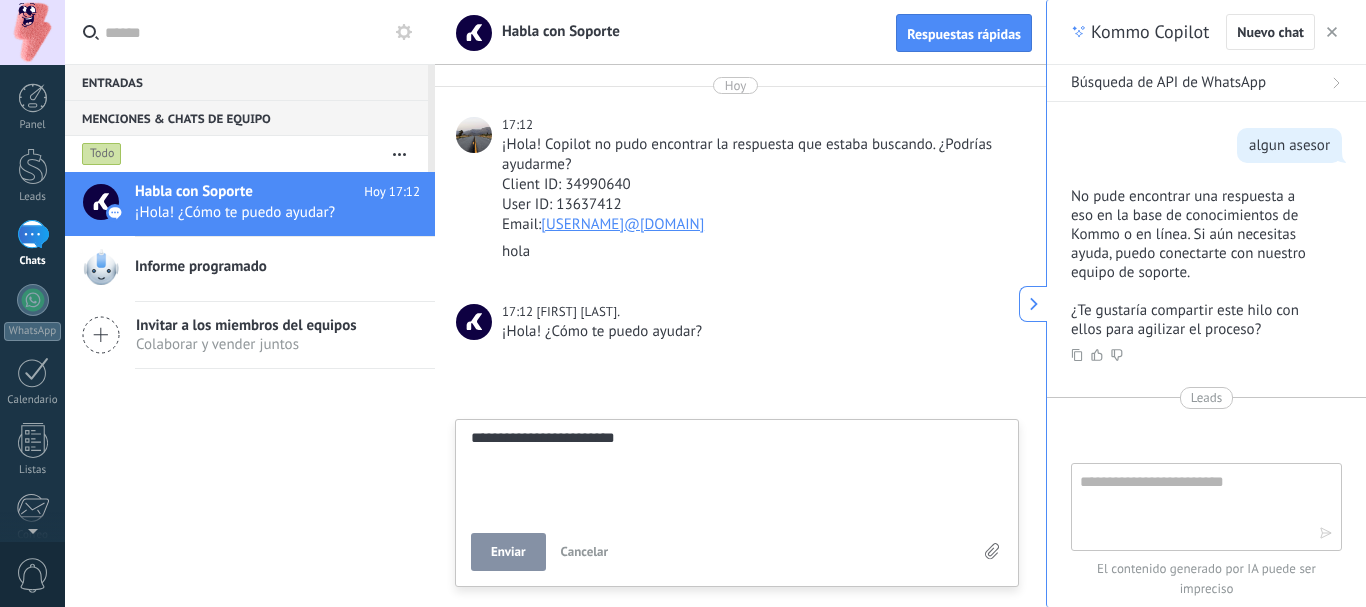 type on "**********" 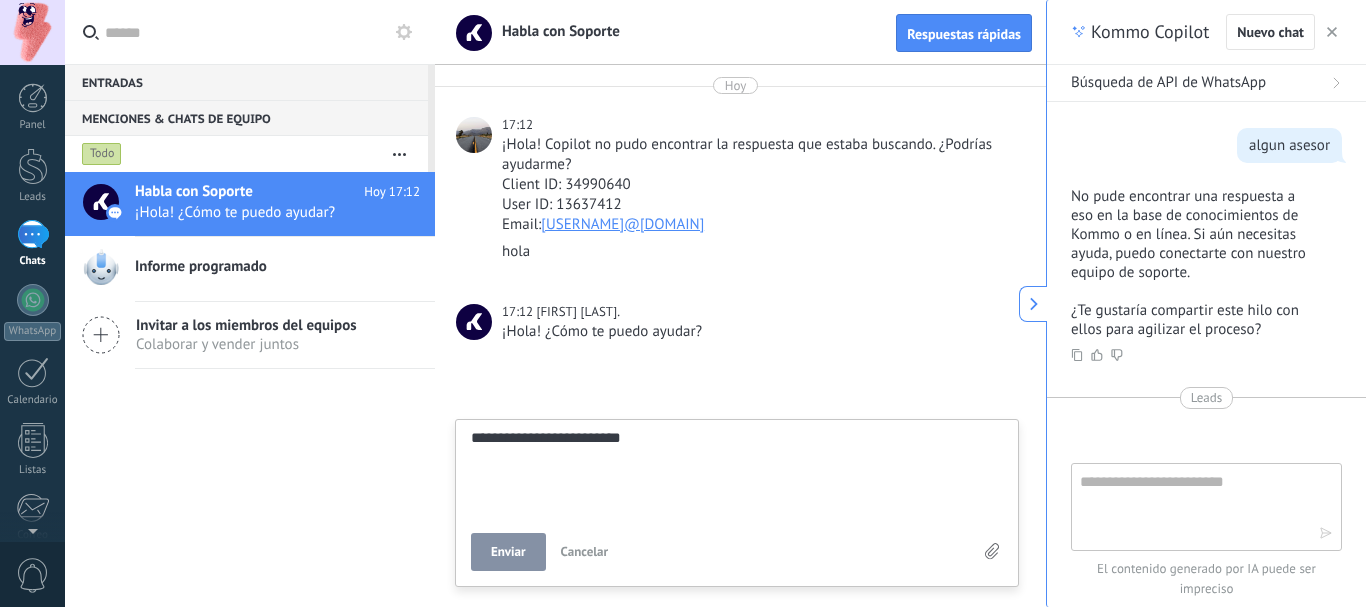 type on "**********" 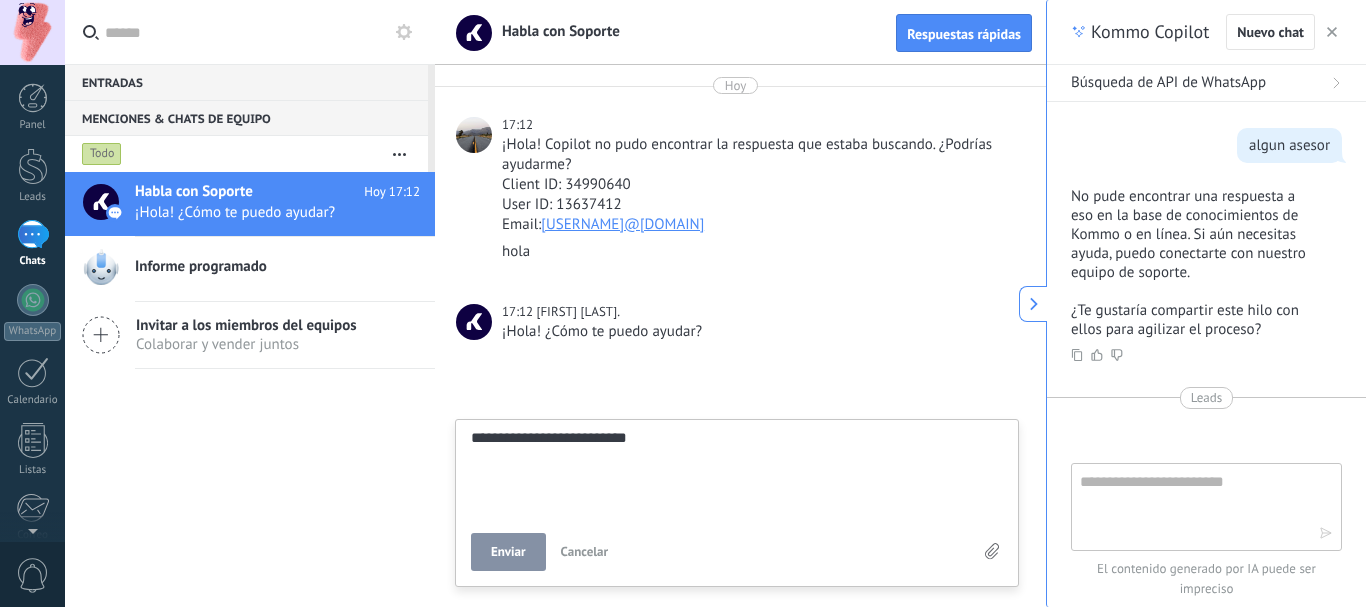 type on "**********" 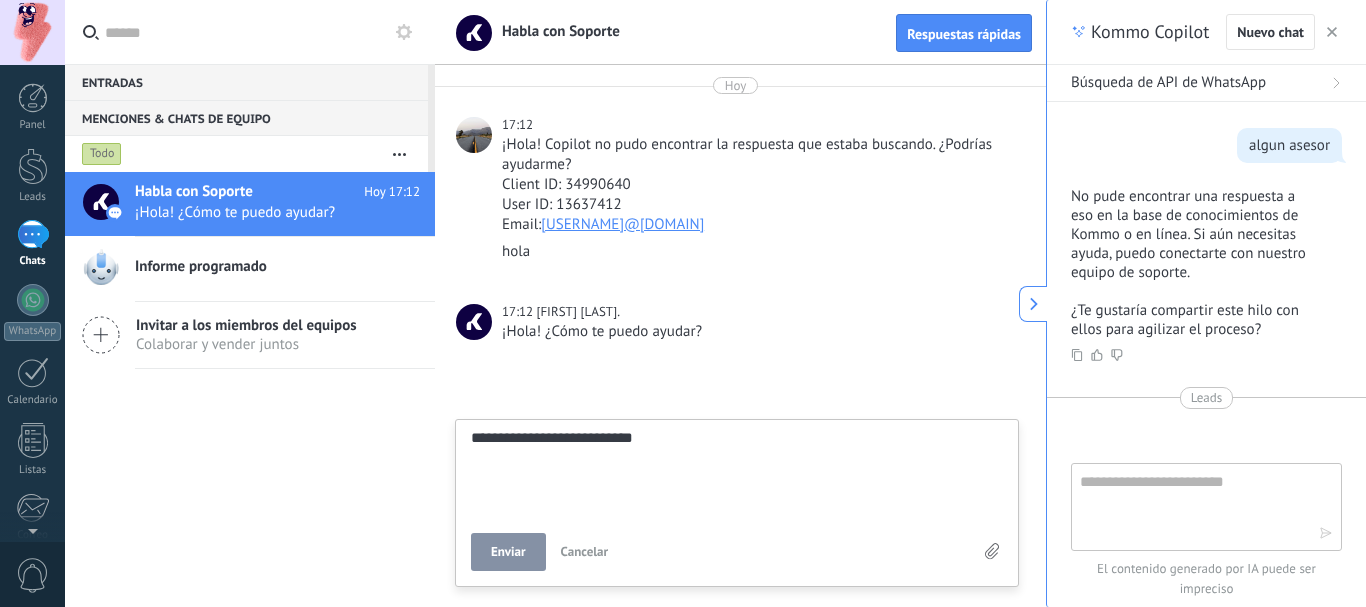 type on "**********" 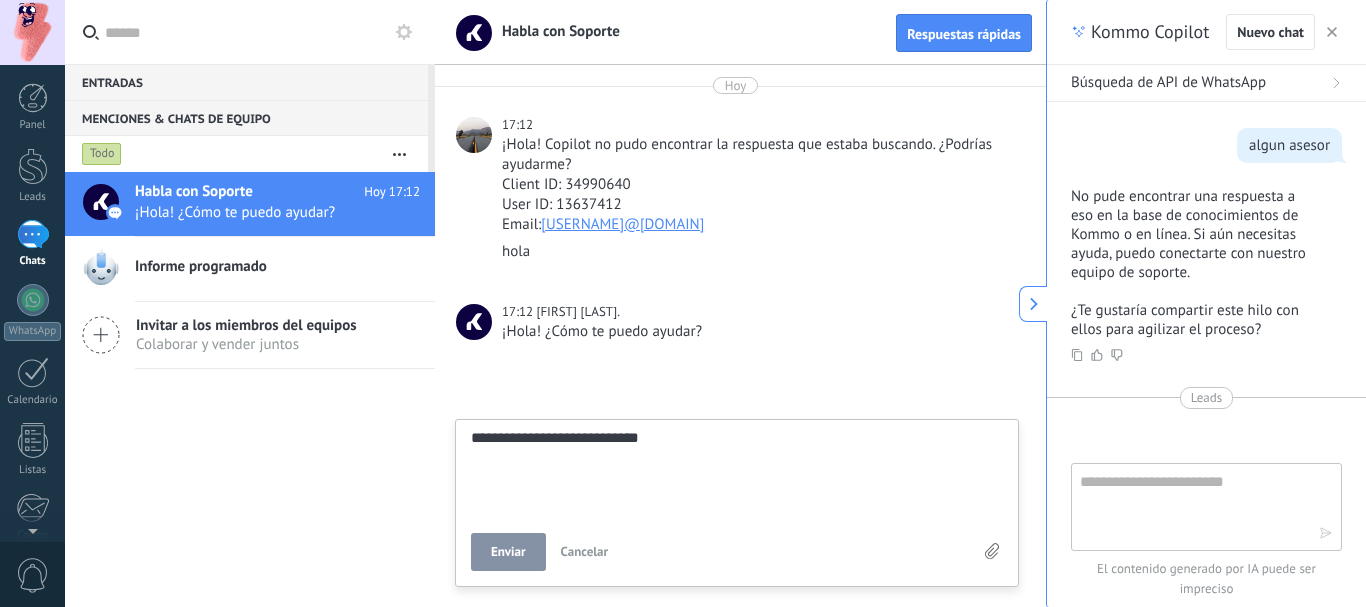type on "**********" 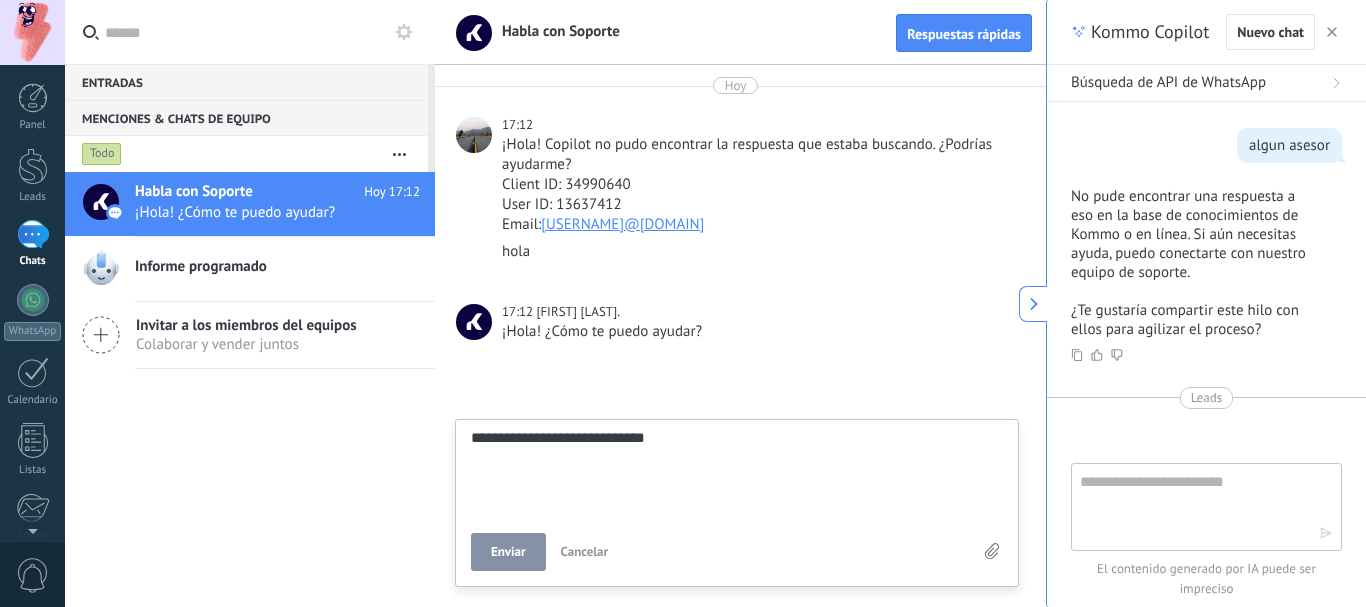 type on "**********" 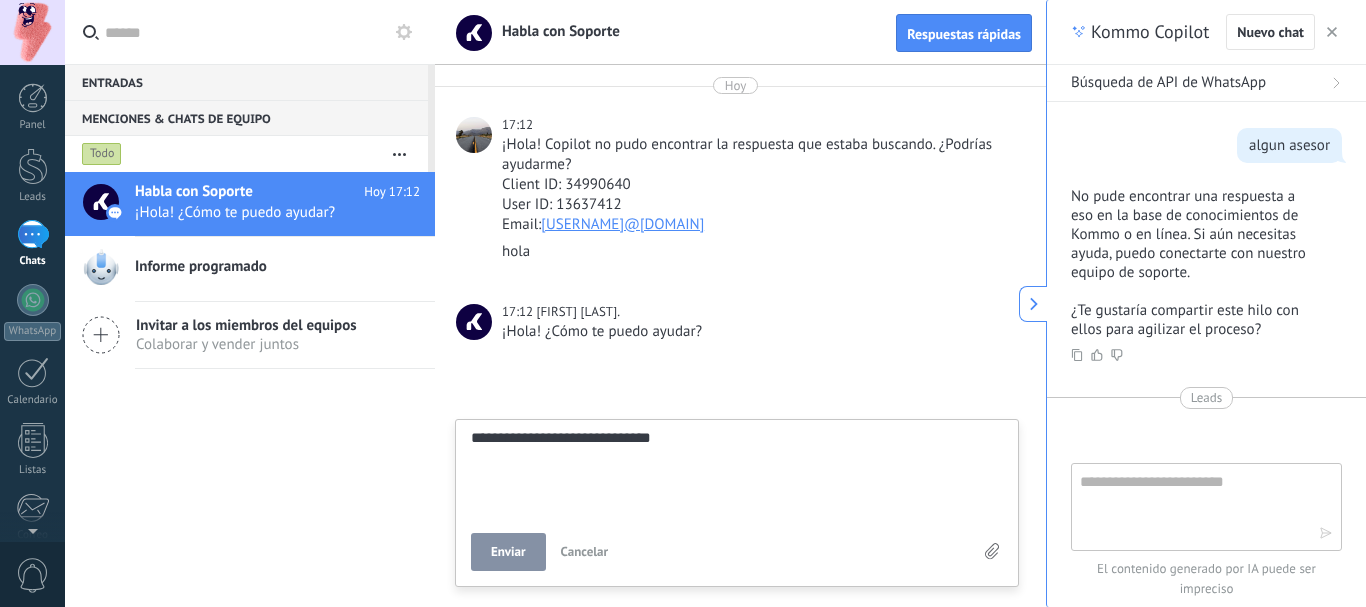 type on "**********" 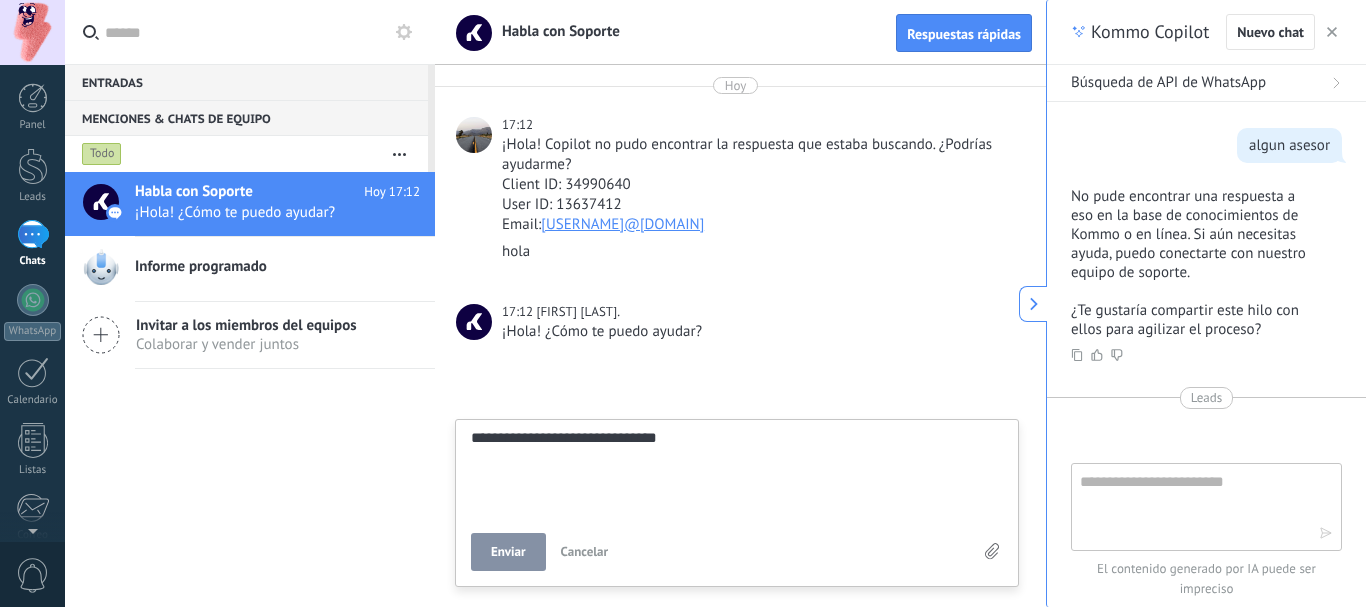 type on "**********" 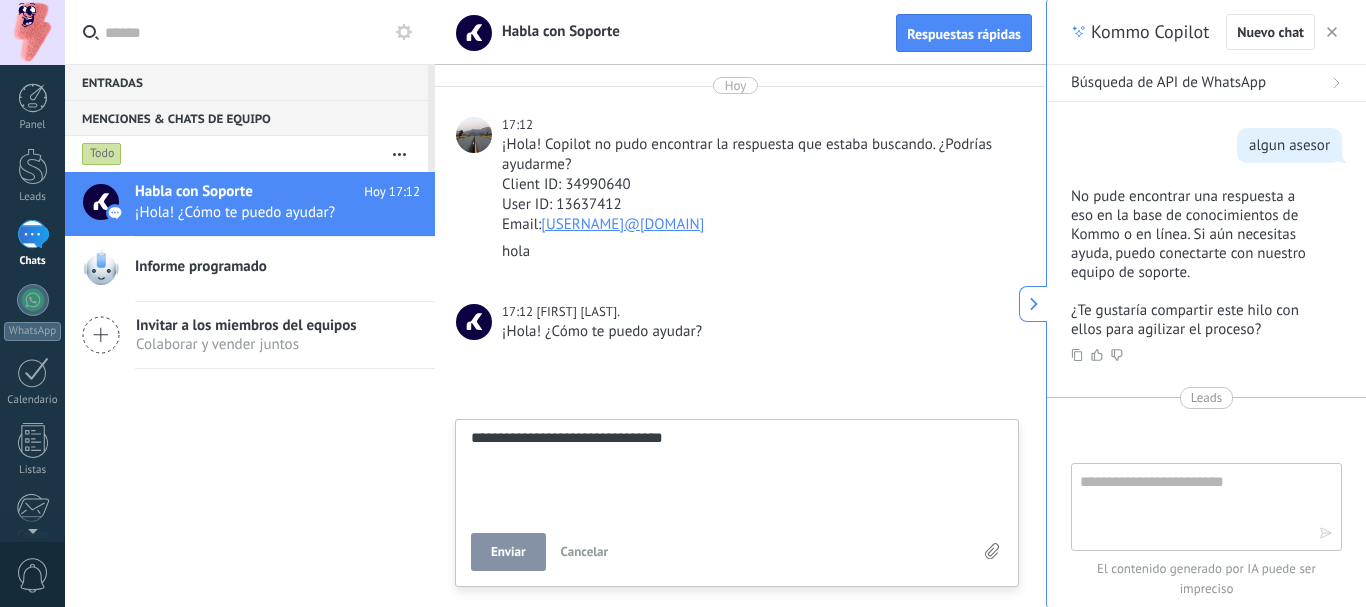 type on "**********" 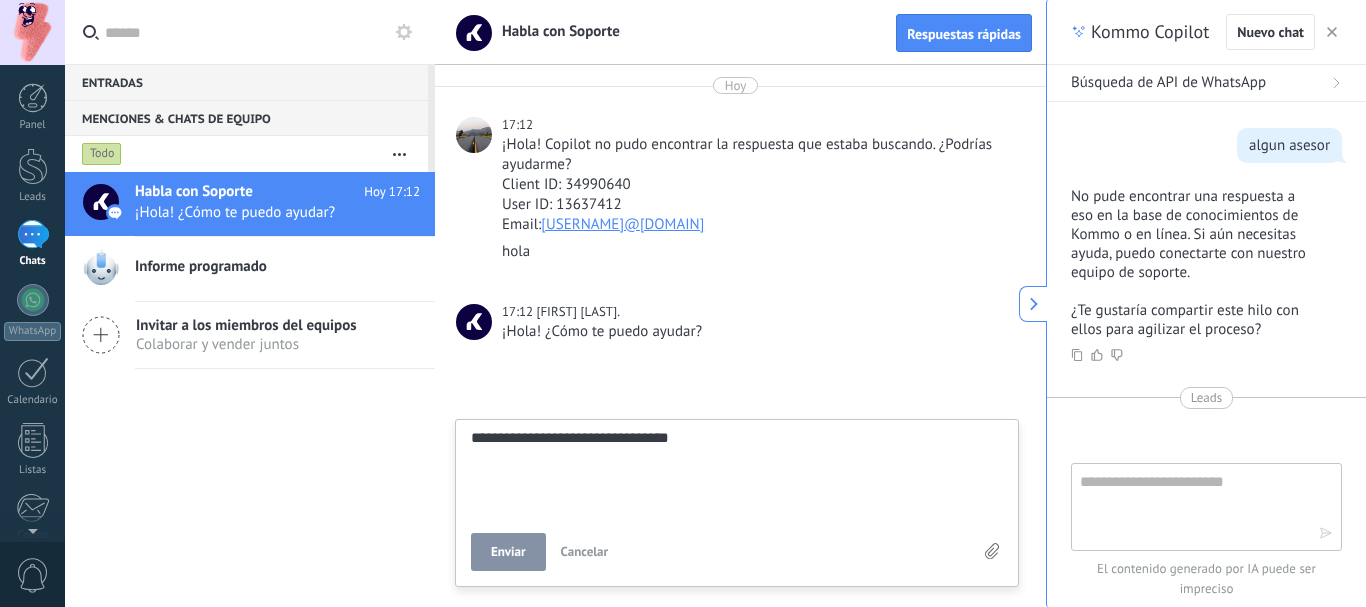 type on "**********" 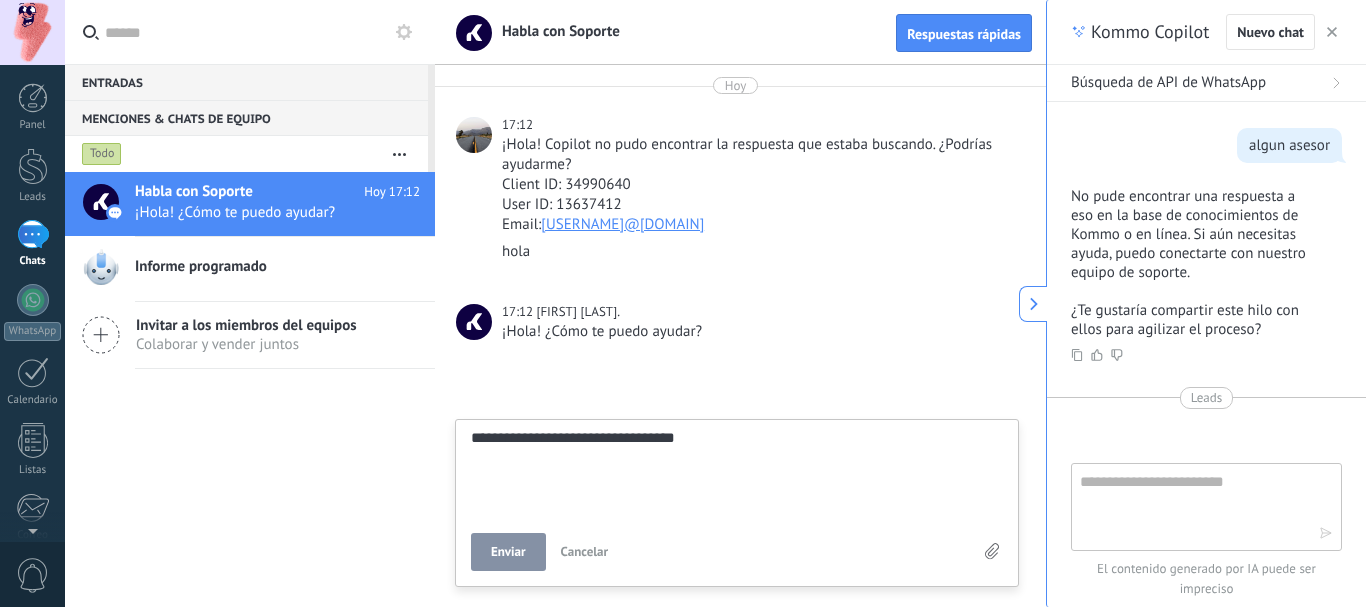 type on "**********" 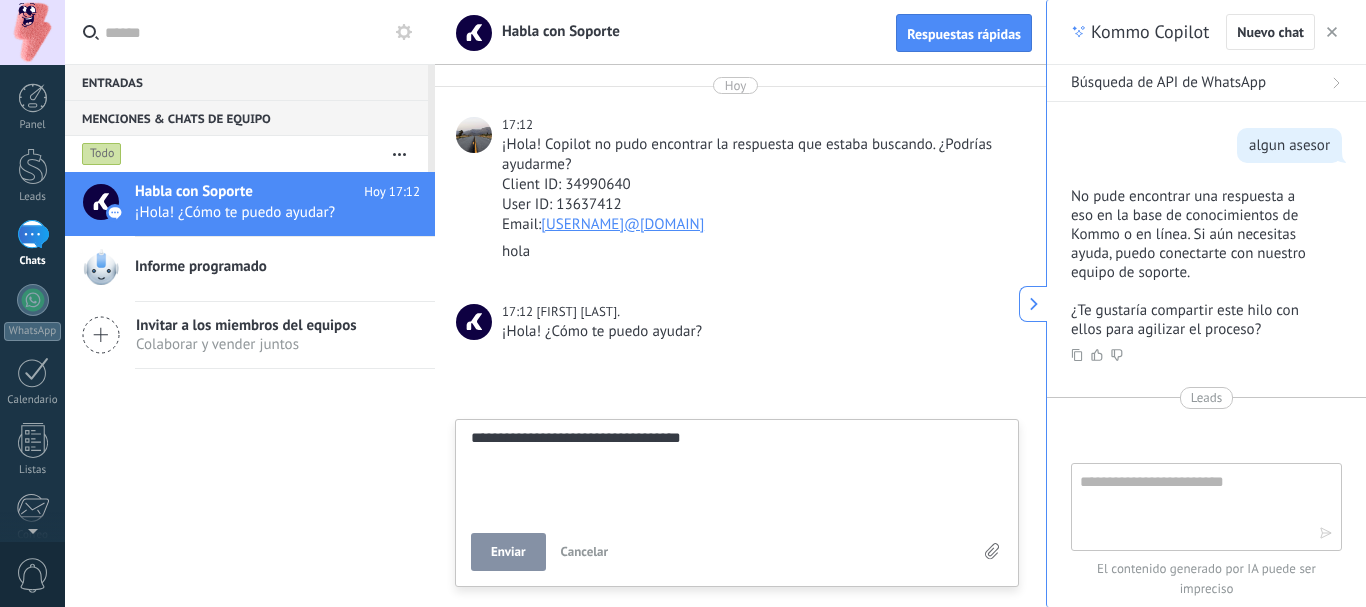 type on "**********" 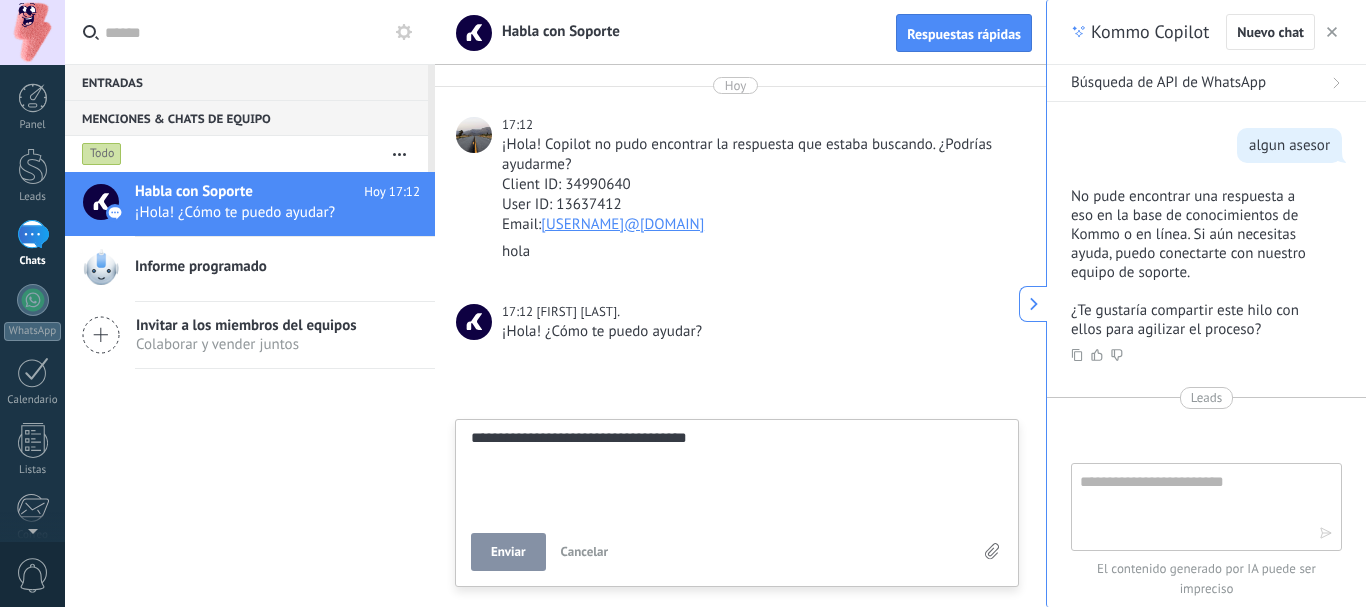type on "**********" 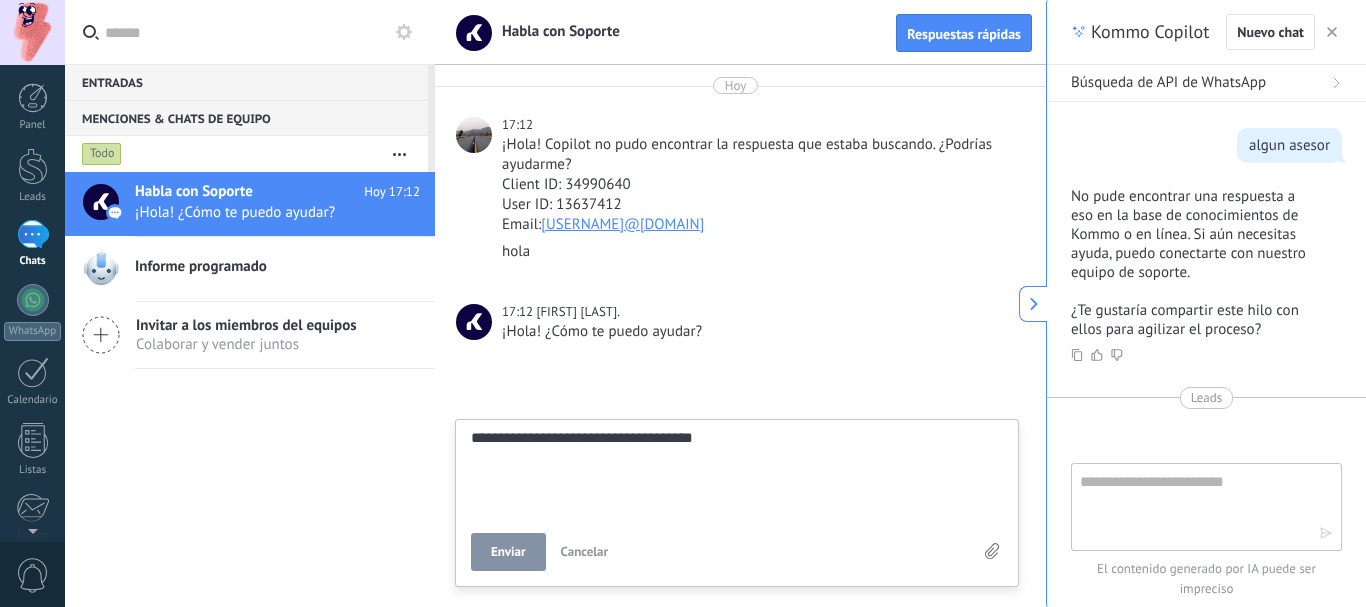 type on "**********" 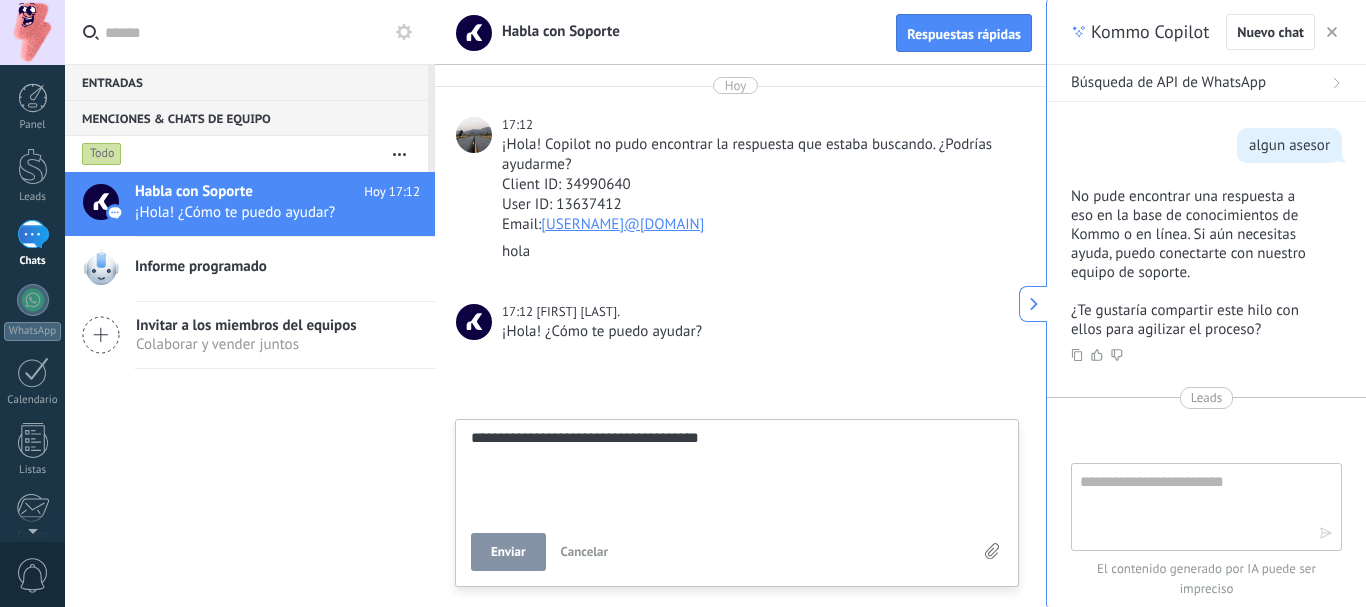 type on "**********" 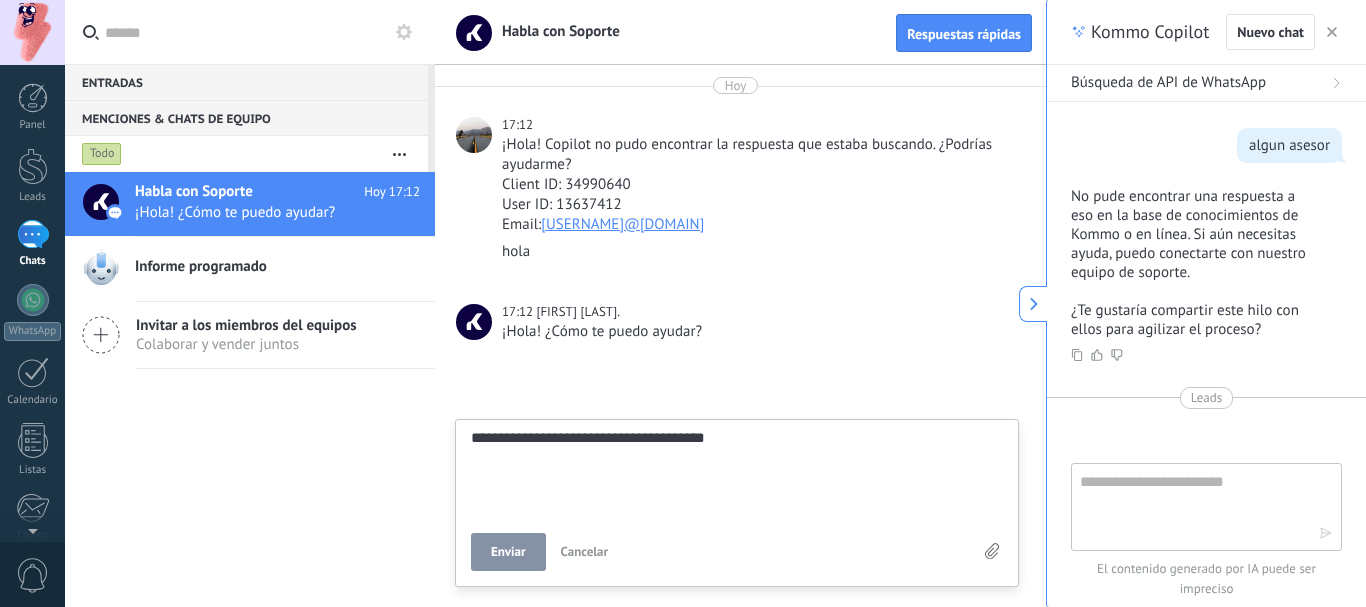 type on "**********" 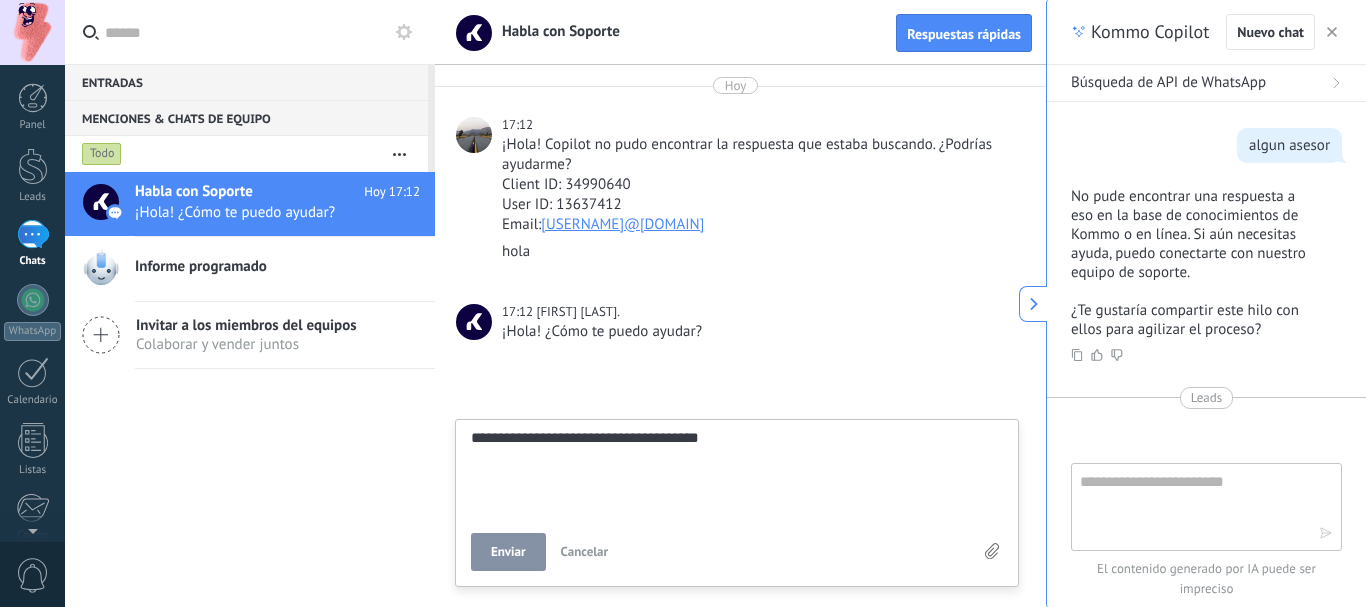 scroll, scrollTop: 19, scrollLeft: 0, axis: vertical 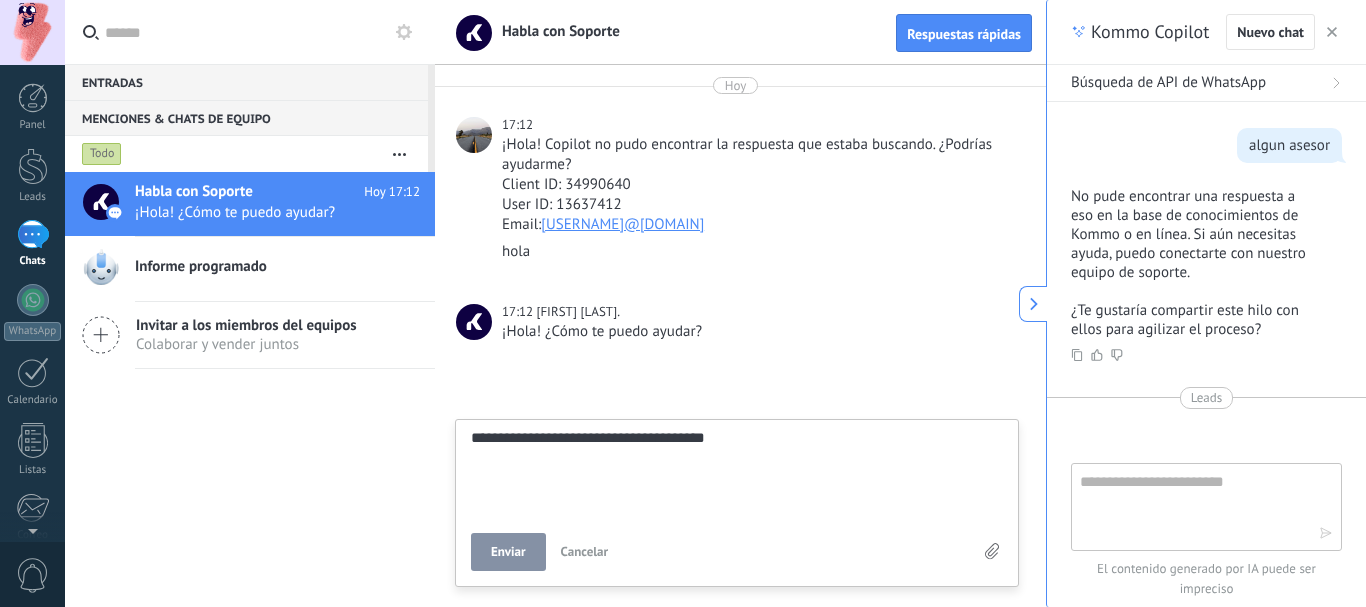 type on "**********" 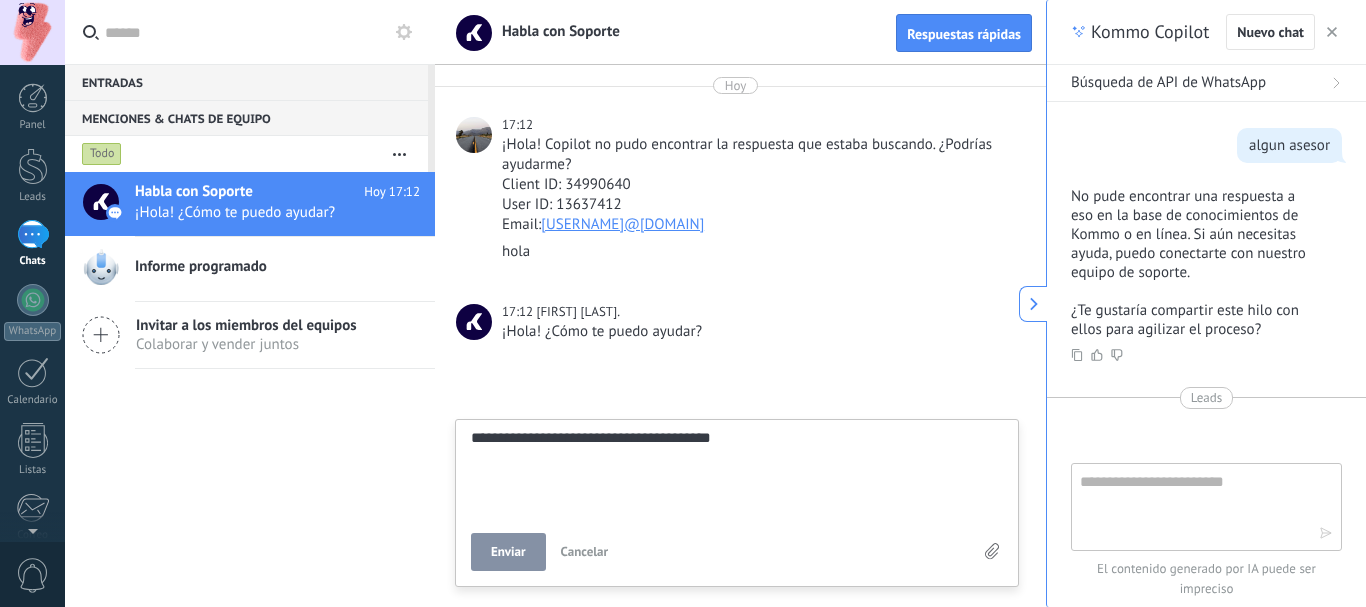 type on "**********" 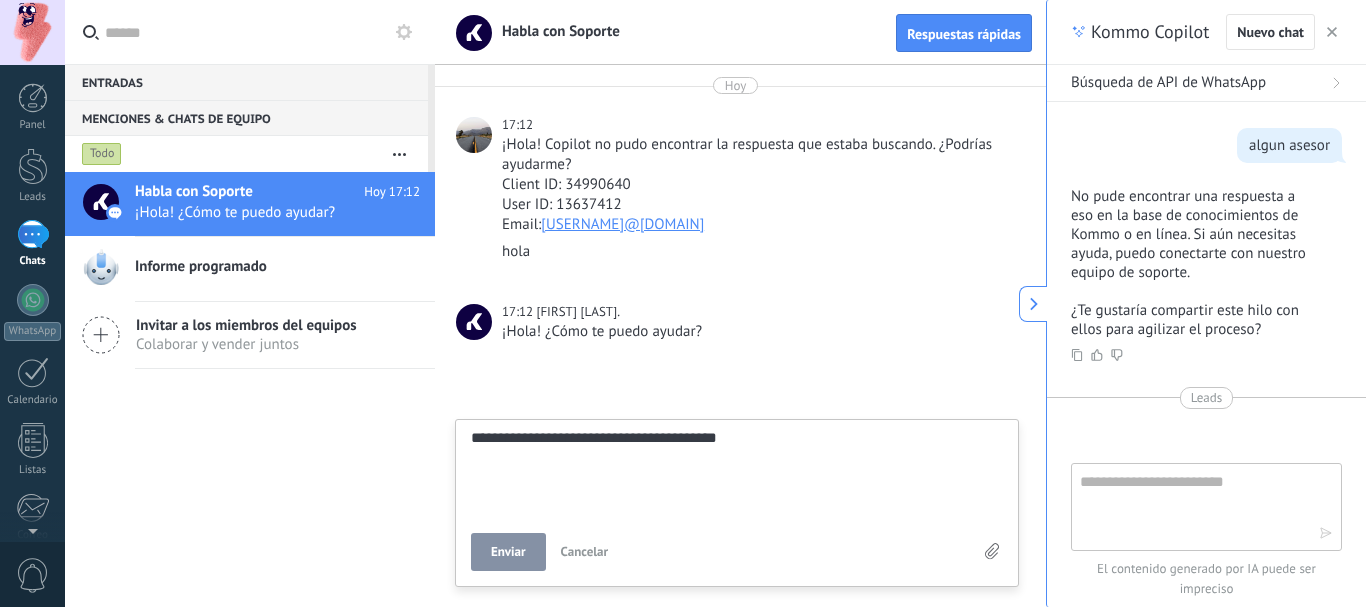 type on "**********" 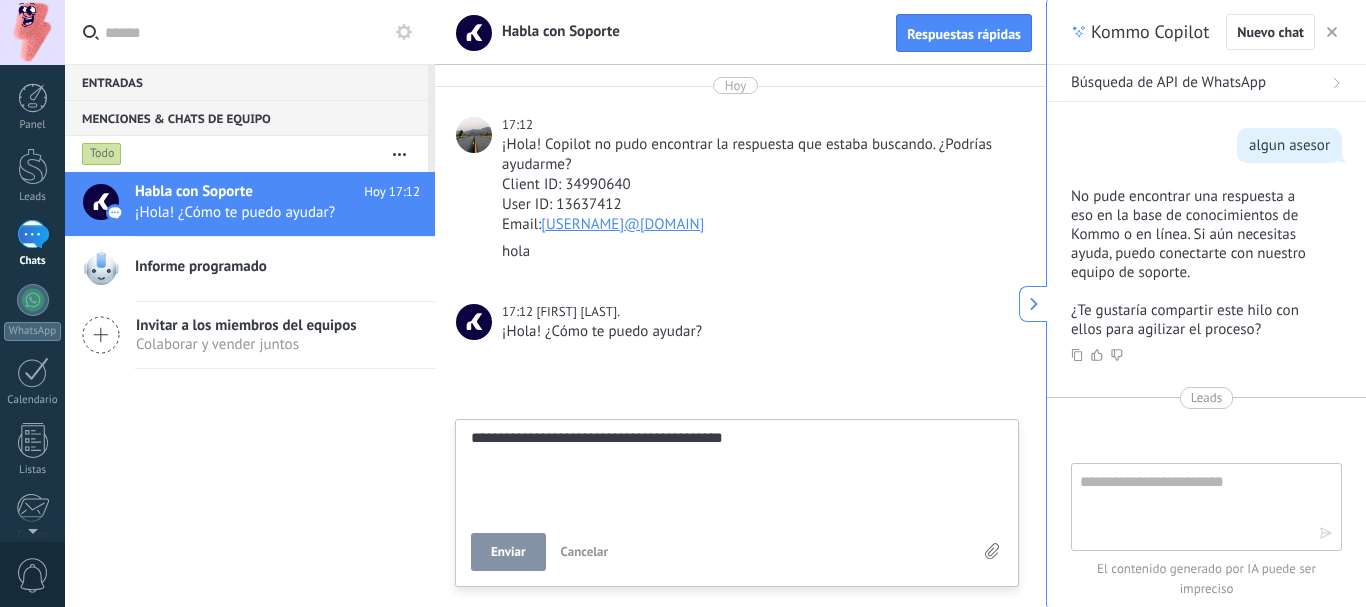 type on "**********" 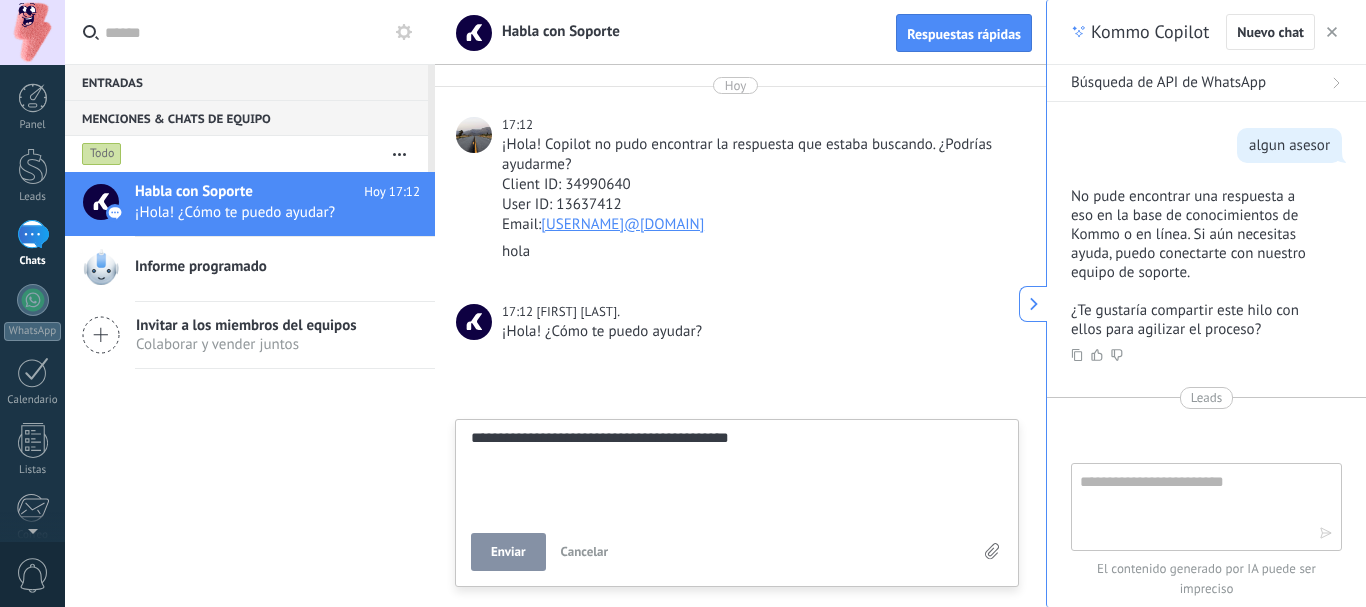 type on "**********" 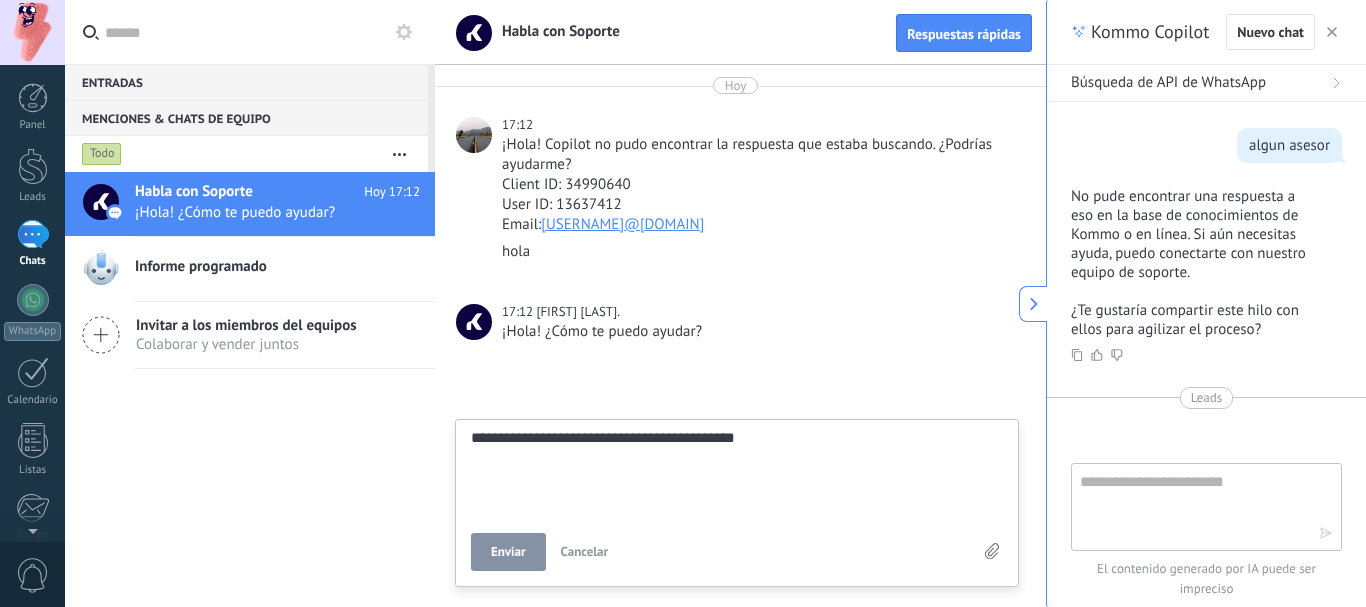 type on "**********" 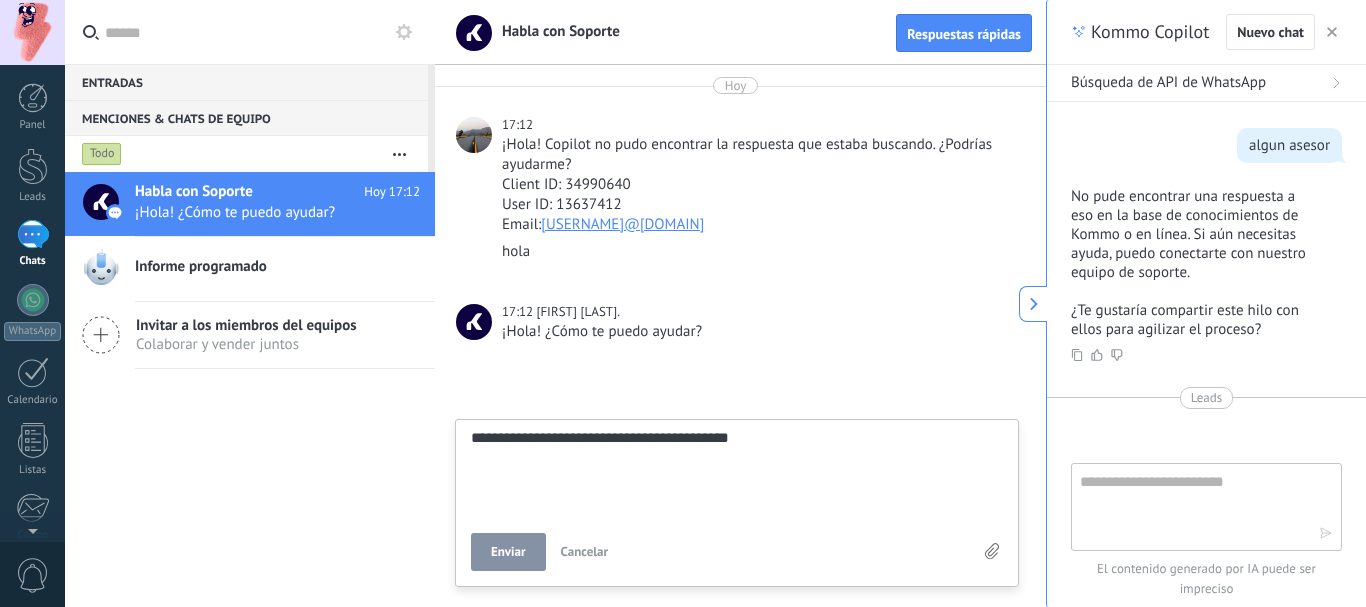 type on "**********" 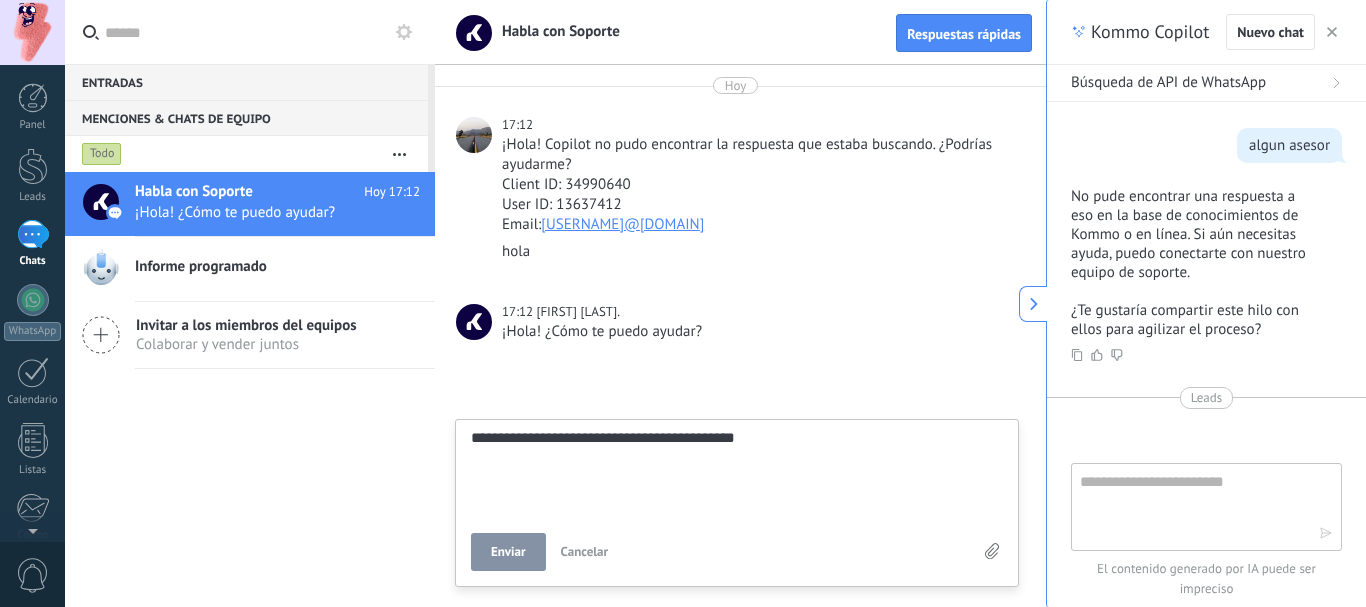 type on "**********" 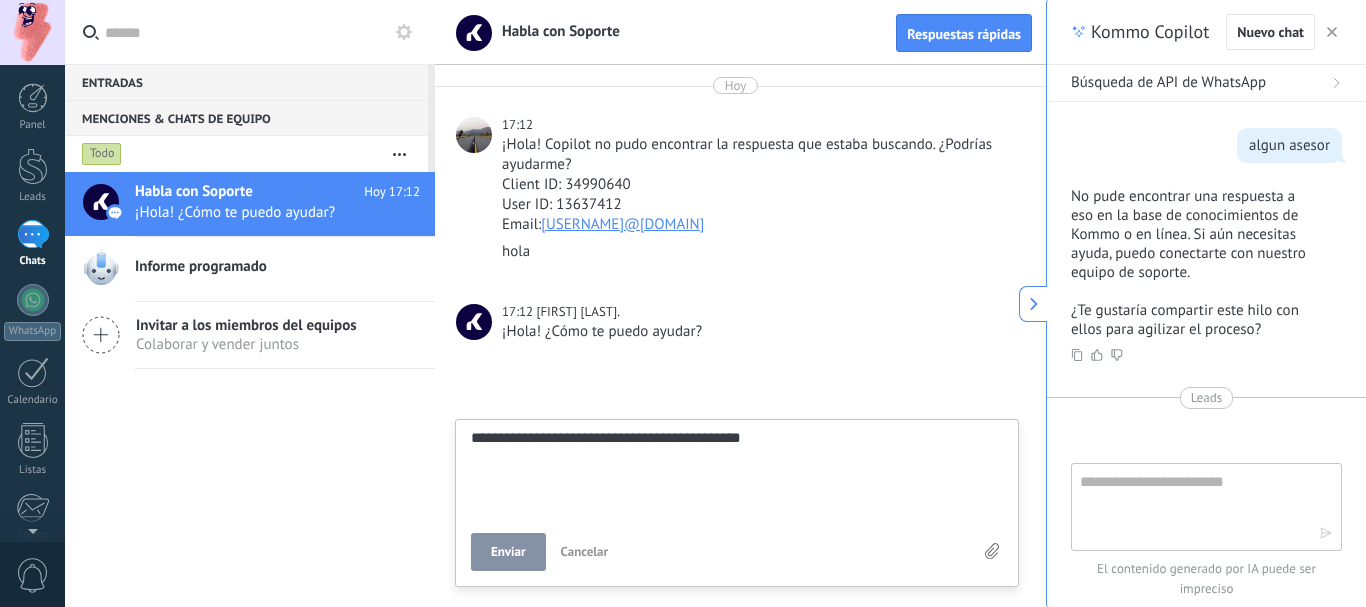type on "**********" 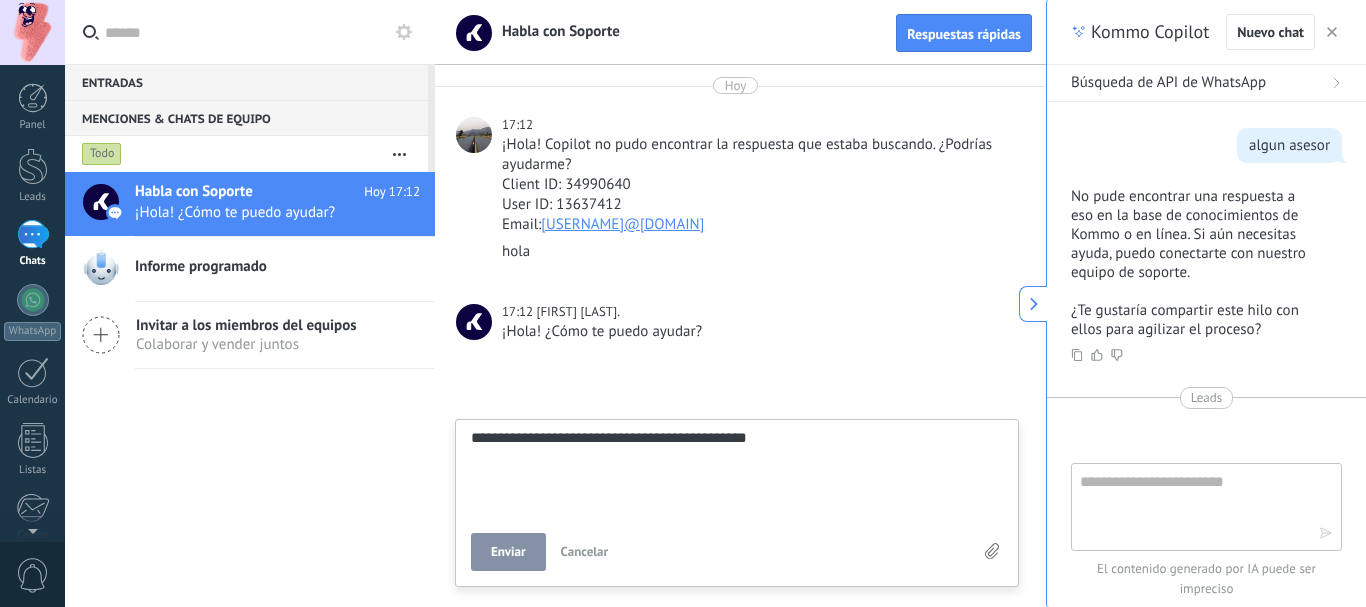 type on "**********" 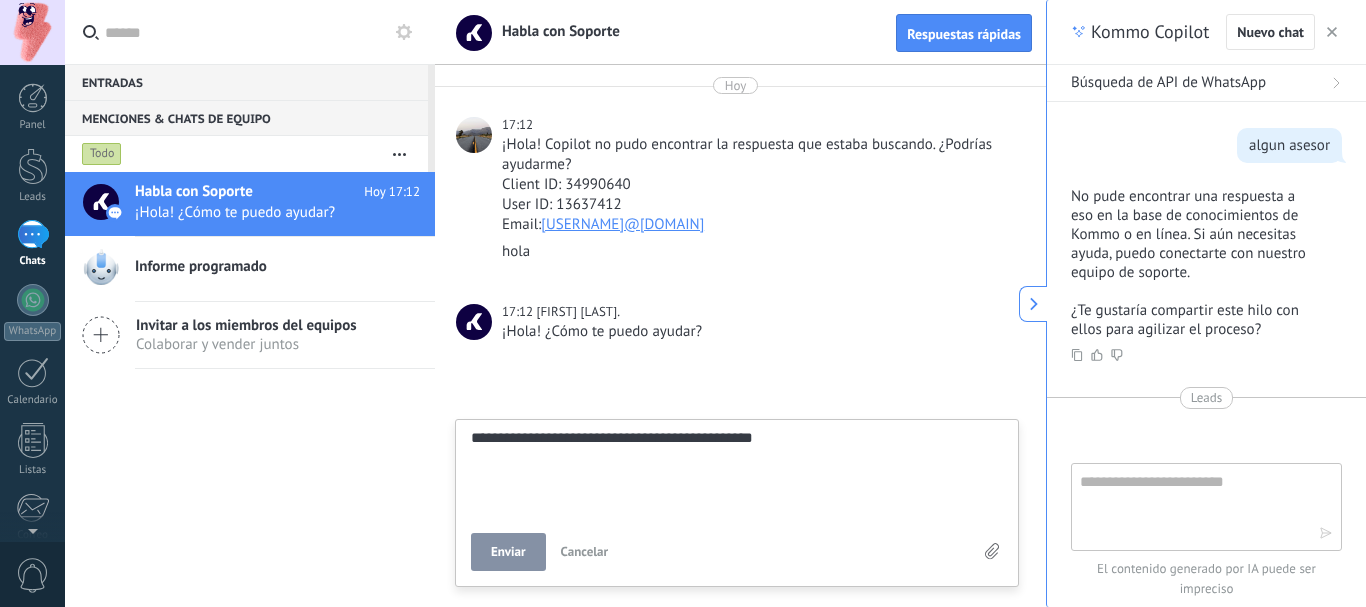 type on "**********" 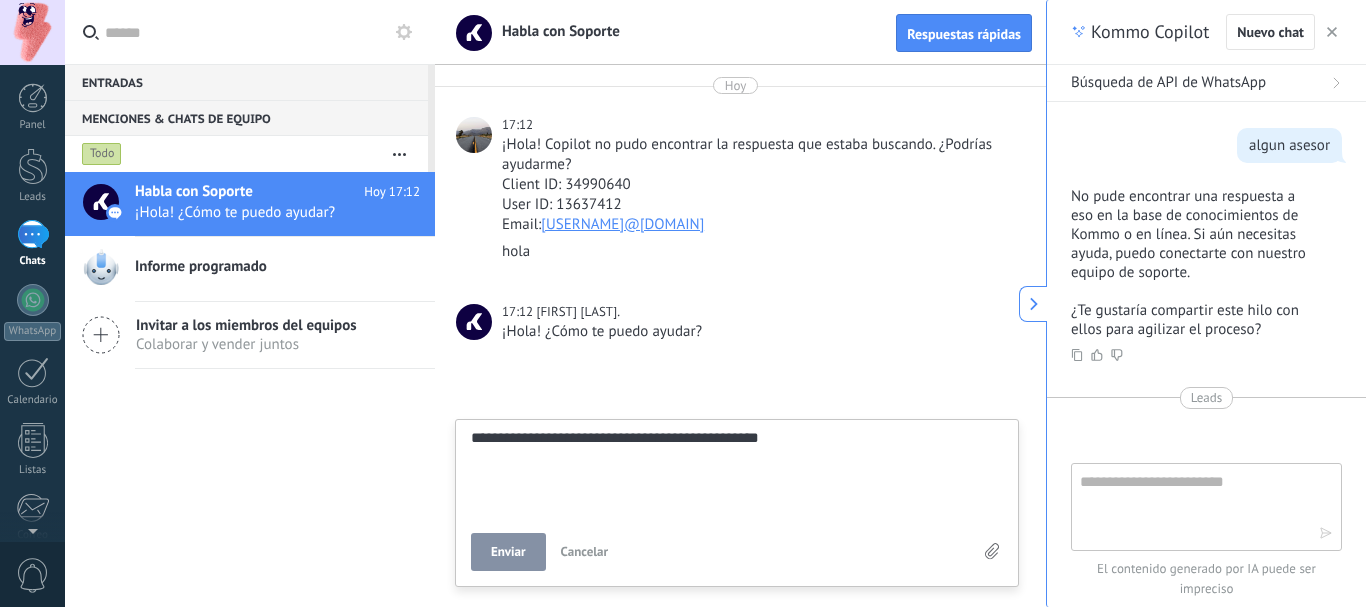 type on "**********" 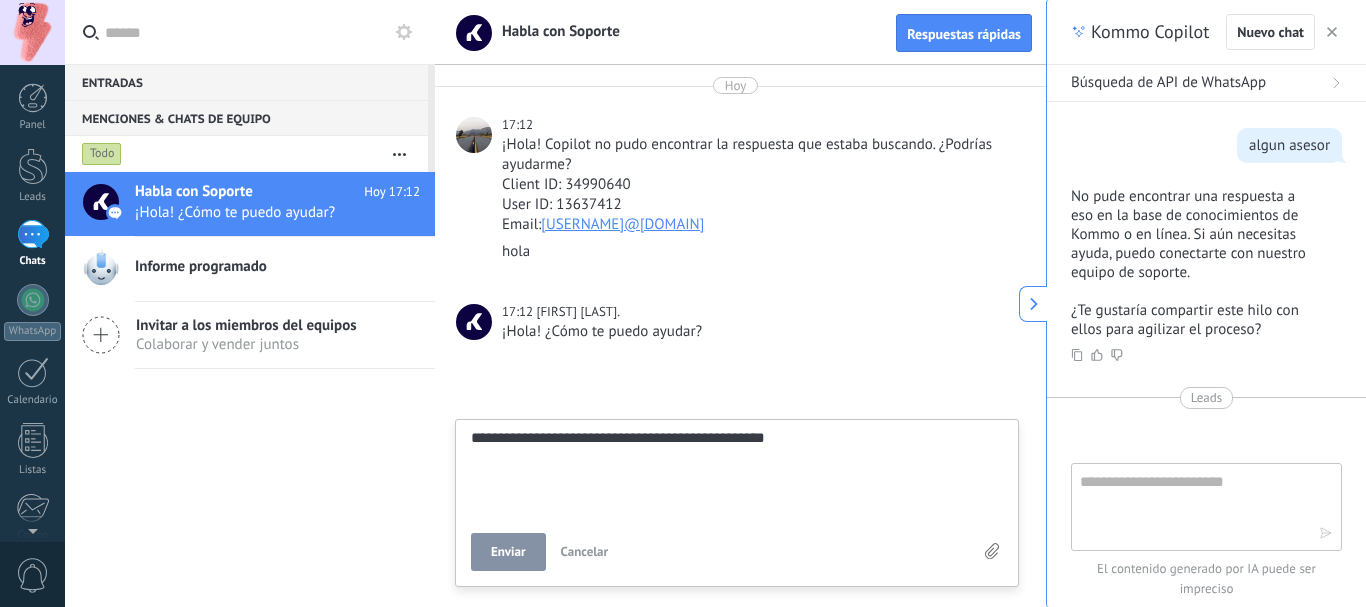 type on "**********" 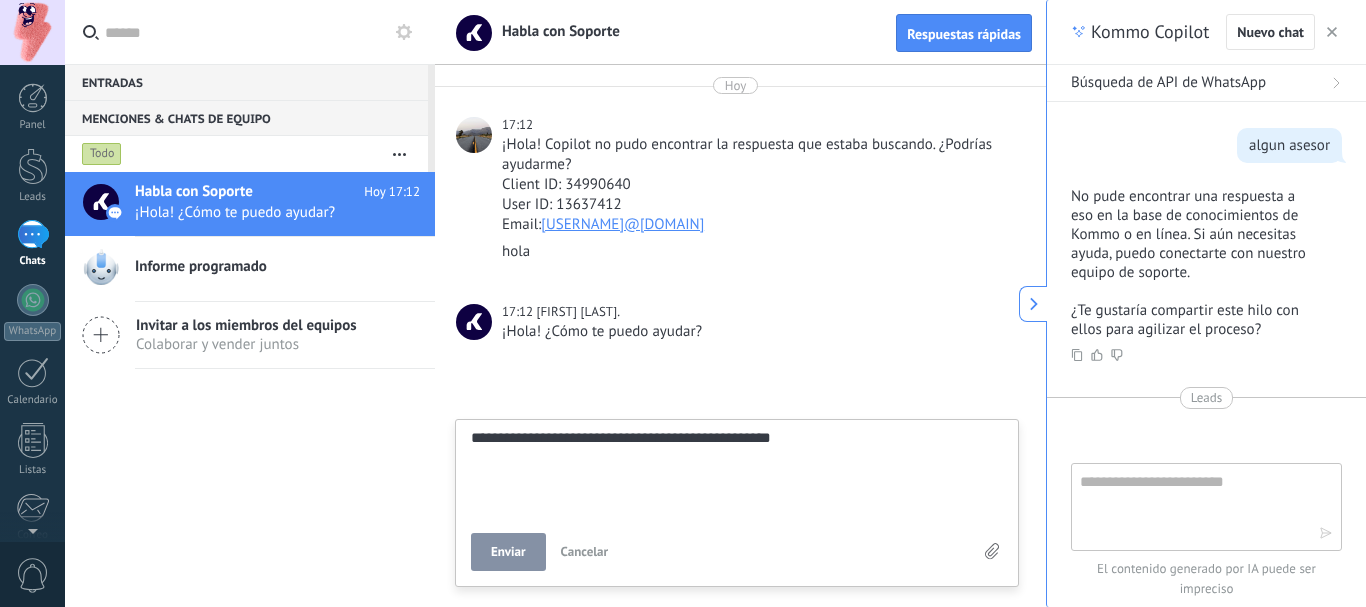 type on "**********" 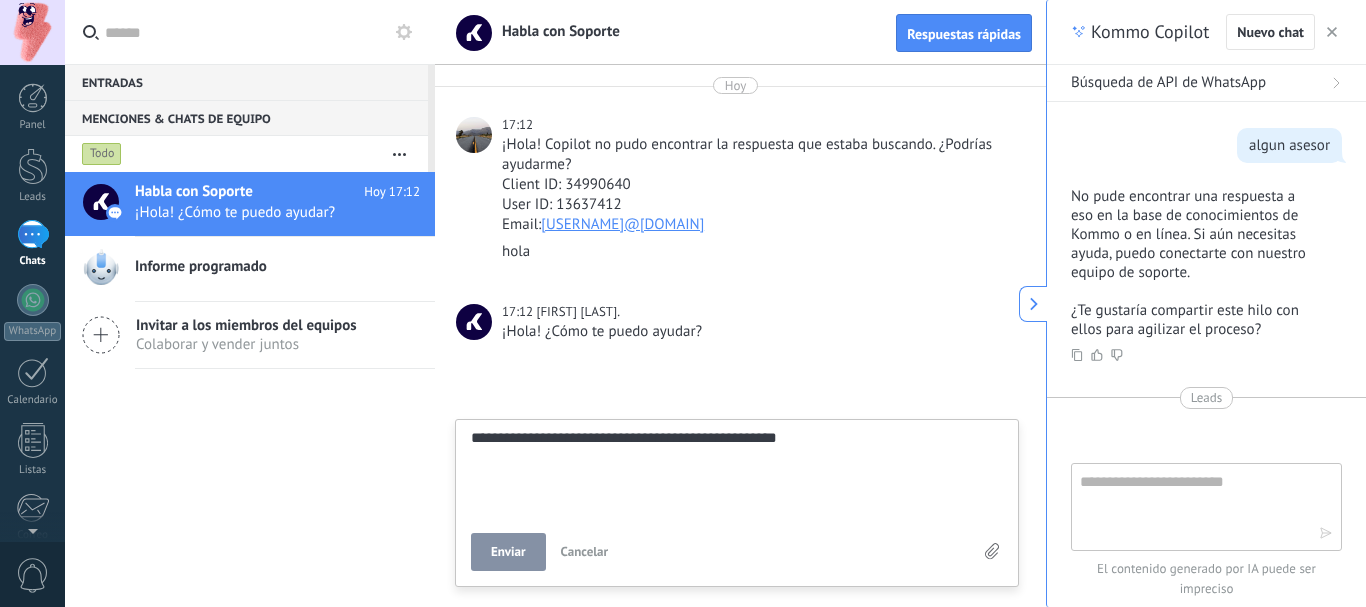 type on "**********" 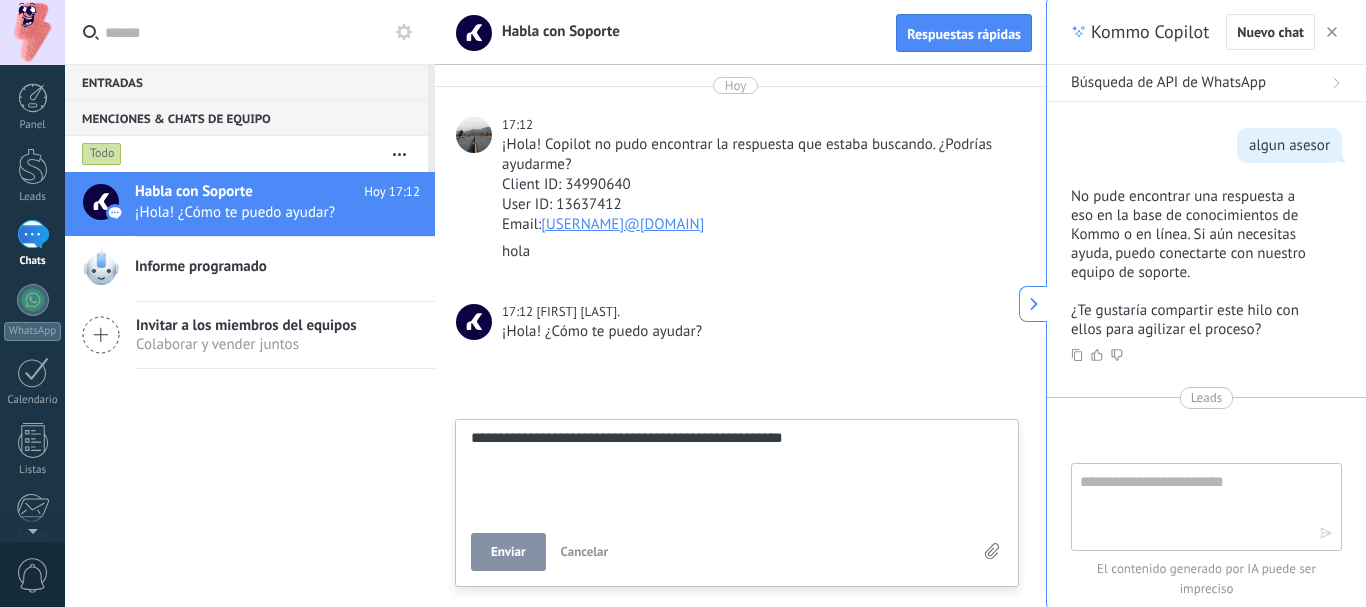 type on "**********" 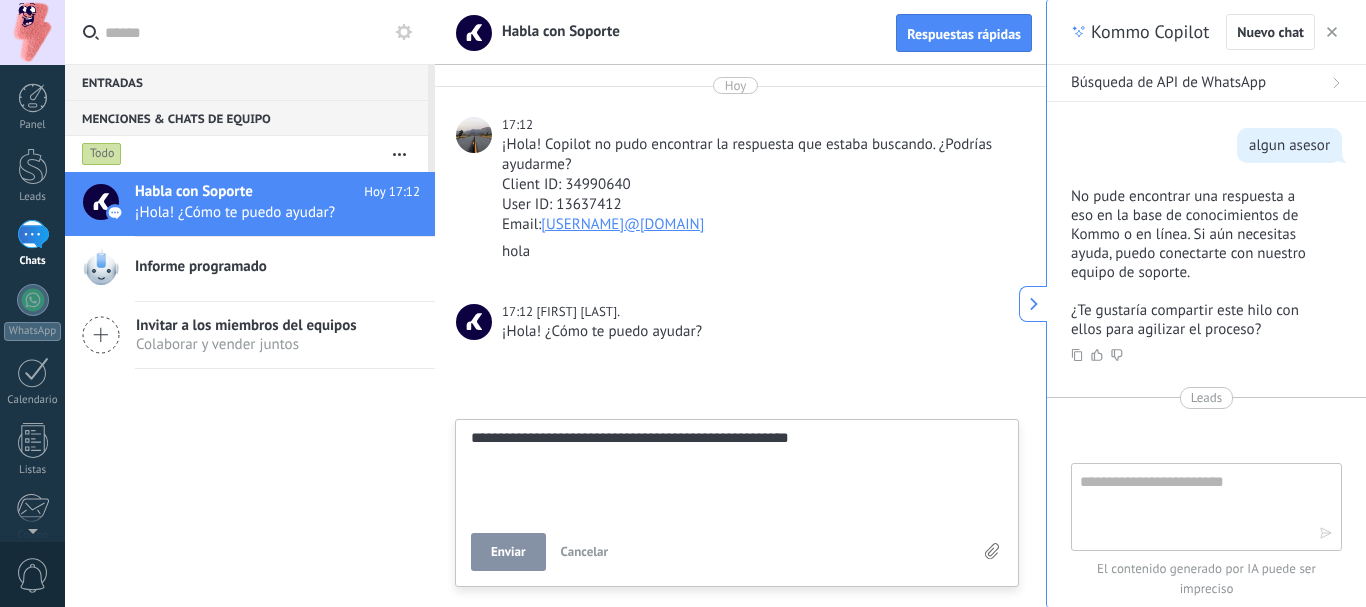 type on "**********" 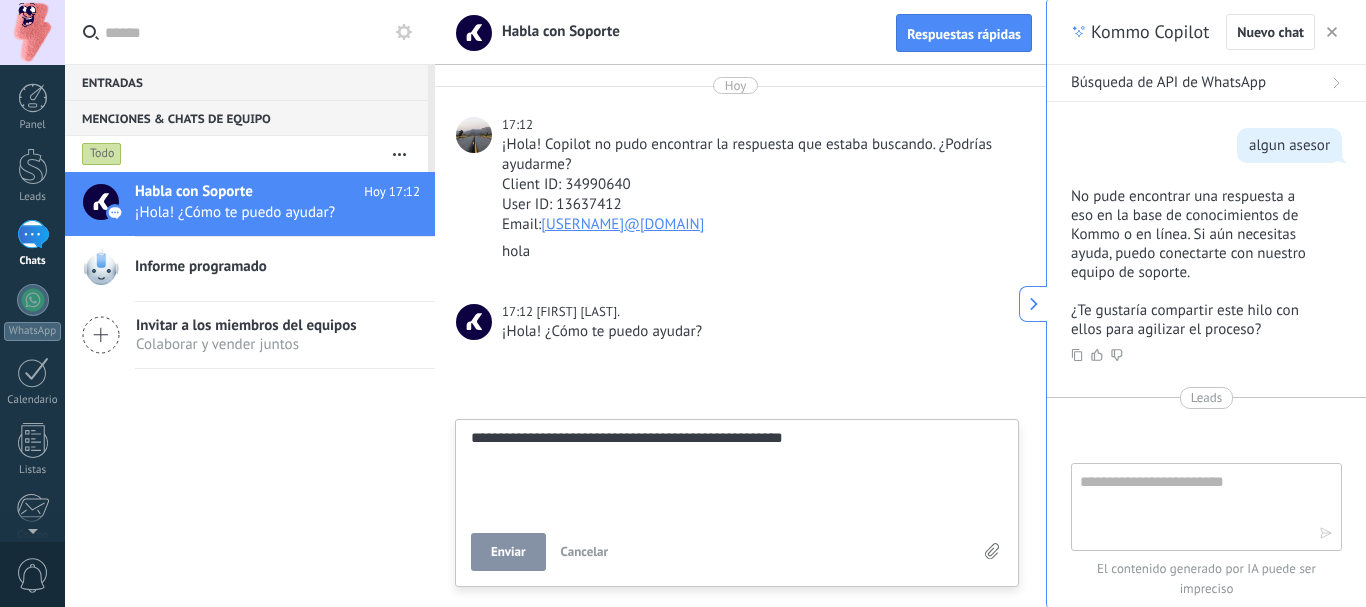 type on "**********" 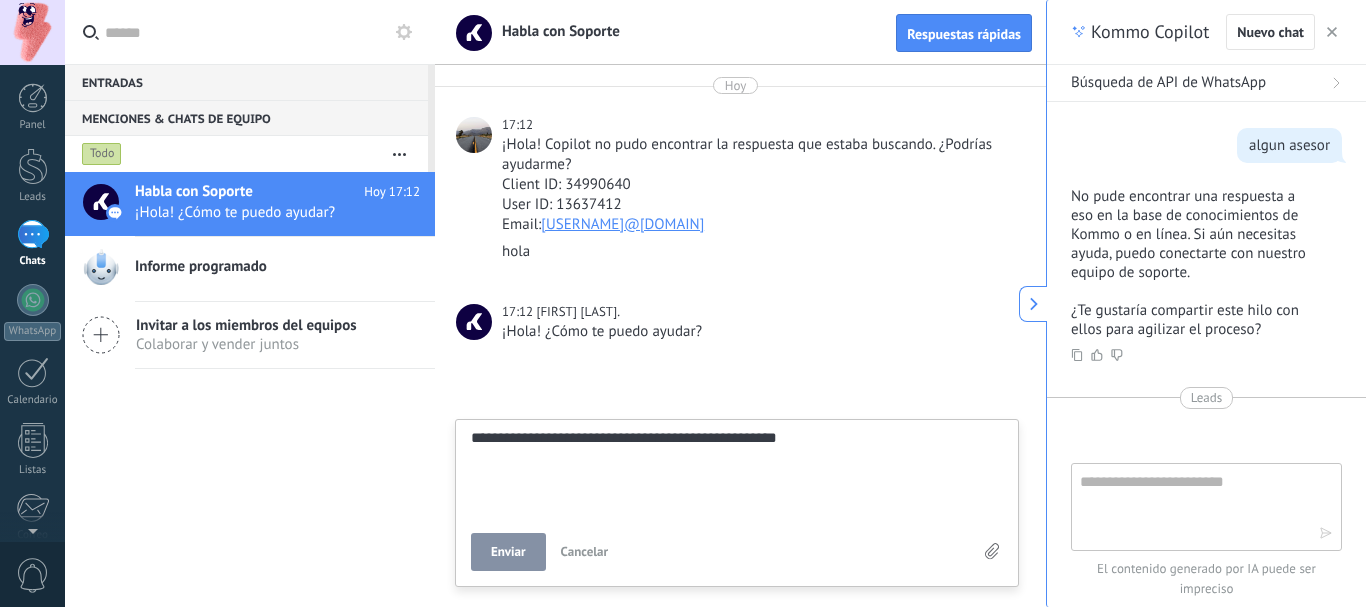 type on "**********" 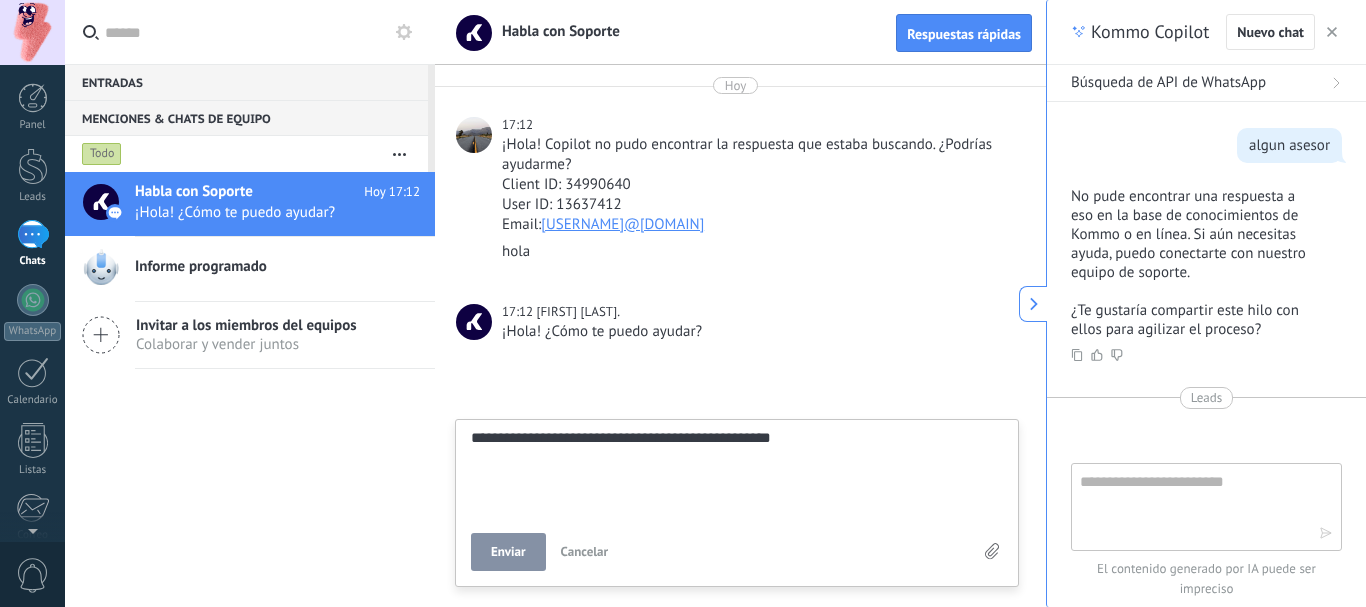 type on "**********" 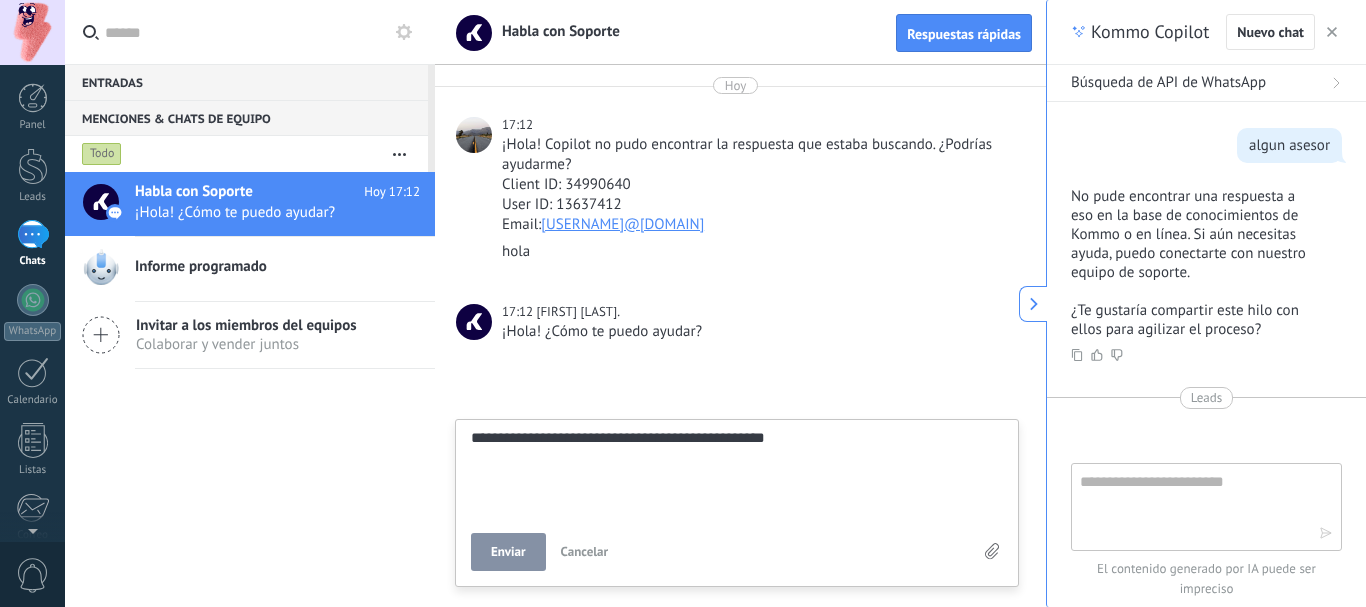 type on "**********" 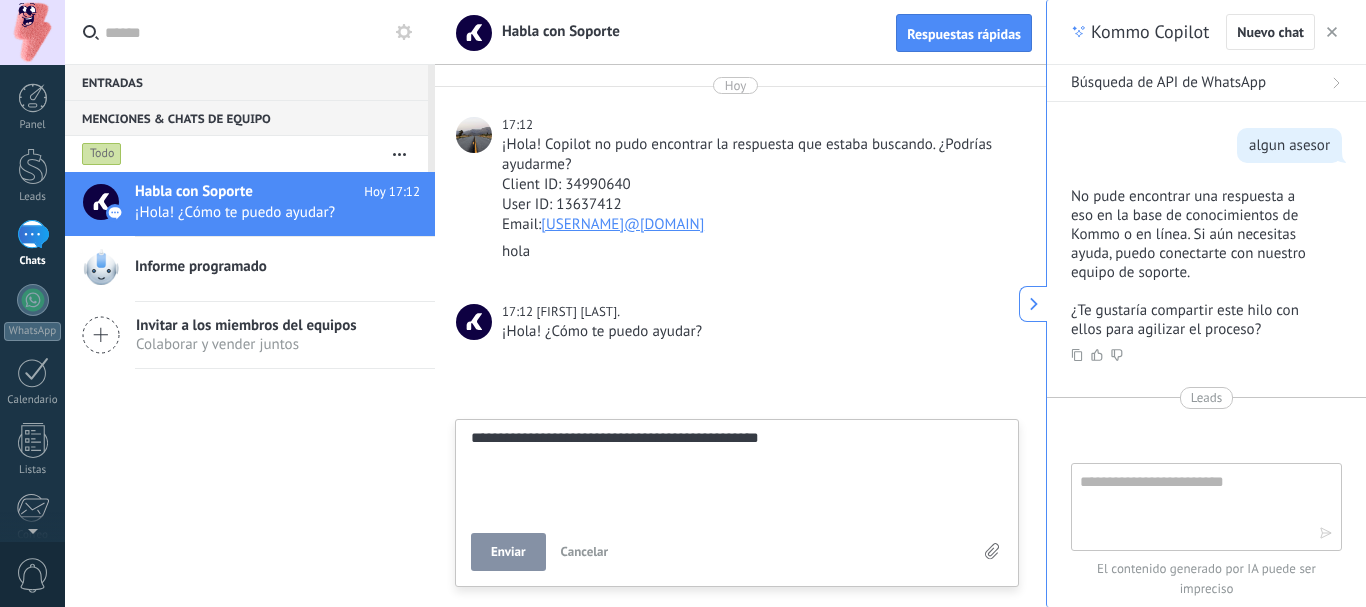type on "**********" 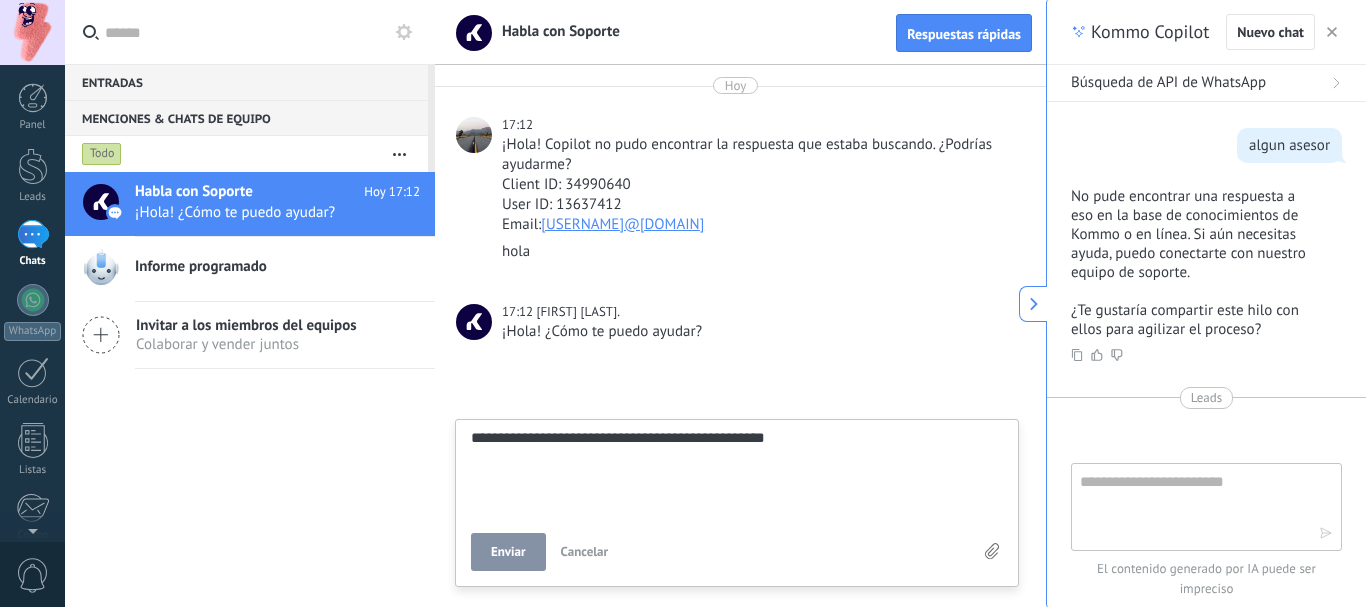 type on "**********" 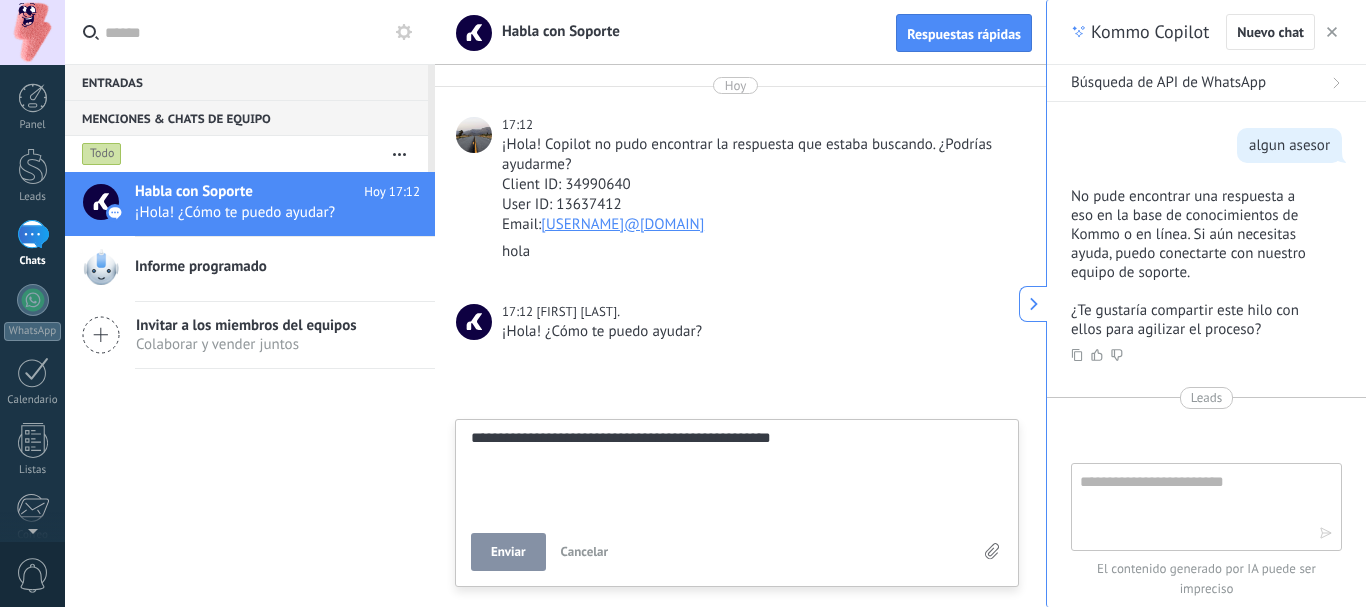 type on "**********" 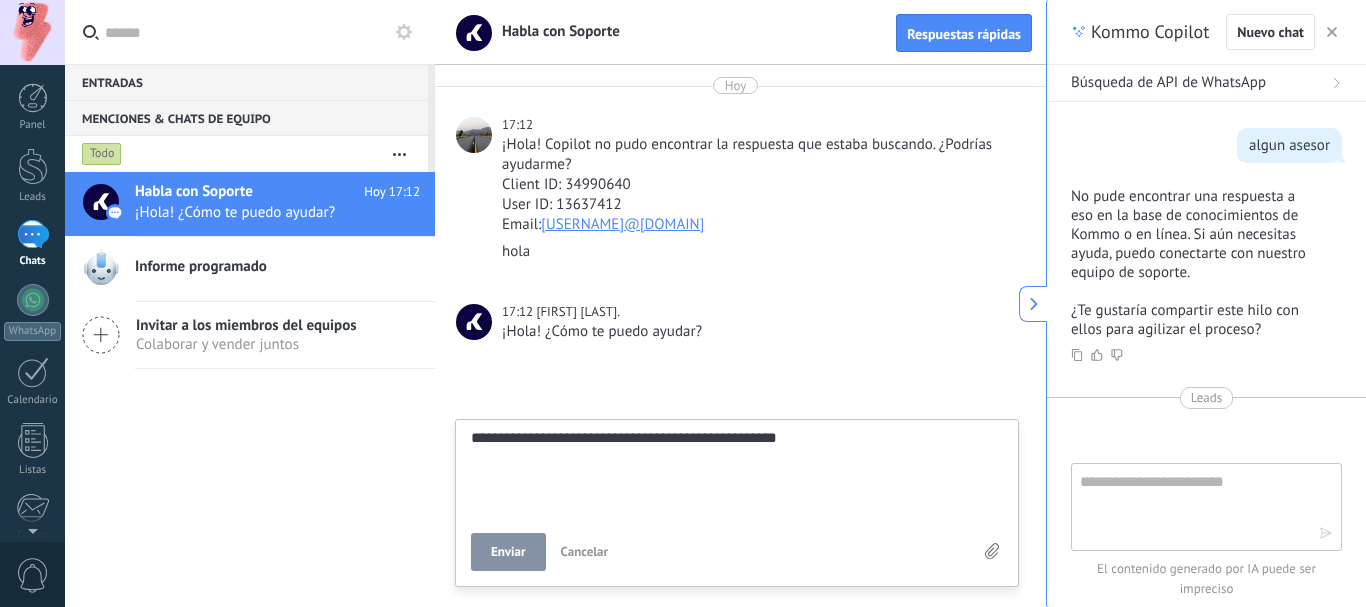 type on "**********" 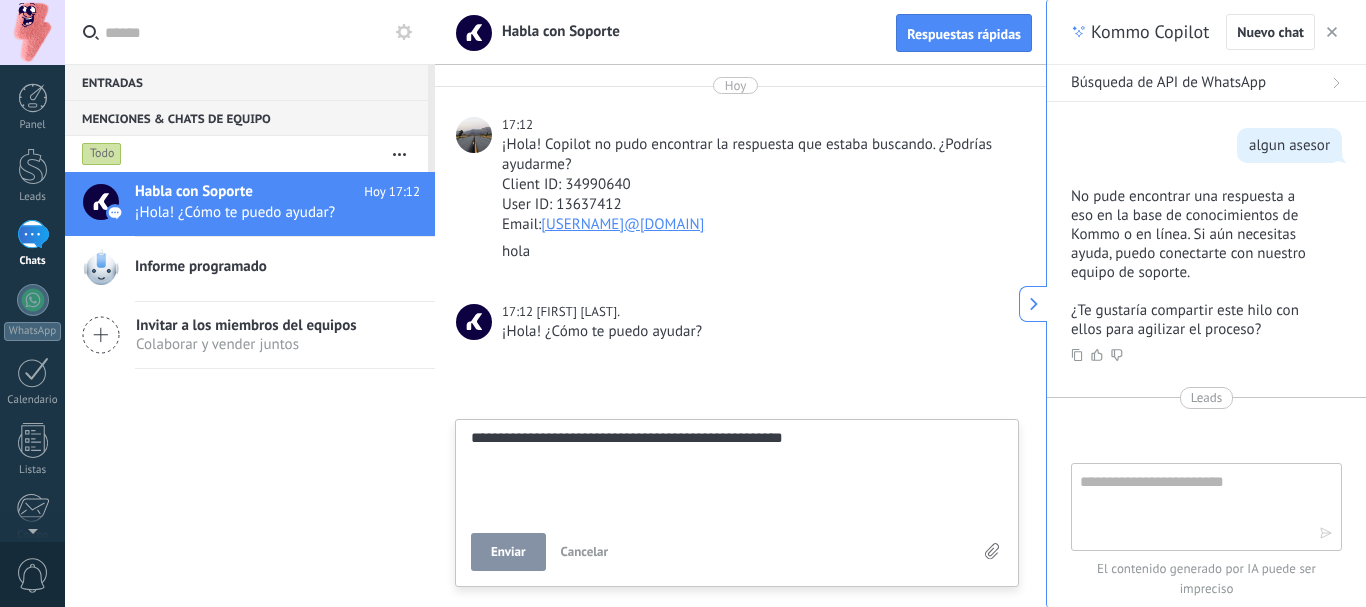 type on "**********" 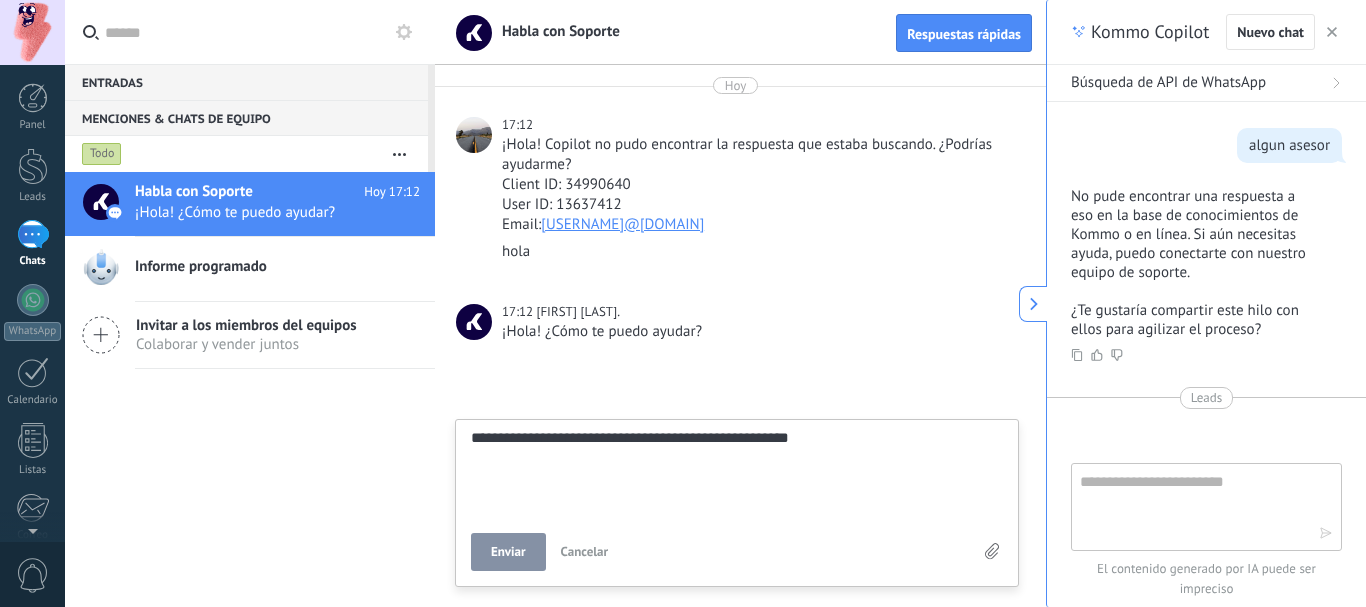 type on "**********" 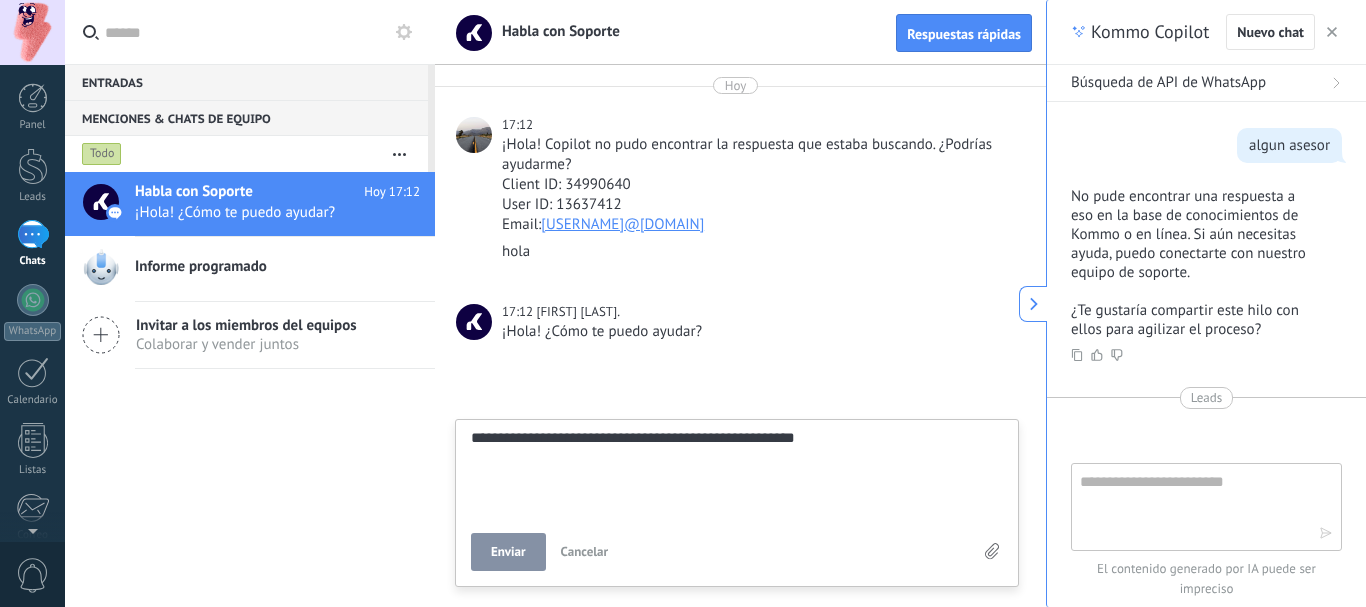 type on "**********" 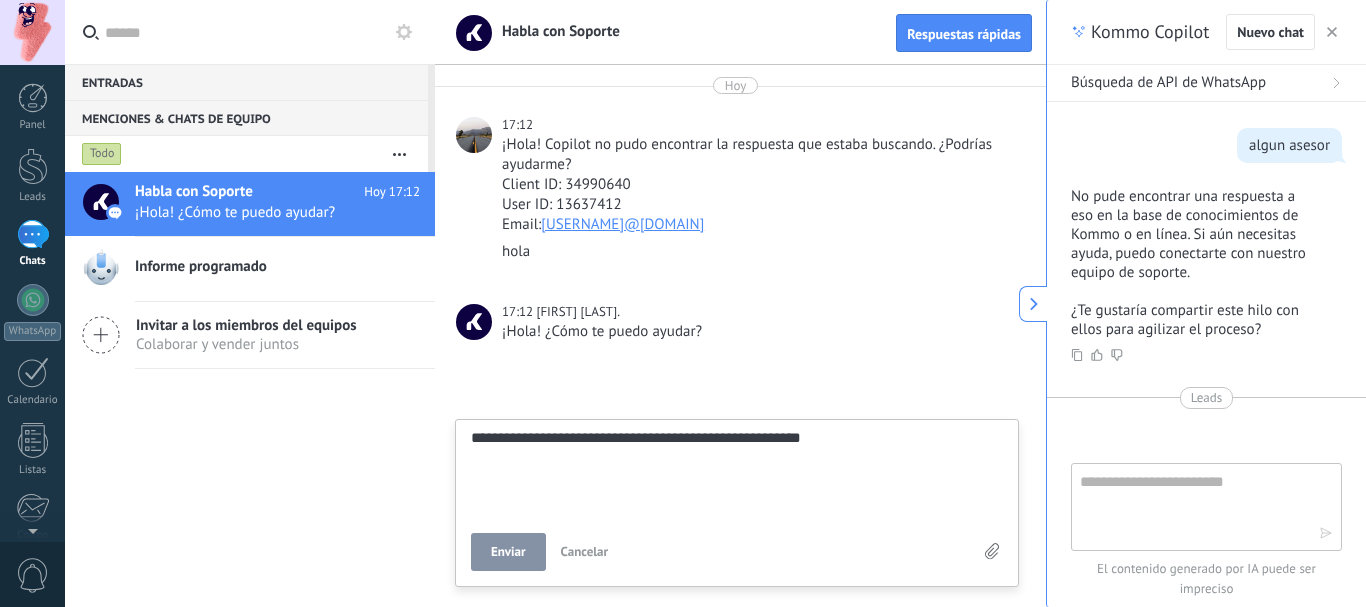 type on "**********" 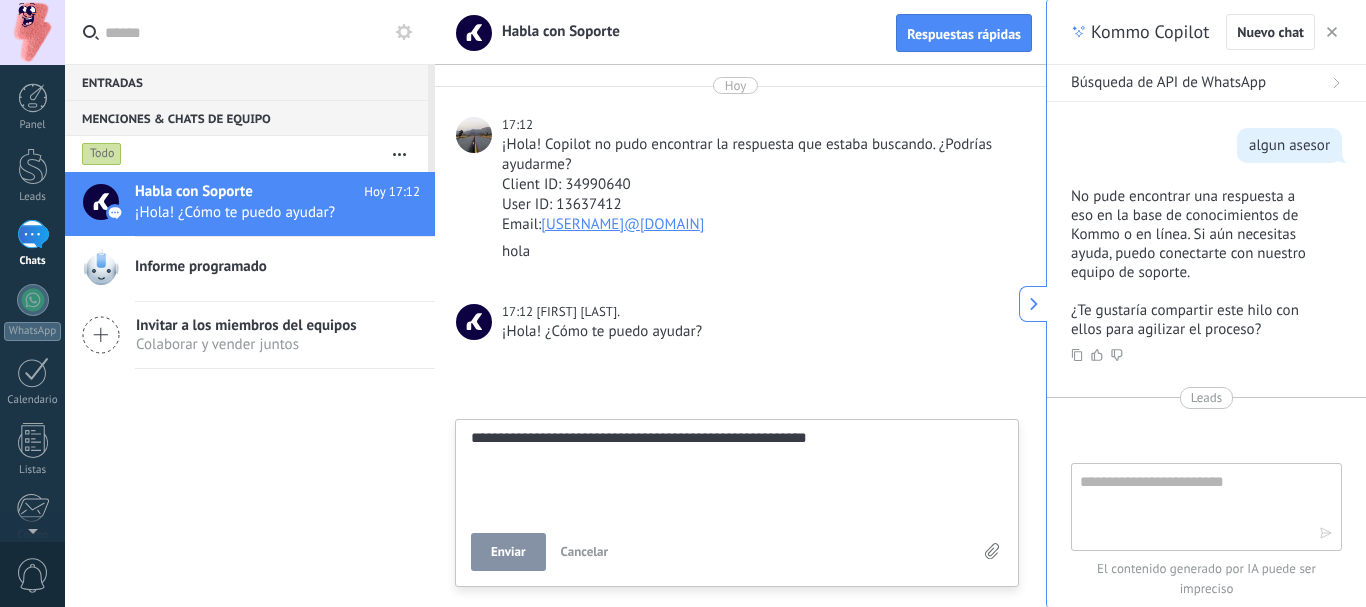 type on "**********" 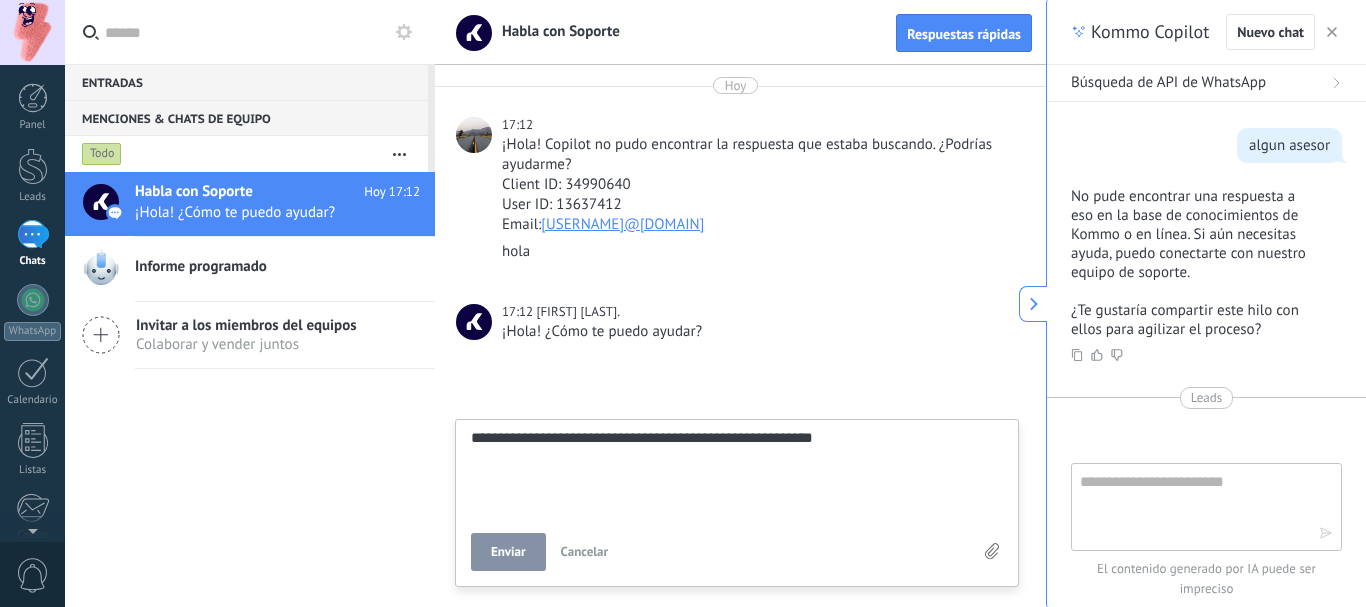scroll, scrollTop: 19, scrollLeft: 0, axis: vertical 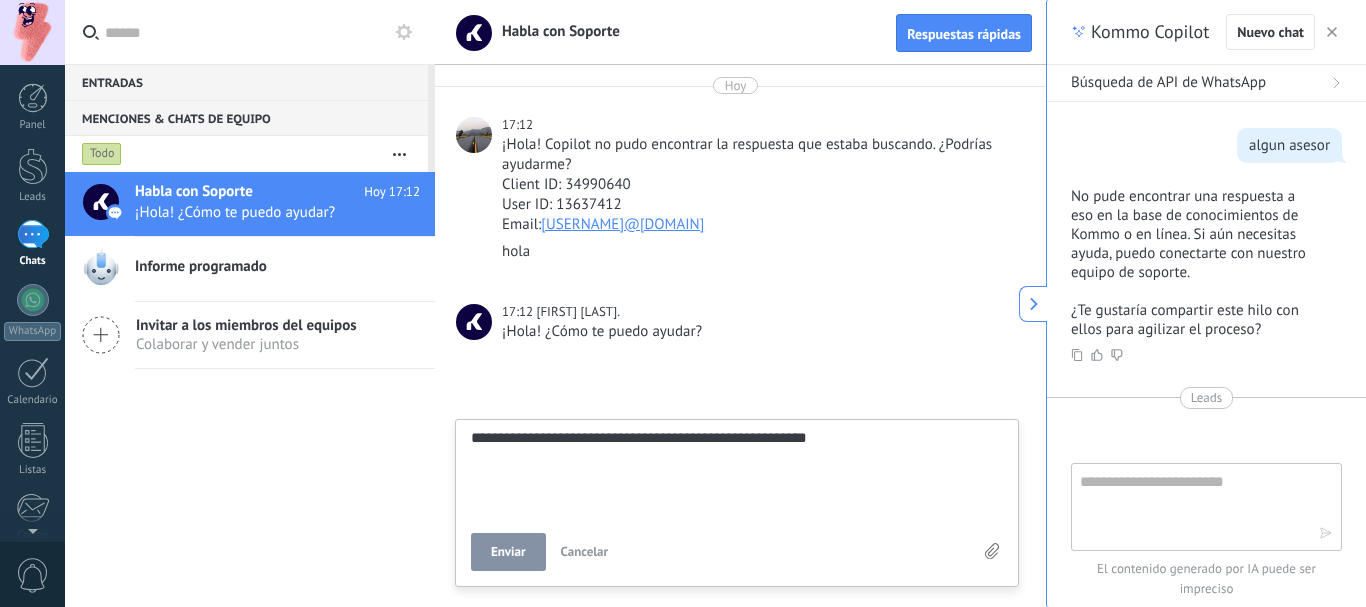 type on "**********" 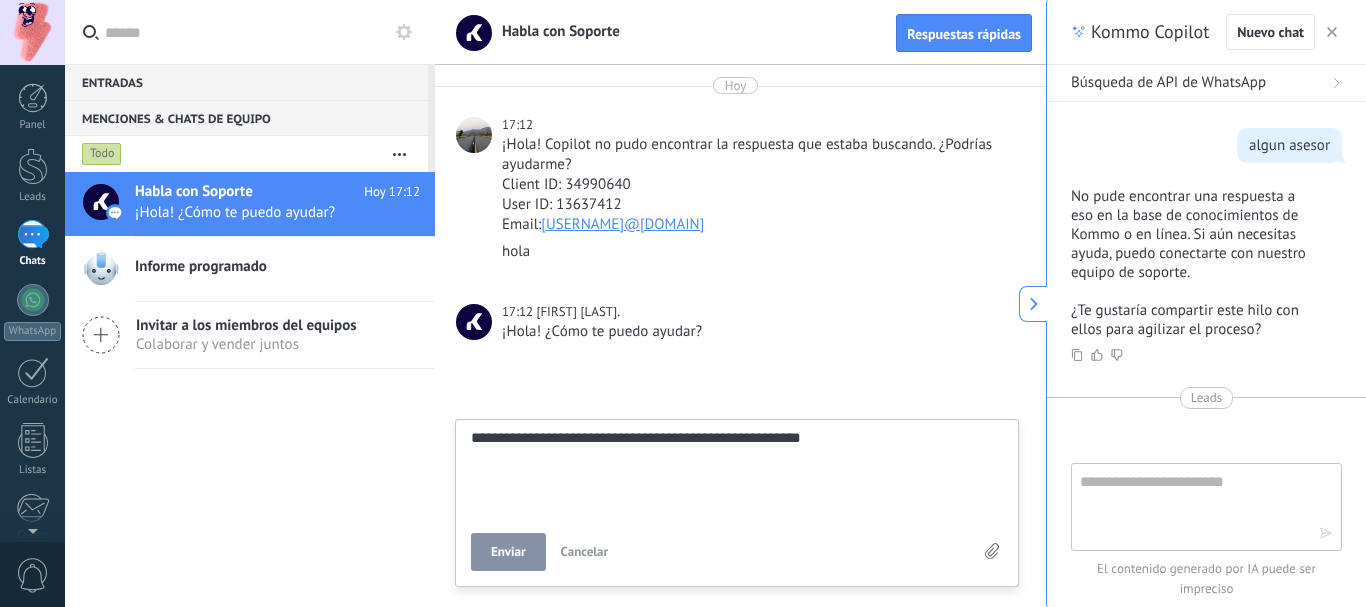scroll, scrollTop: 19, scrollLeft: 0, axis: vertical 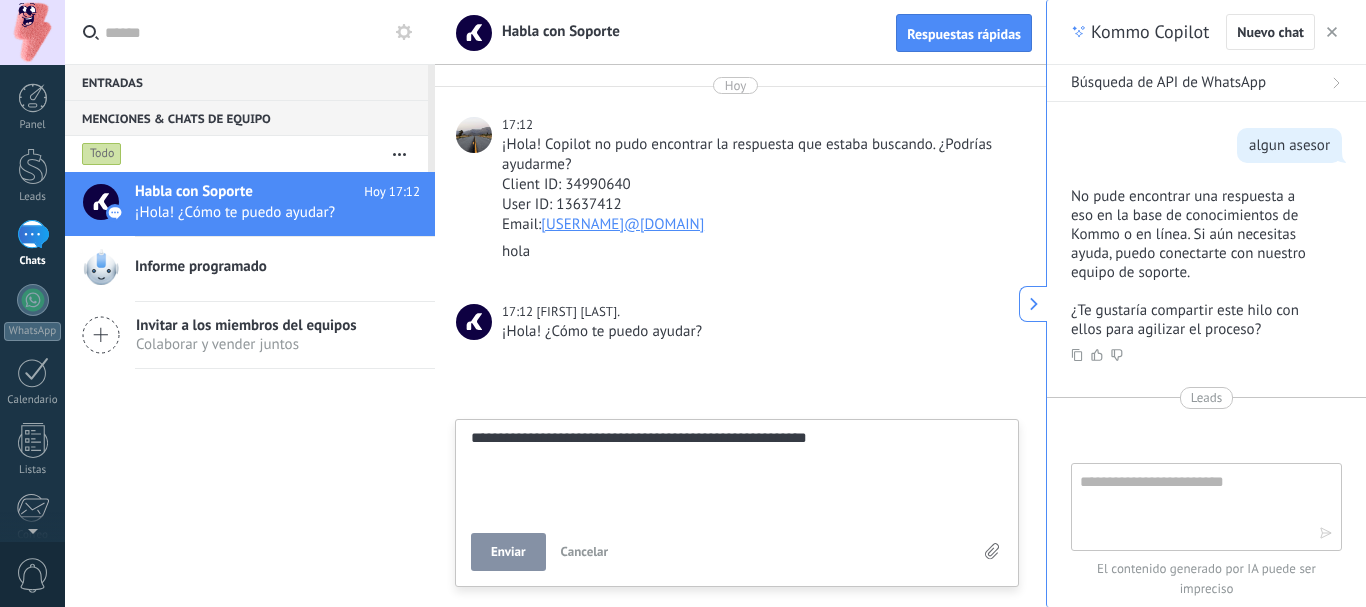 type on "**********" 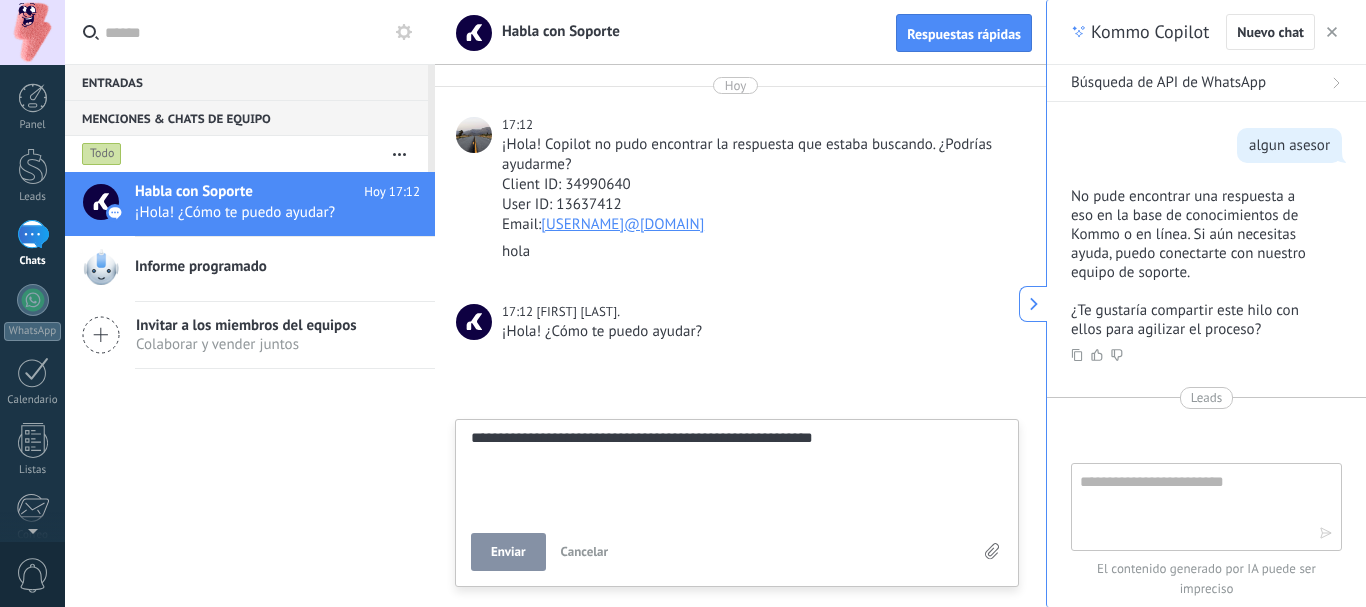 type on "**********" 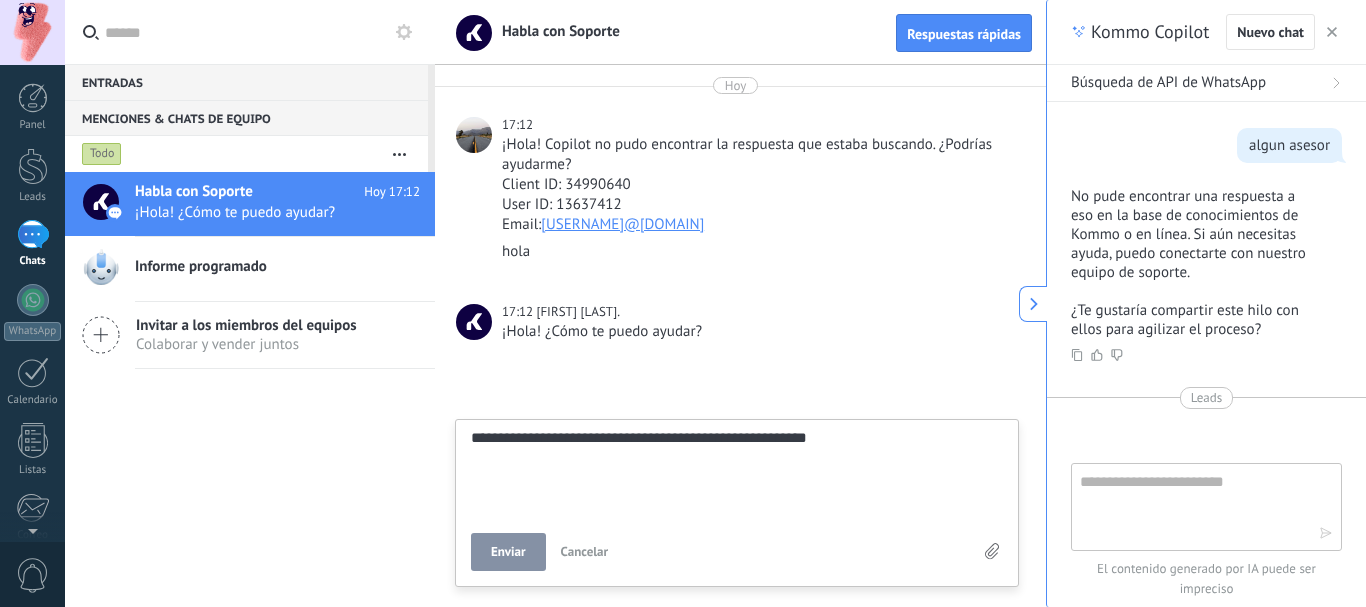type on "**********" 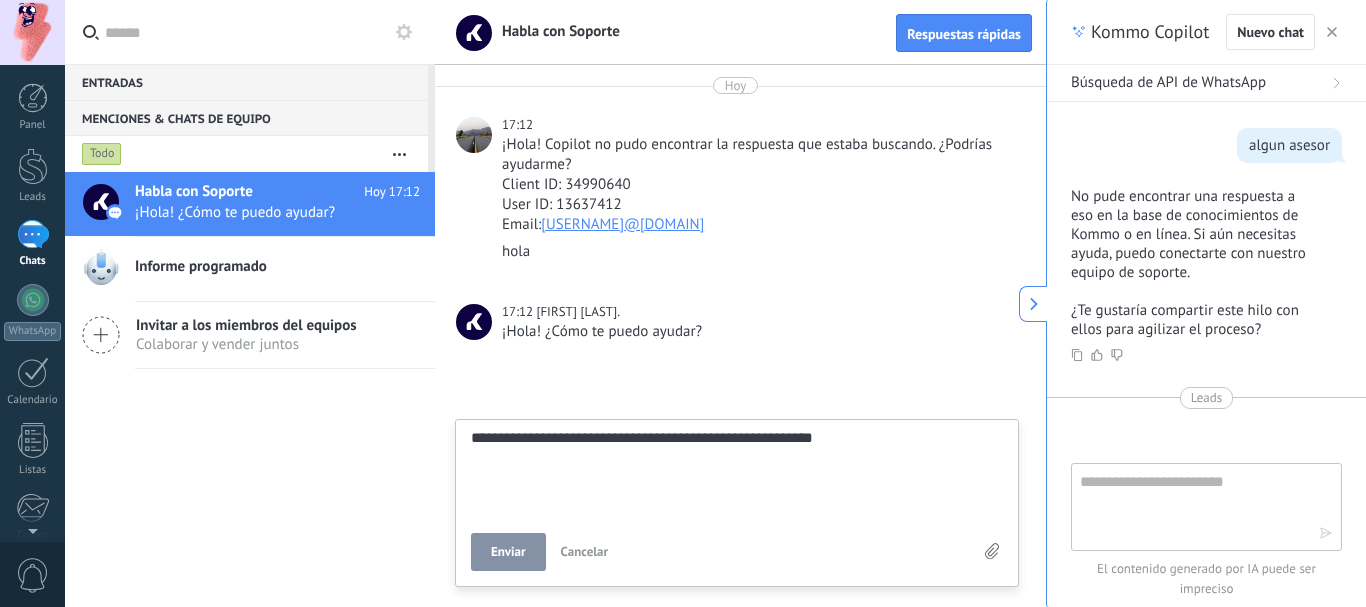 type on "**********" 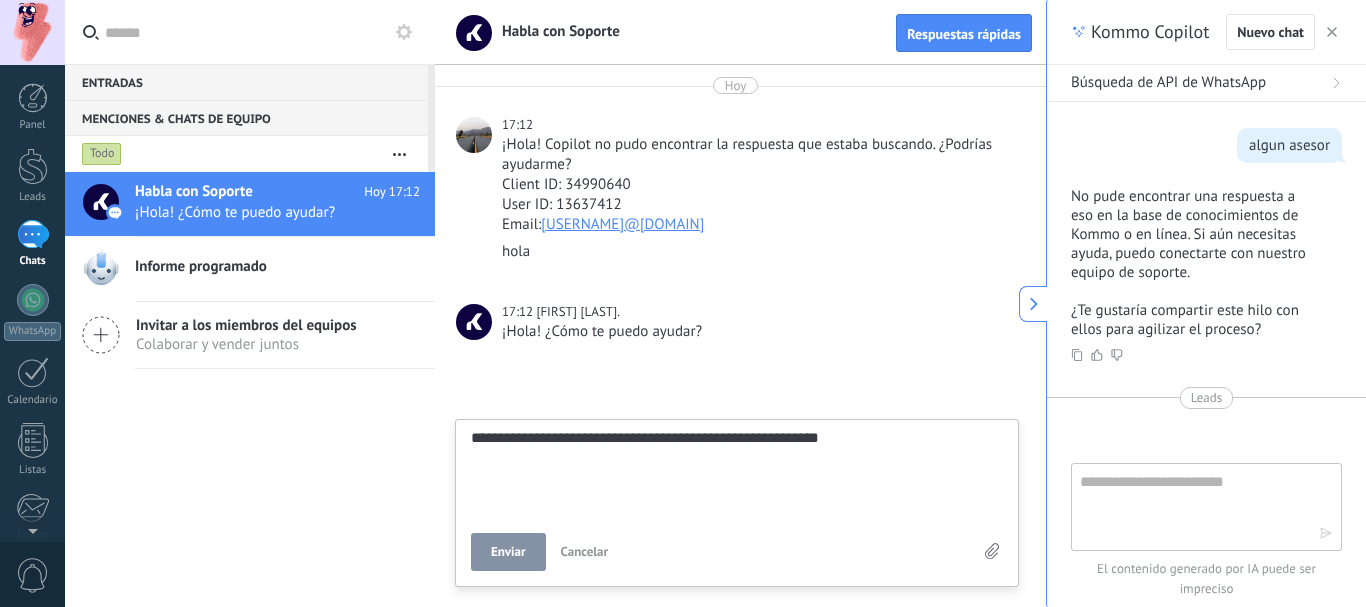 type on "**********" 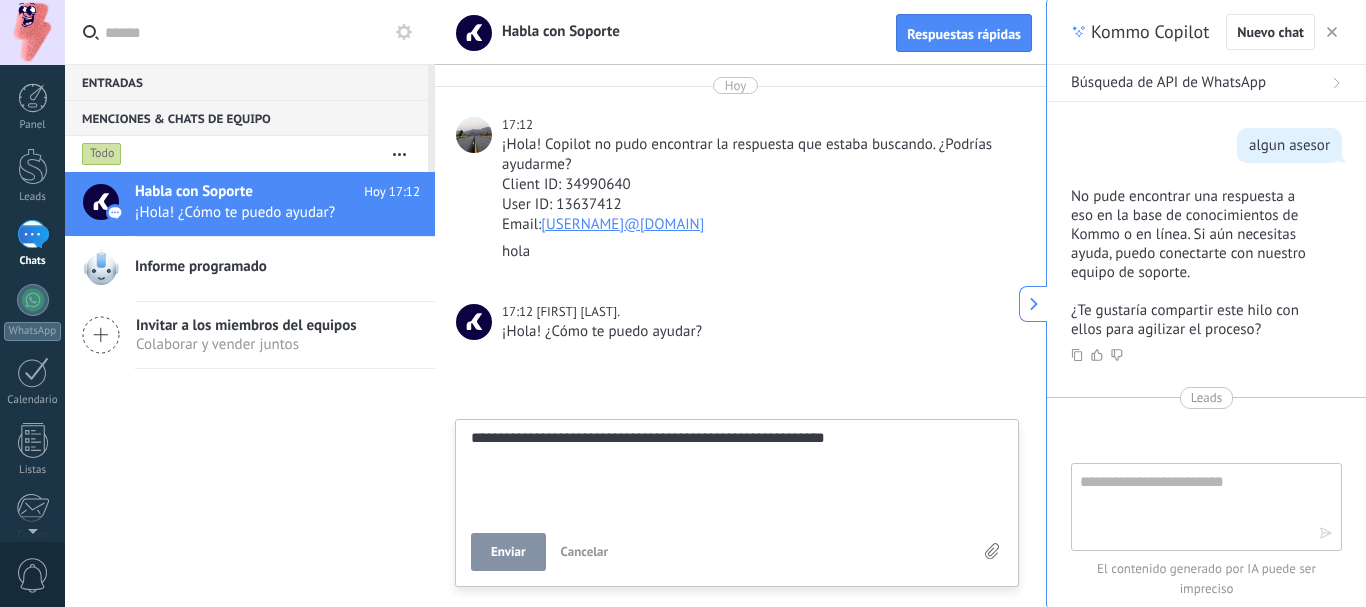 type on "**********" 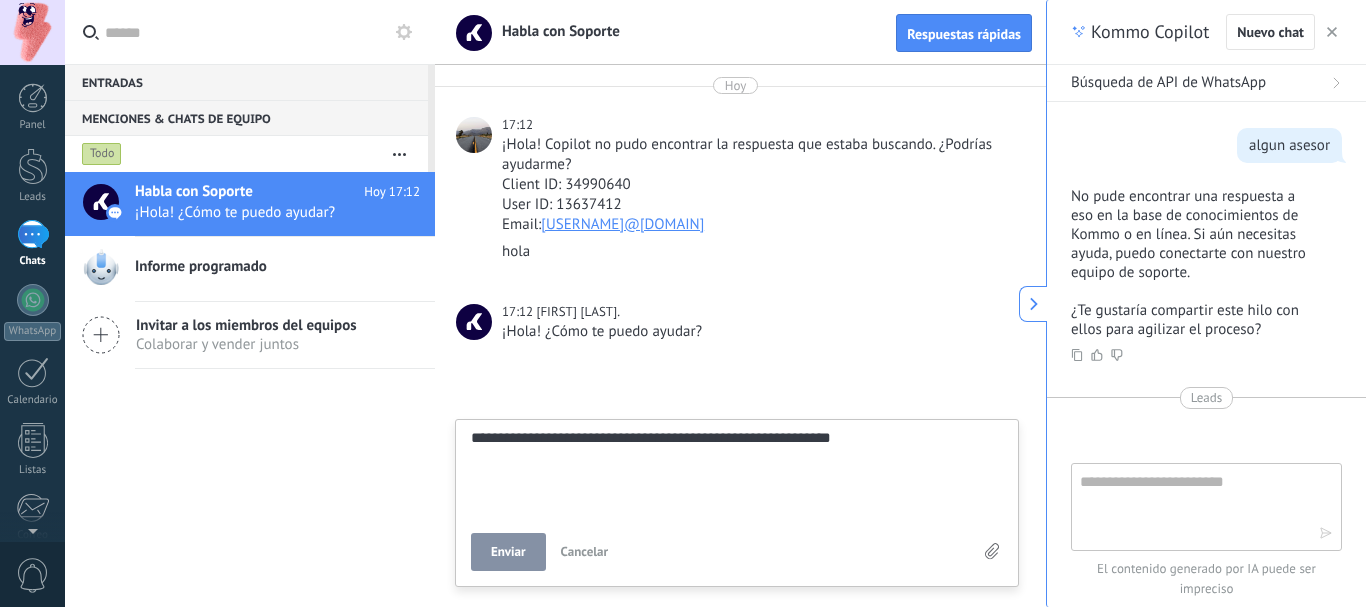 type on "**********" 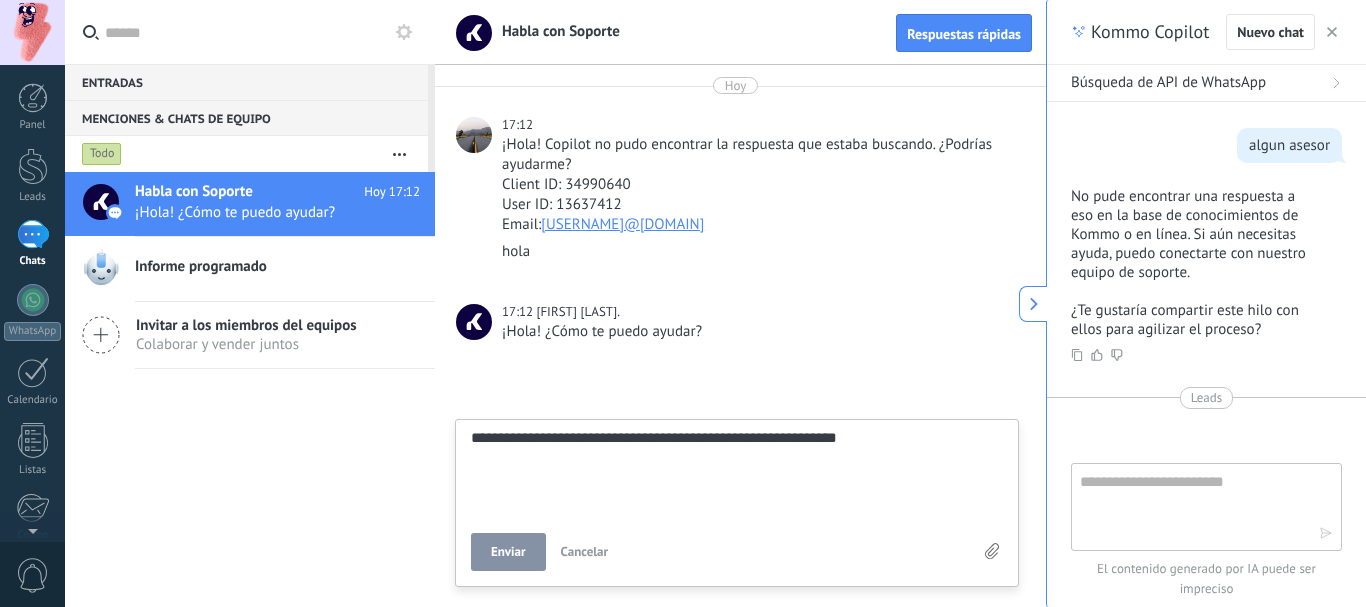 type on "**********" 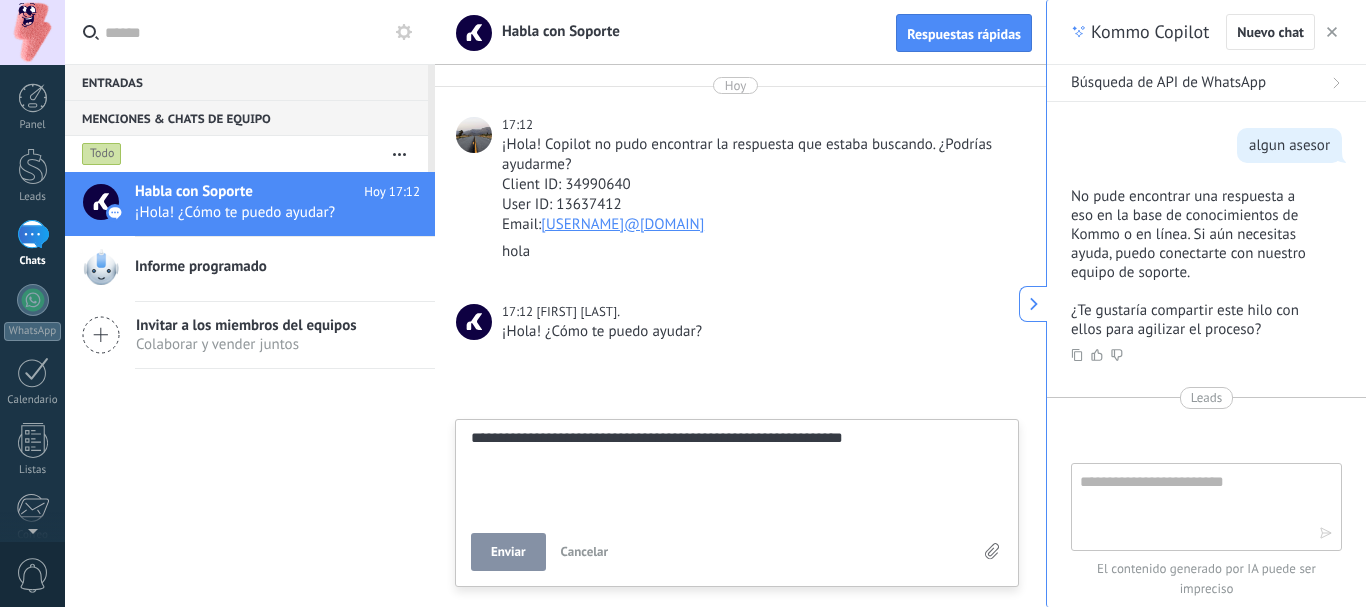 type on "**********" 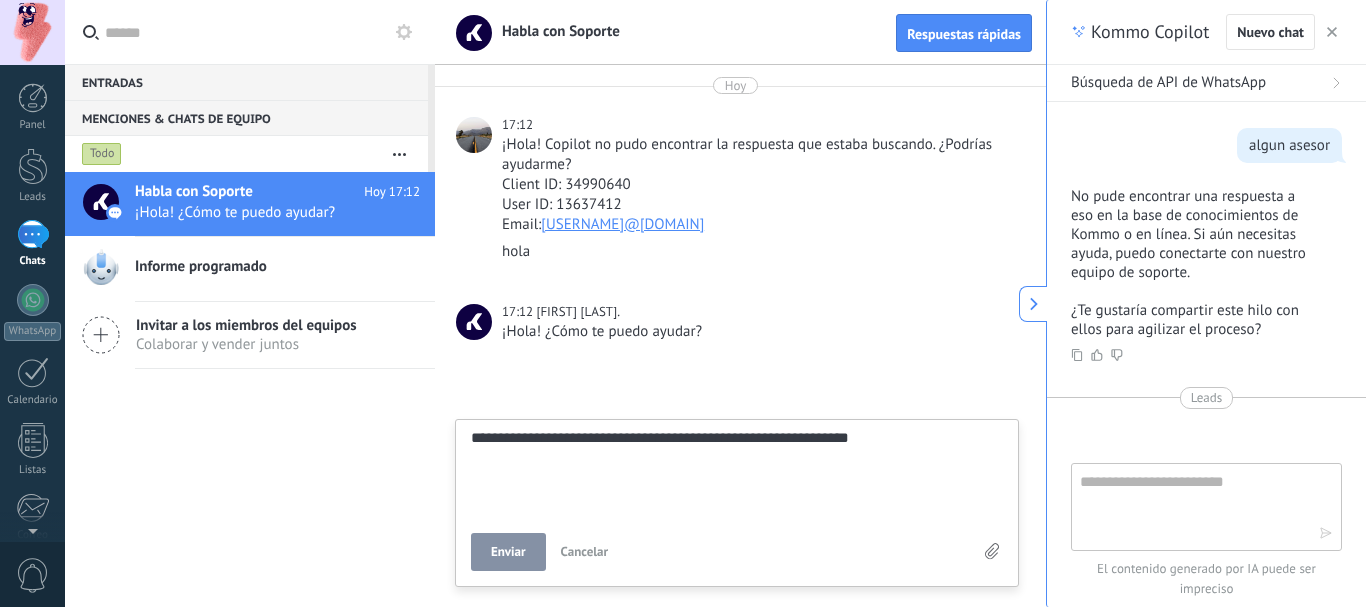 type on "**********" 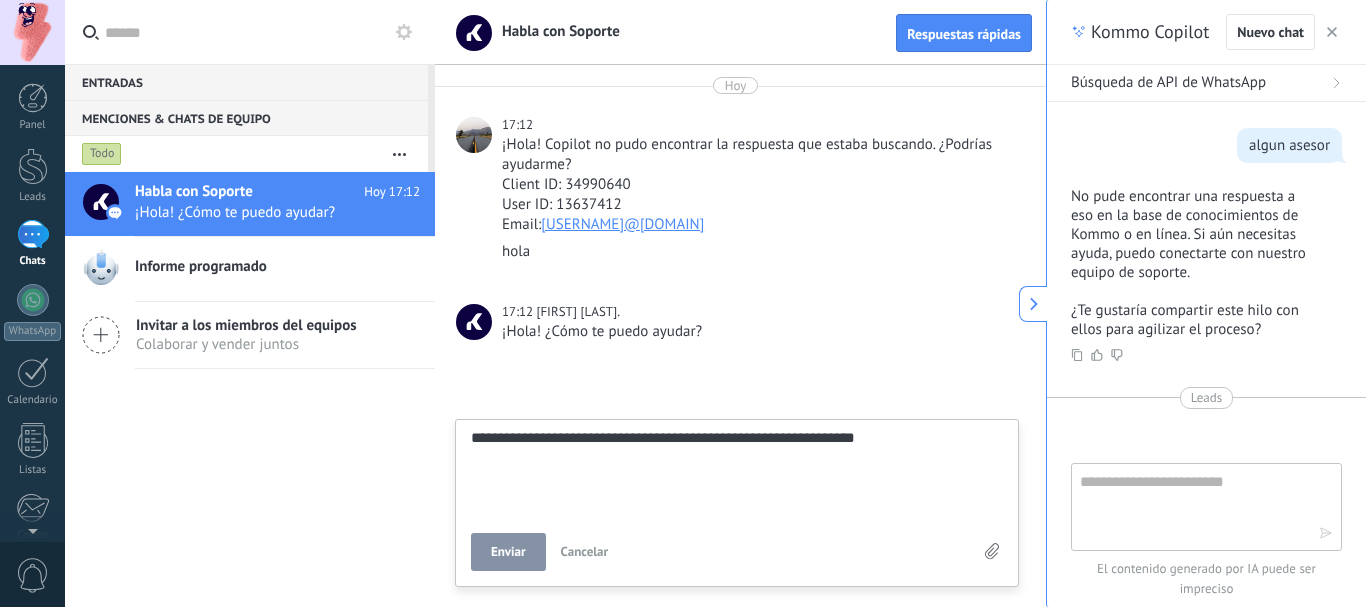 type on "**********" 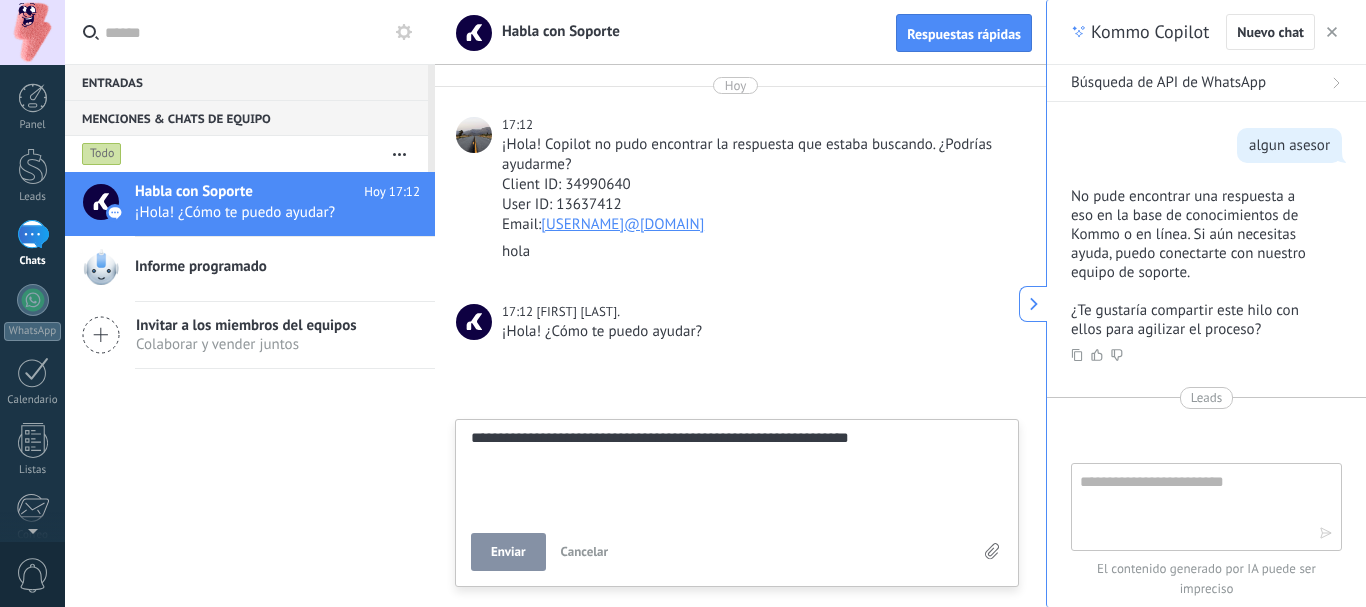 scroll, scrollTop: 19, scrollLeft: 0, axis: vertical 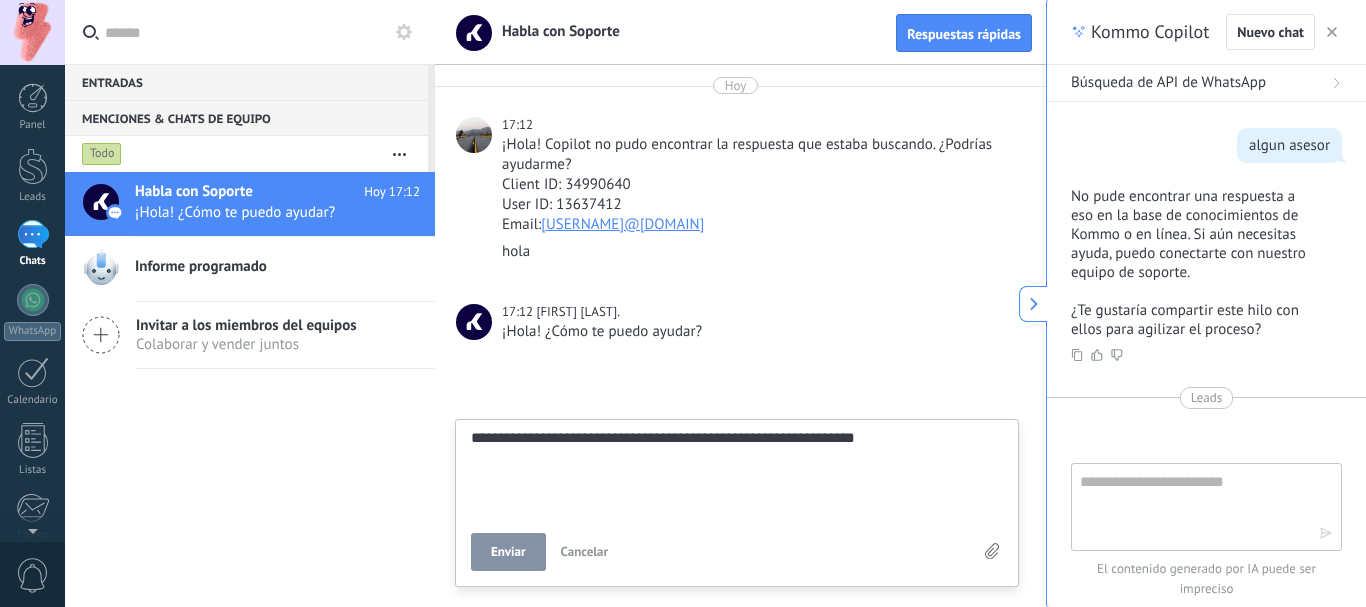 type on "**********" 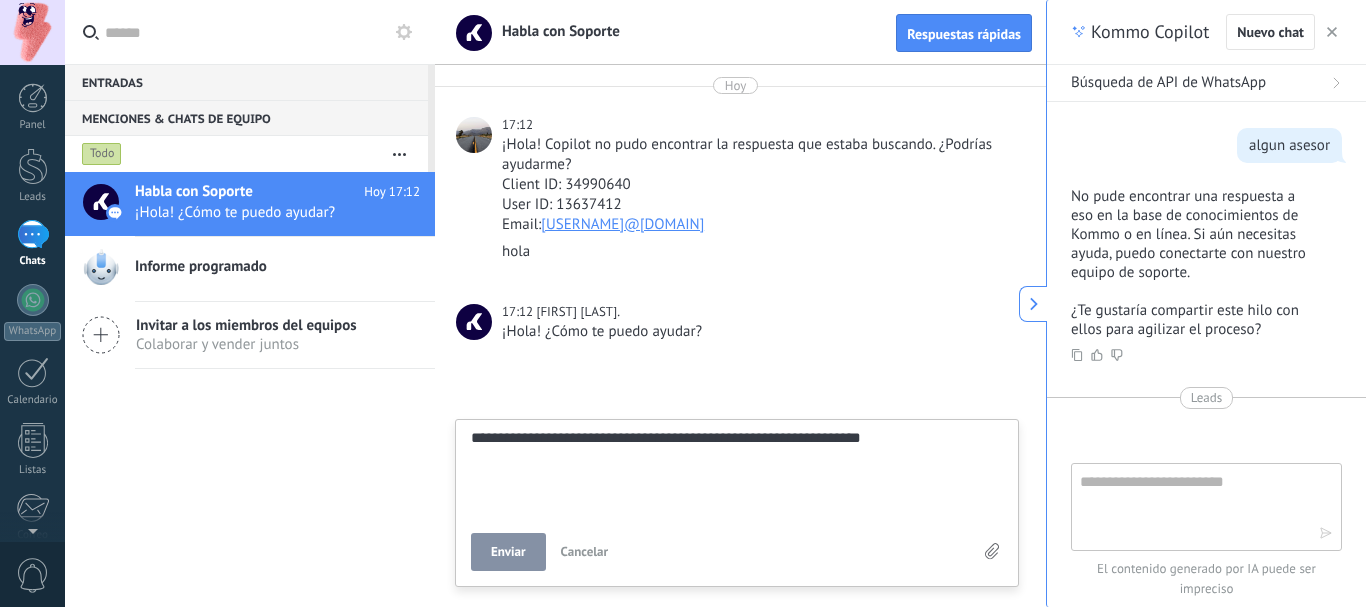 type on "**********" 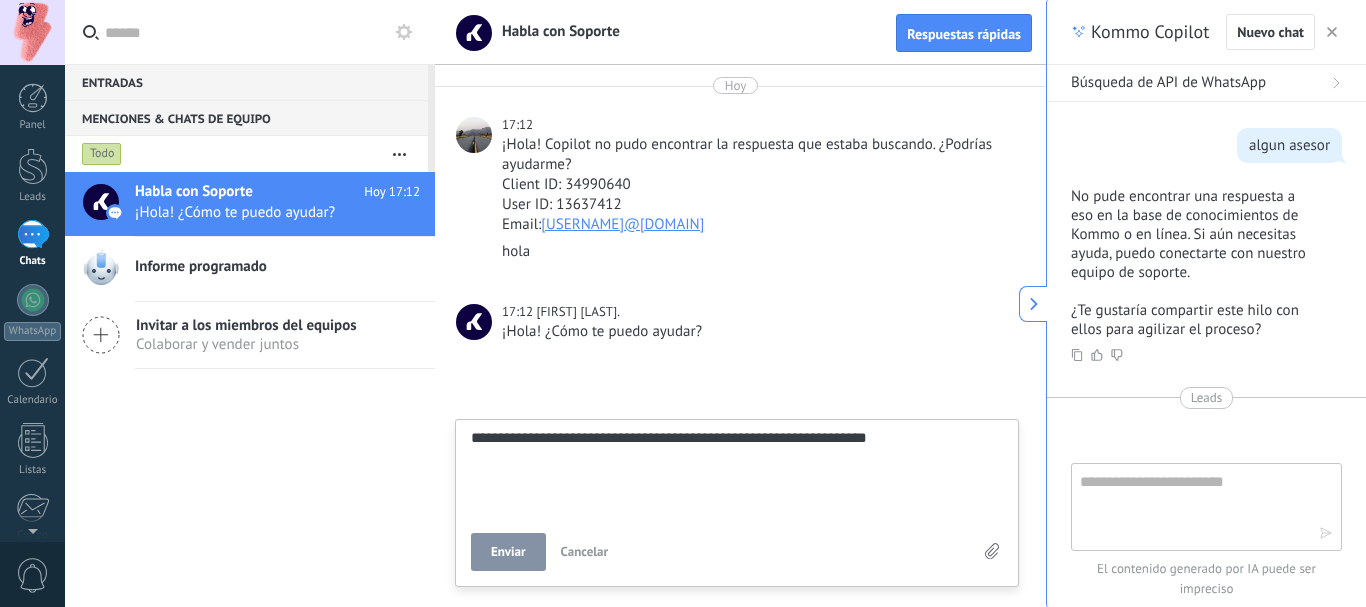 type on "**********" 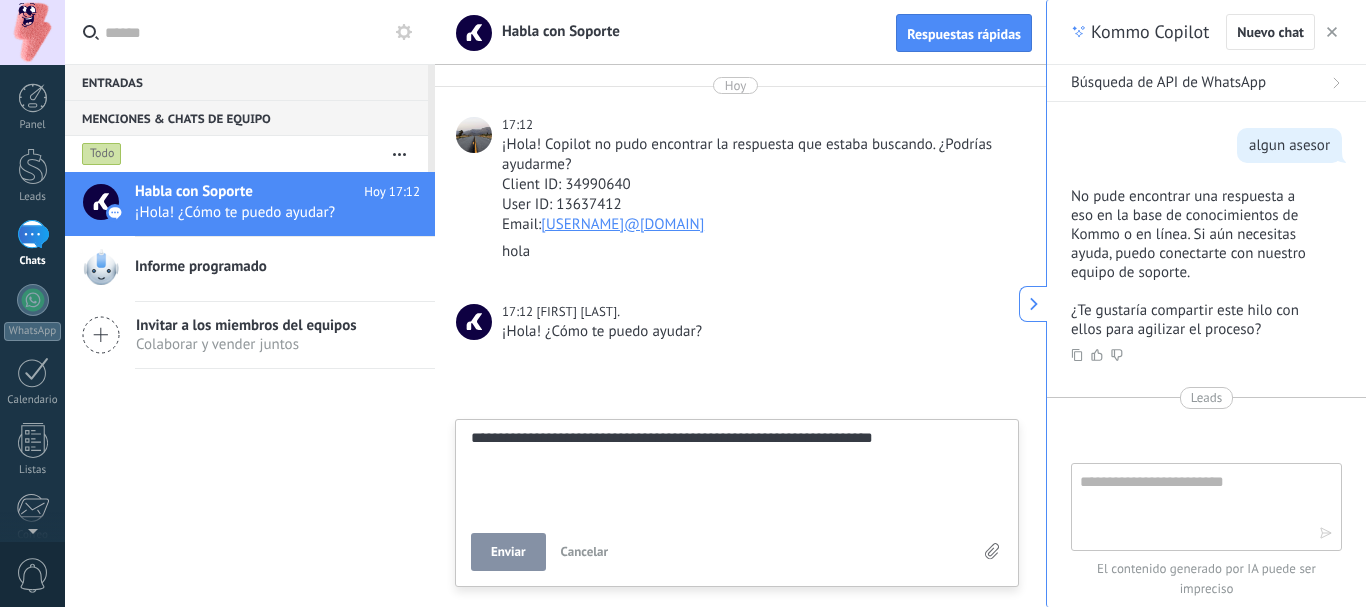 type on "**********" 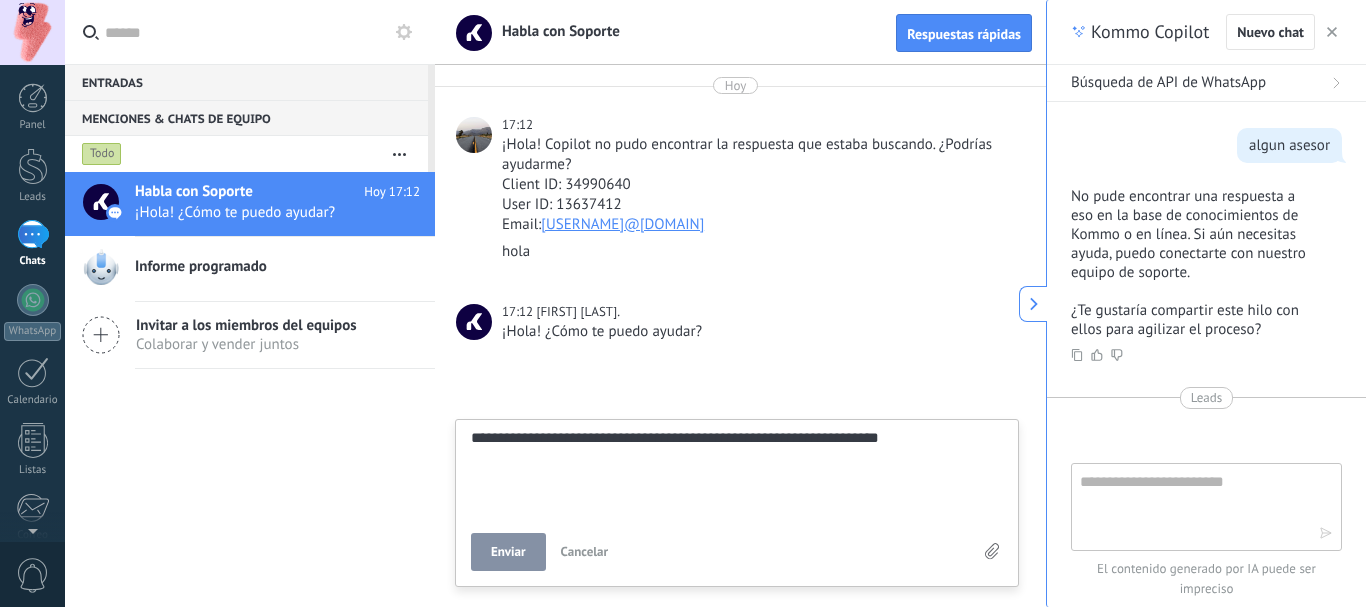 type on "**********" 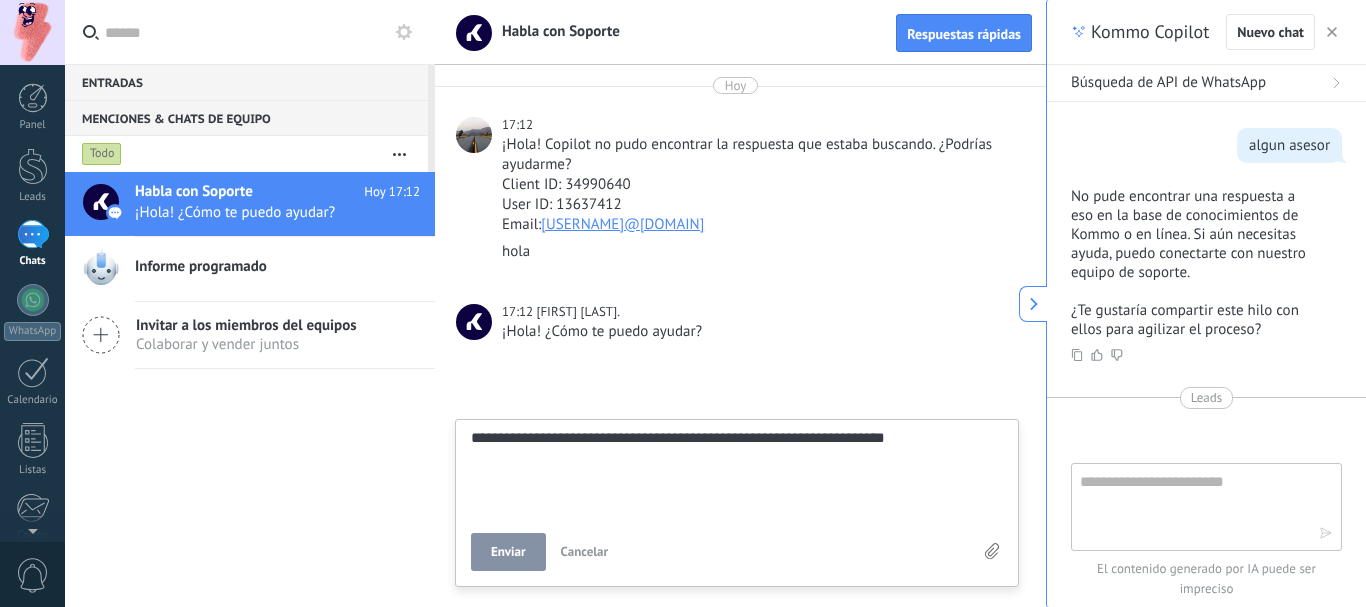 type 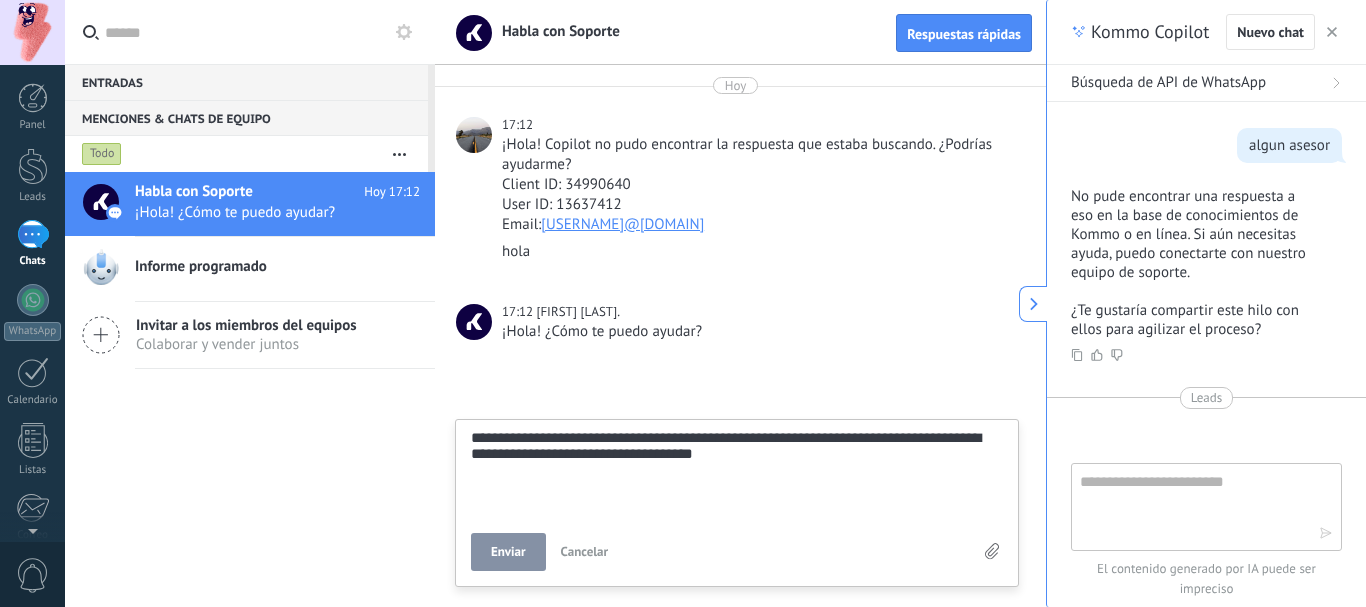 scroll, scrollTop: 57, scrollLeft: 0, axis: vertical 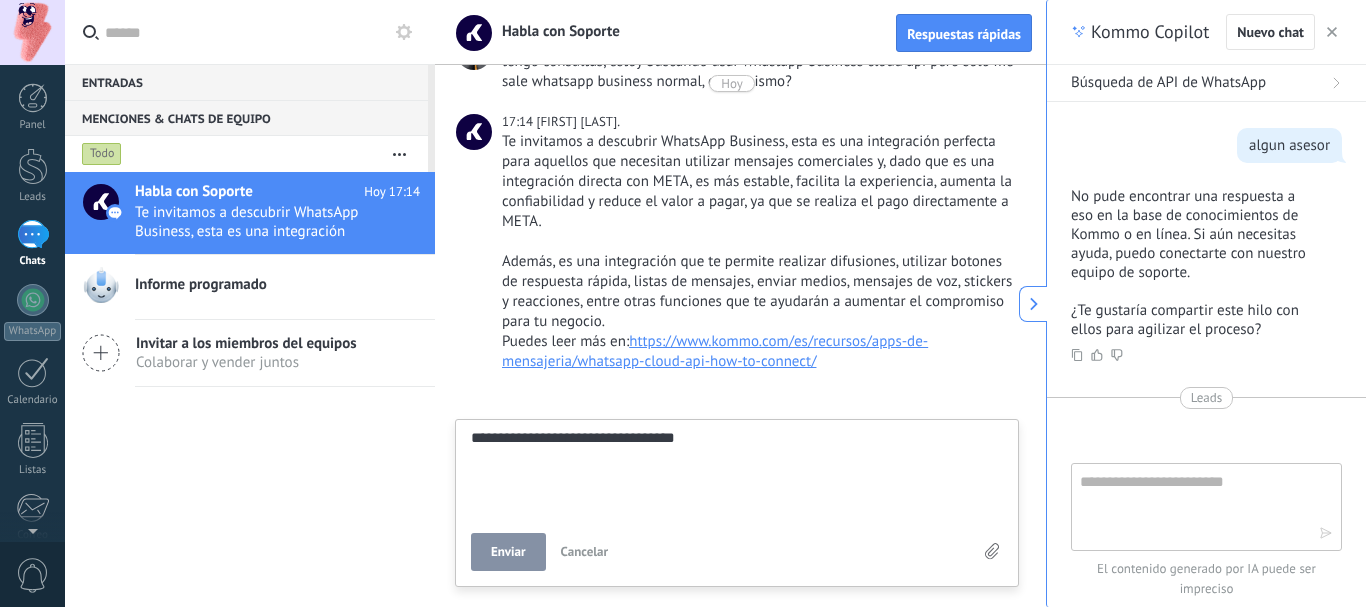 click on "Enviar" at bounding box center [508, 552] 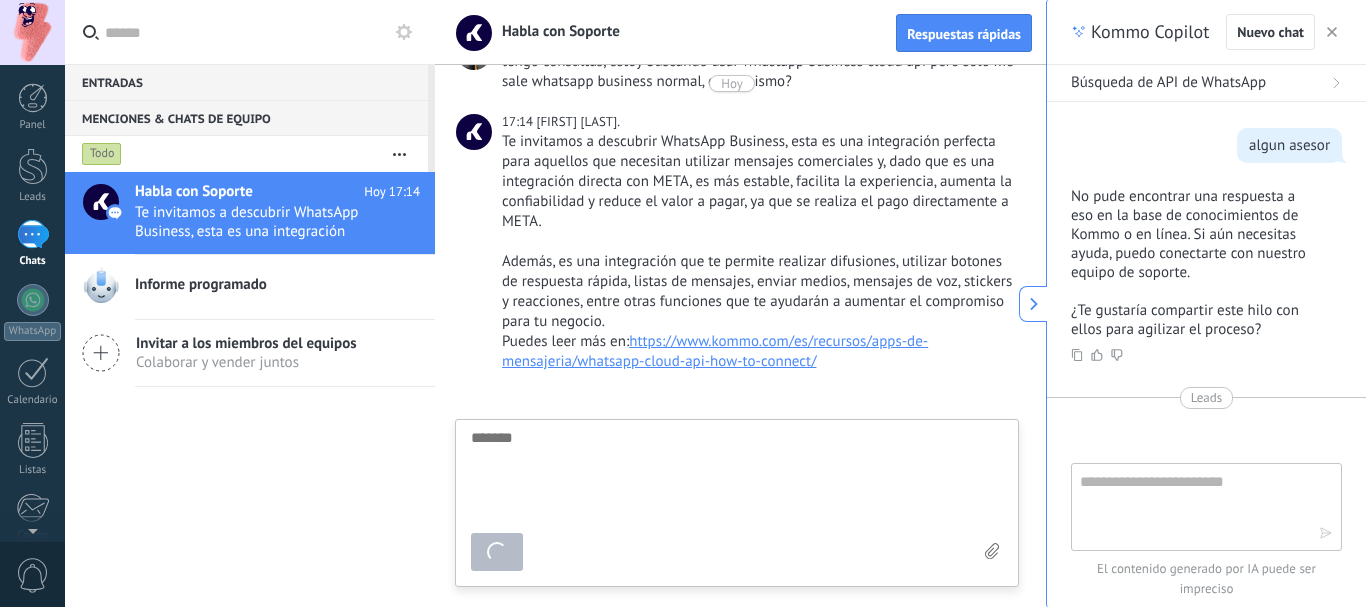 scroll, scrollTop: 390, scrollLeft: 0, axis: vertical 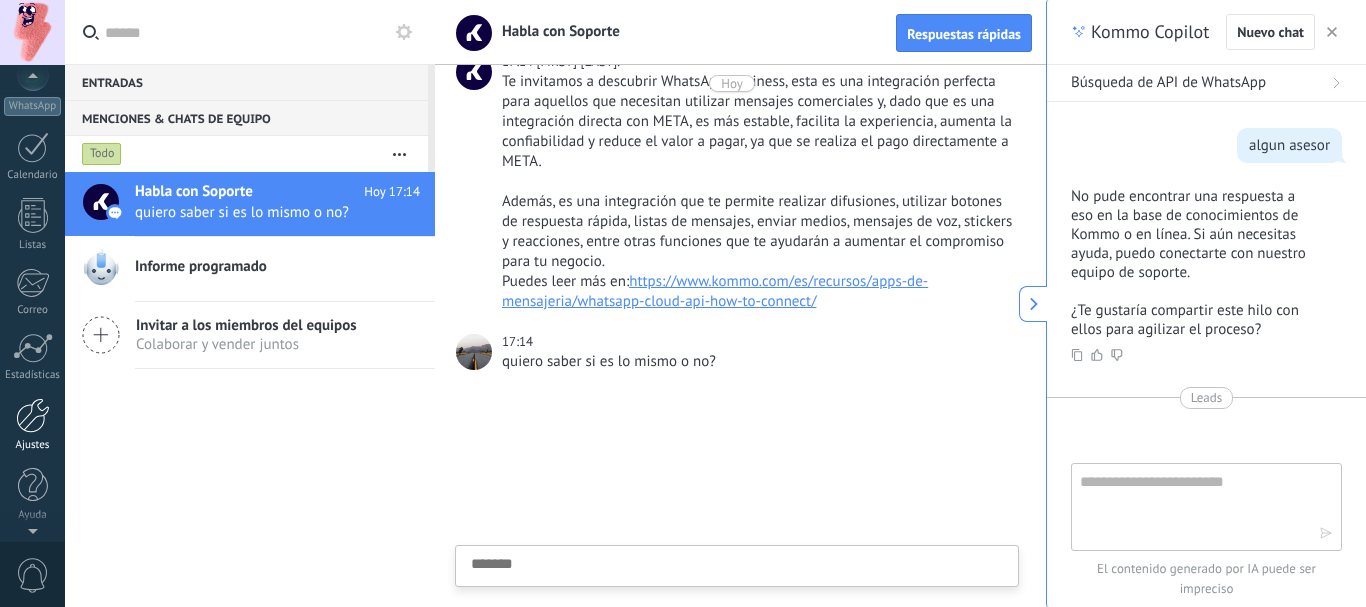 click on "Ajustes" at bounding box center [33, 445] 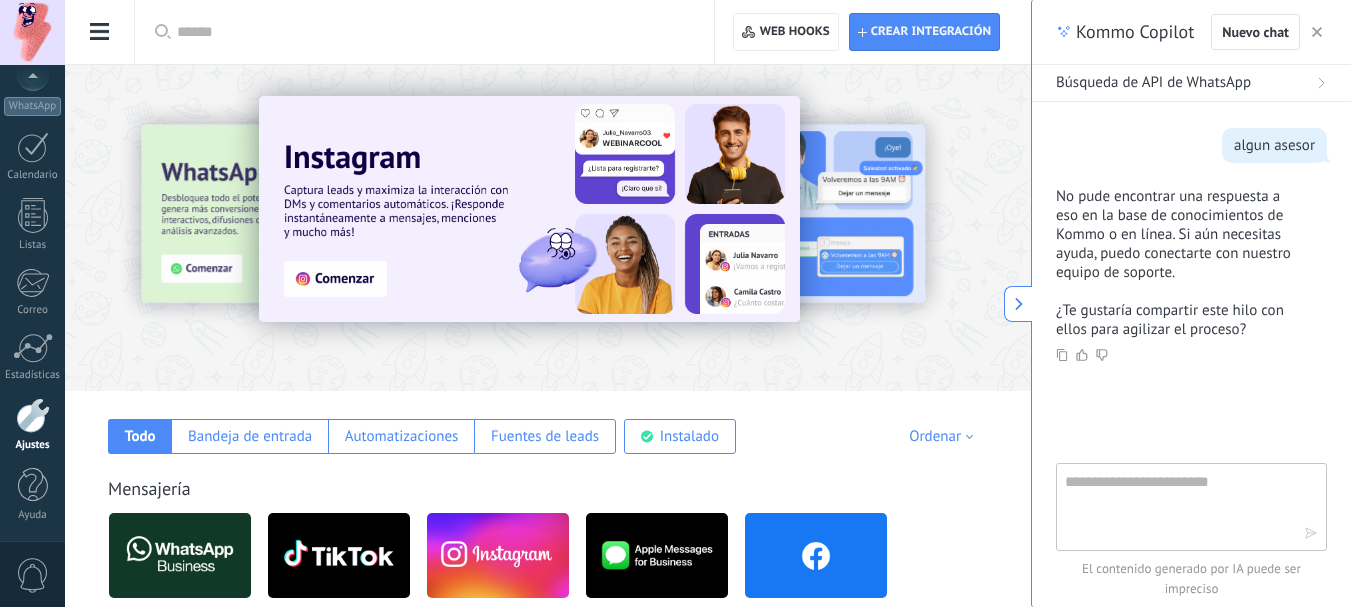 click 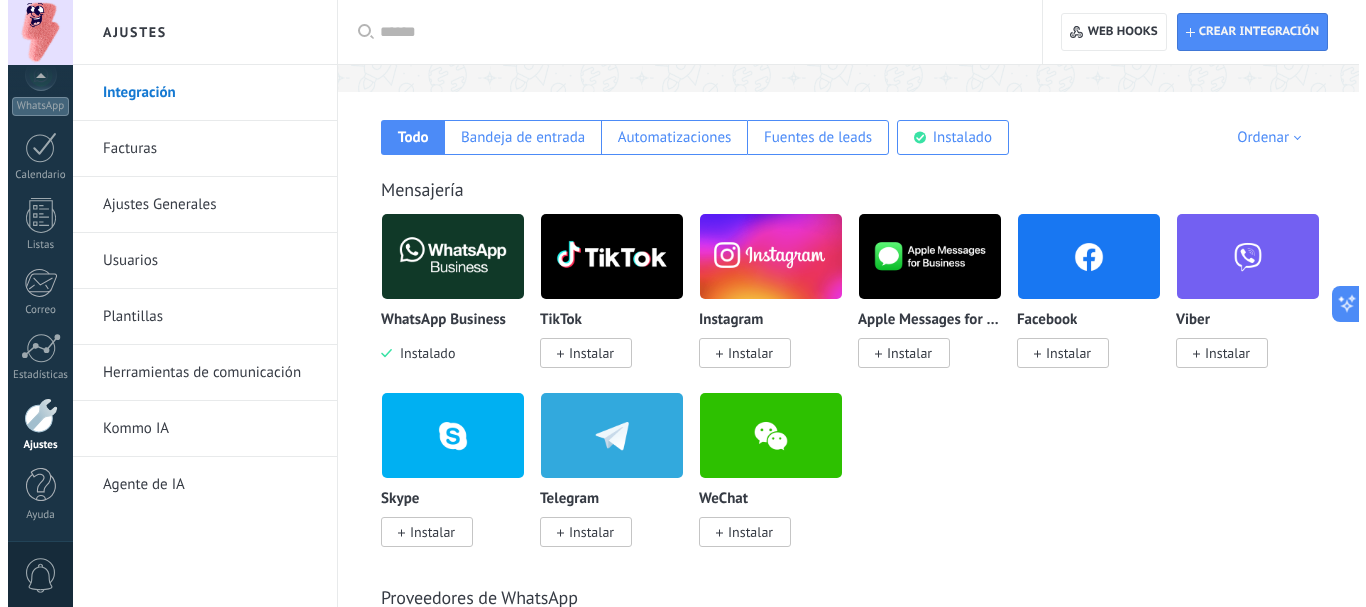 scroll, scrollTop: 300, scrollLeft: 0, axis: vertical 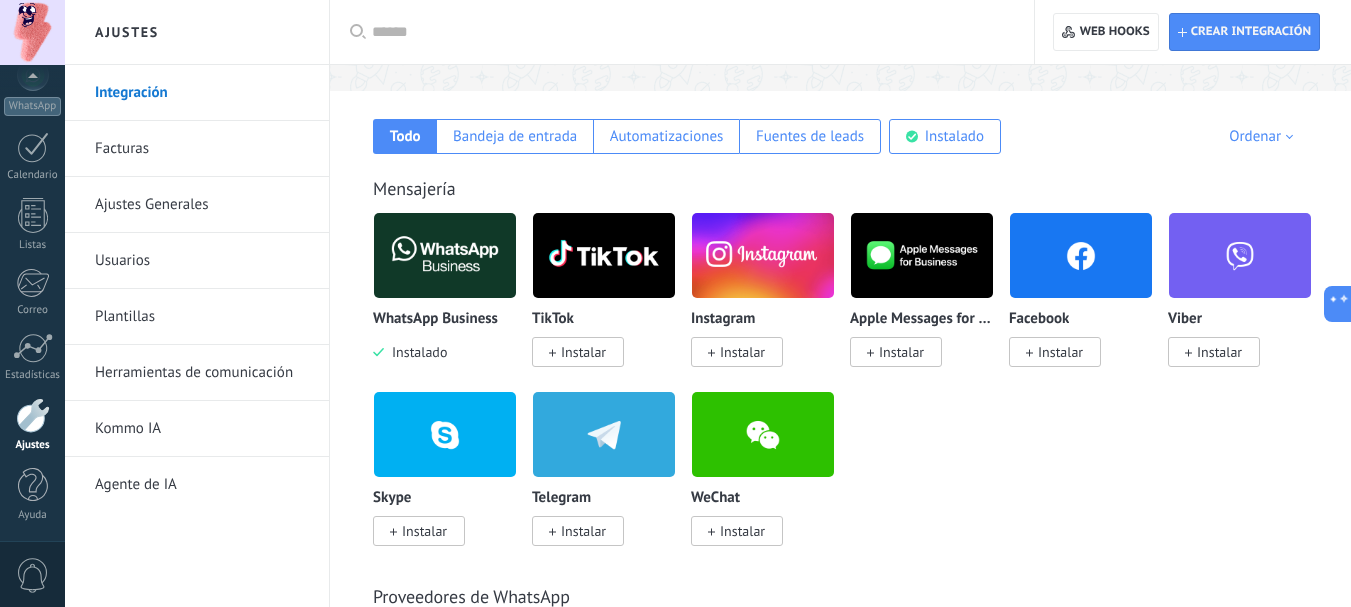 click at bounding box center (445, 255) 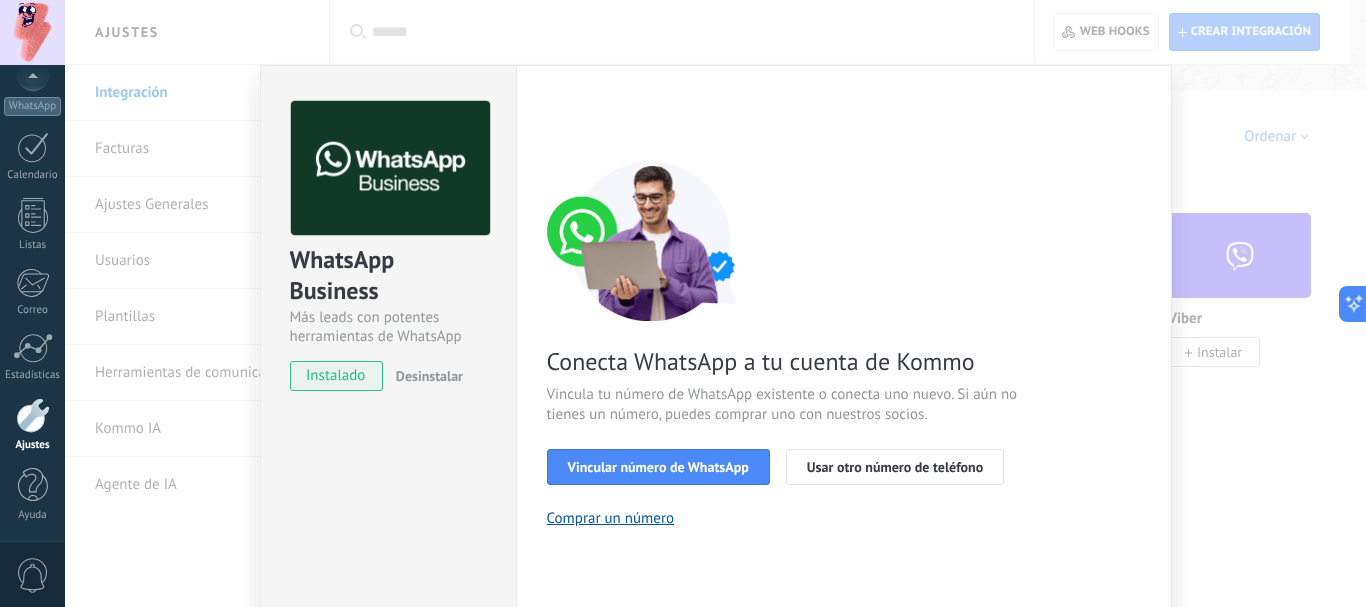 click on "Desinstalar" at bounding box center [429, 376] 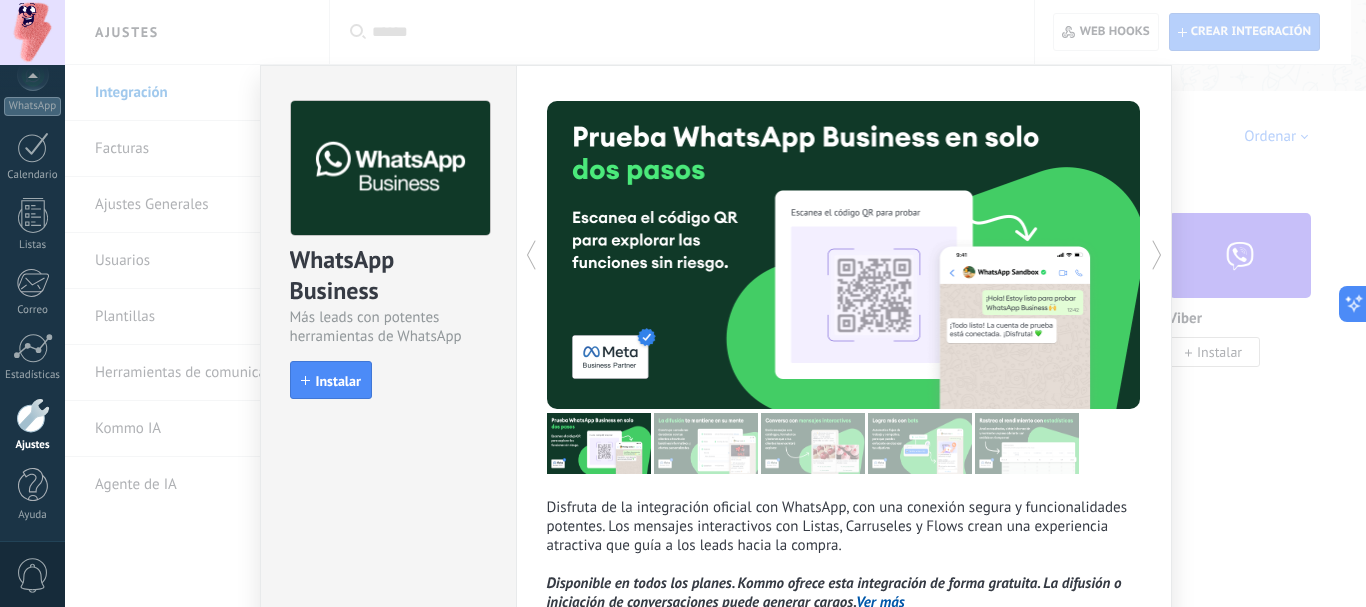 click on "Instalar" at bounding box center [338, 381] 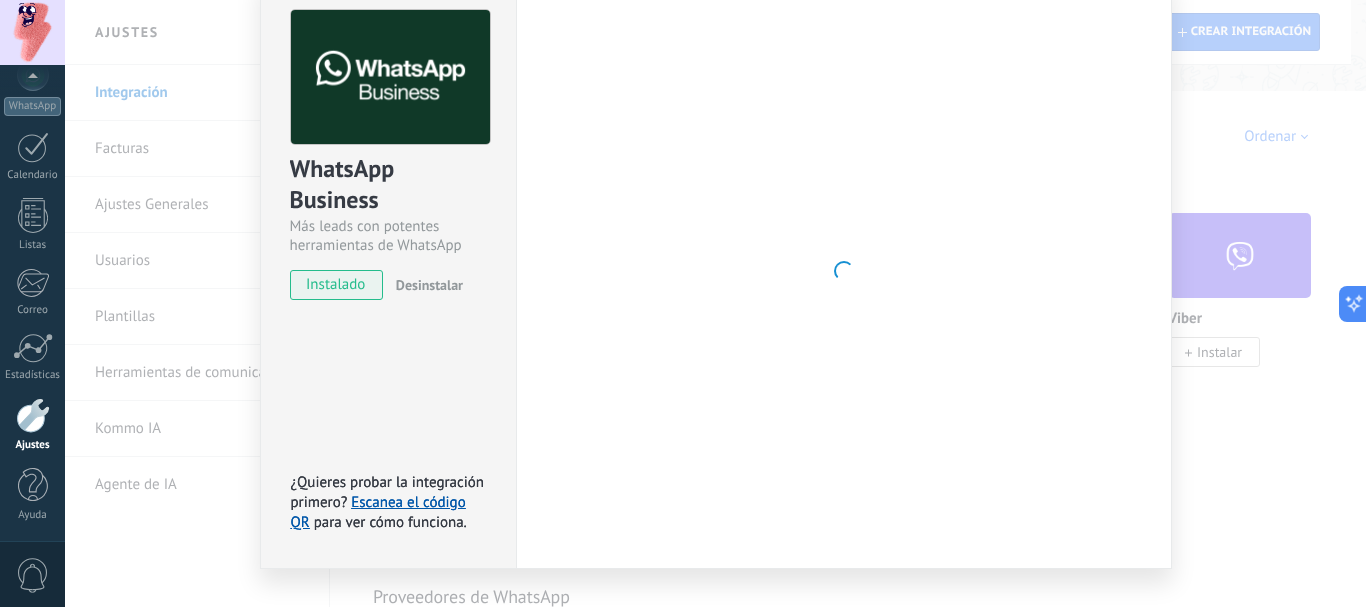 scroll, scrollTop: 100, scrollLeft: 0, axis: vertical 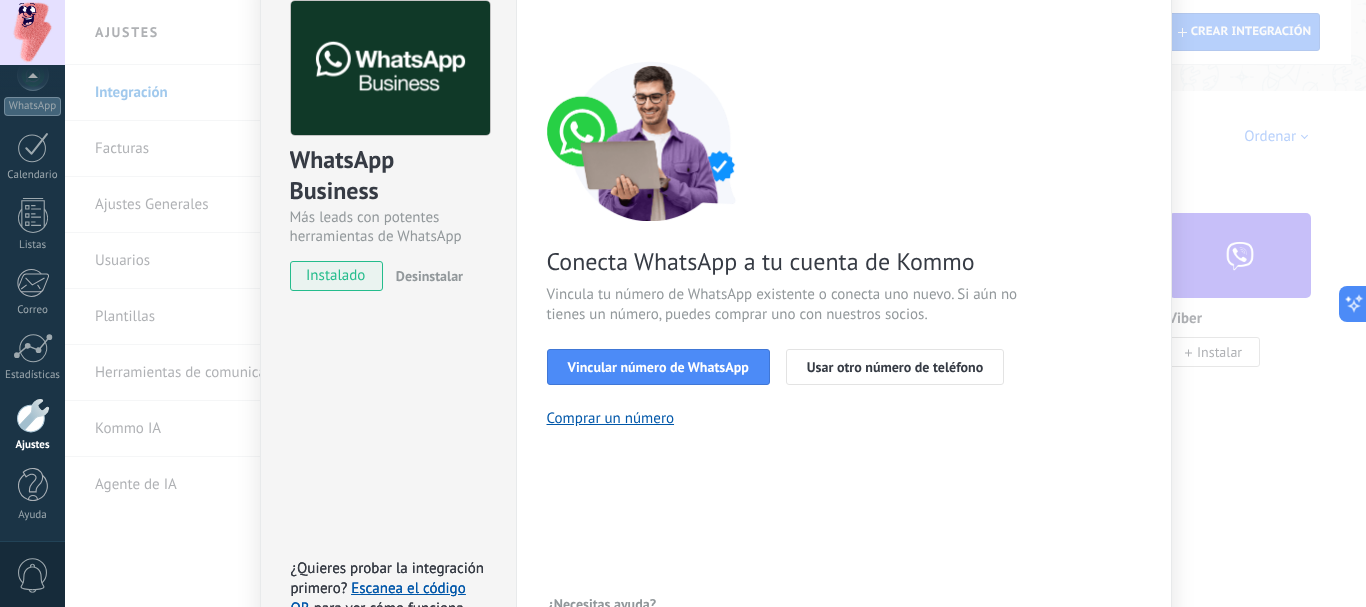 click on "WhatsApp Business Más leads con potentes herramientas de WhatsApp instalado Desinstalar ¿Quieres probar la integración primero?   Escanea el código QR   para ver cómo funciona. ¿Quieres probar la integración primero?   Escanea el código QR   para ver cómo funciona. Configuraciones Autorizaciones Esta pestaña registra a los usuarios que han concedido acceso a las integración a esta cuenta. Si deseas remover la posibilidad que un usuario pueda enviar solicitudes a la cuenta en nombre de esta integración, puedes revocar el acceso. Si el acceso a todos los usuarios es revocado, la integración dejará de funcionar. Esta aplicacion está instalada, pero nadie le ha dado acceso aun. WhatsApp Cloud API más _:  Guardar < Volver 1 Seleccionar aplicación 2 Conectar Facebook  3 Finalizar configuración Conecta WhatsApp a tu cuenta de Kommo Vincula tu número de WhatsApp existente o conecta uno nuevo. Si aún no tienes un número, puedes comprar uno con nuestros socios. Vincular número de WhatsApp" at bounding box center (715, 303) 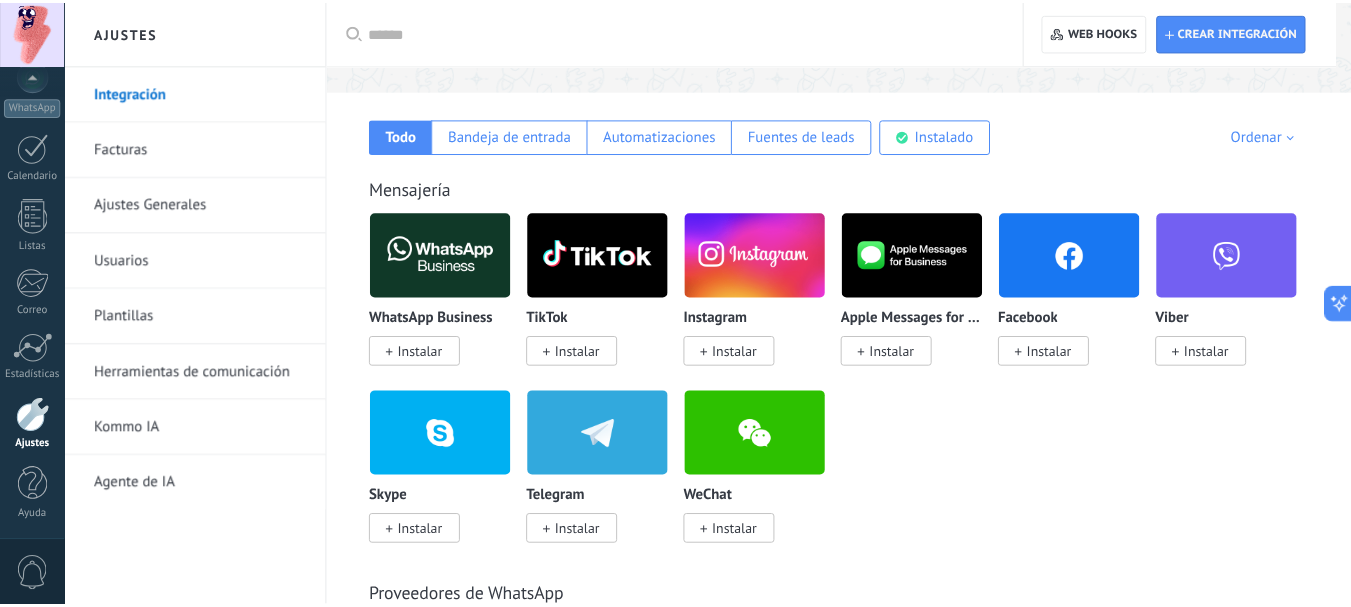 scroll, scrollTop: 0, scrollLeft: 0, axis: both 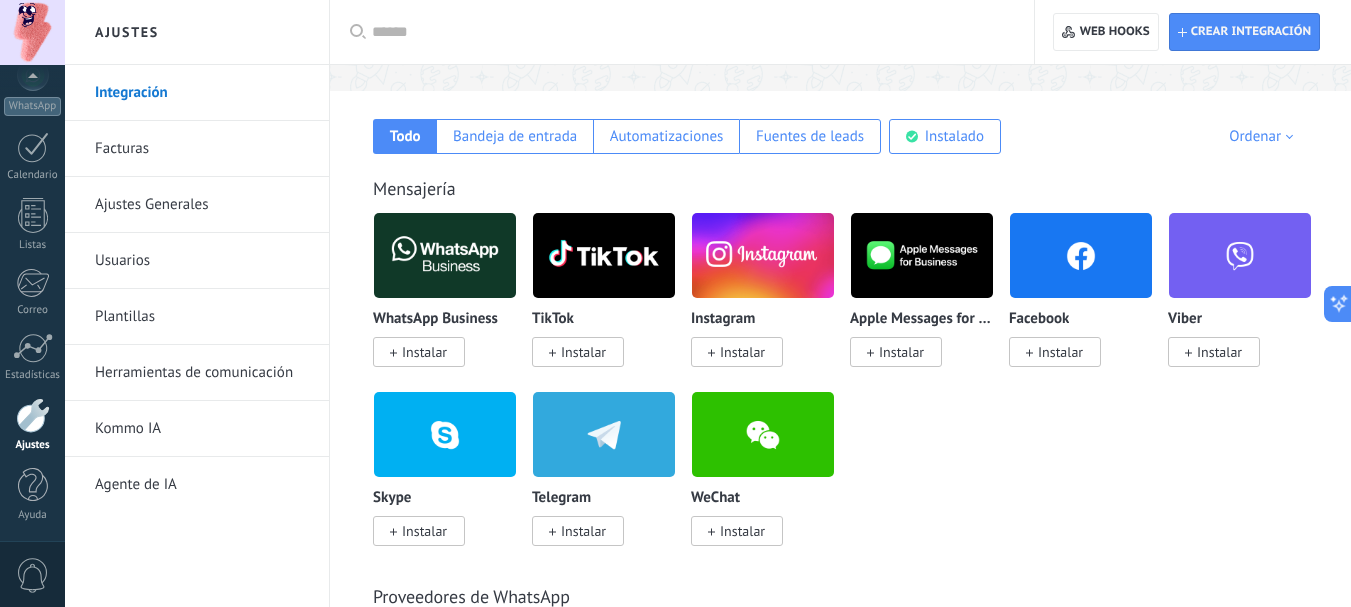 click on "Integración" at bounding box center [202, 93] 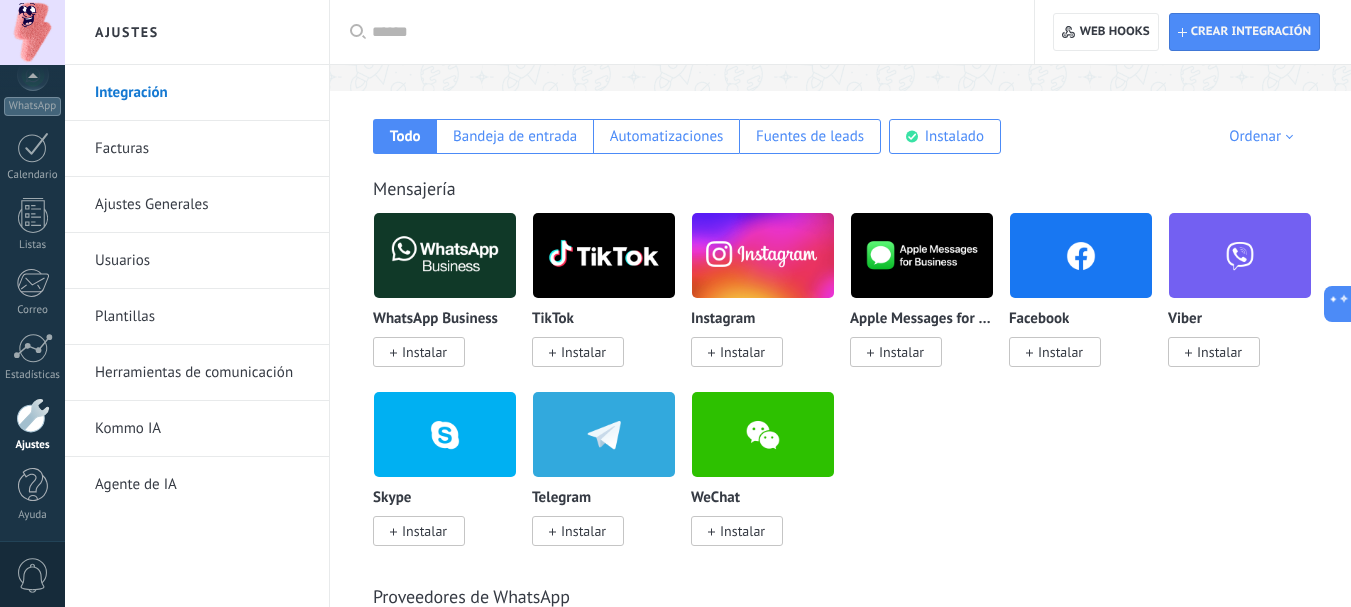 click on "Instalar" at bounding box center [424, 352] 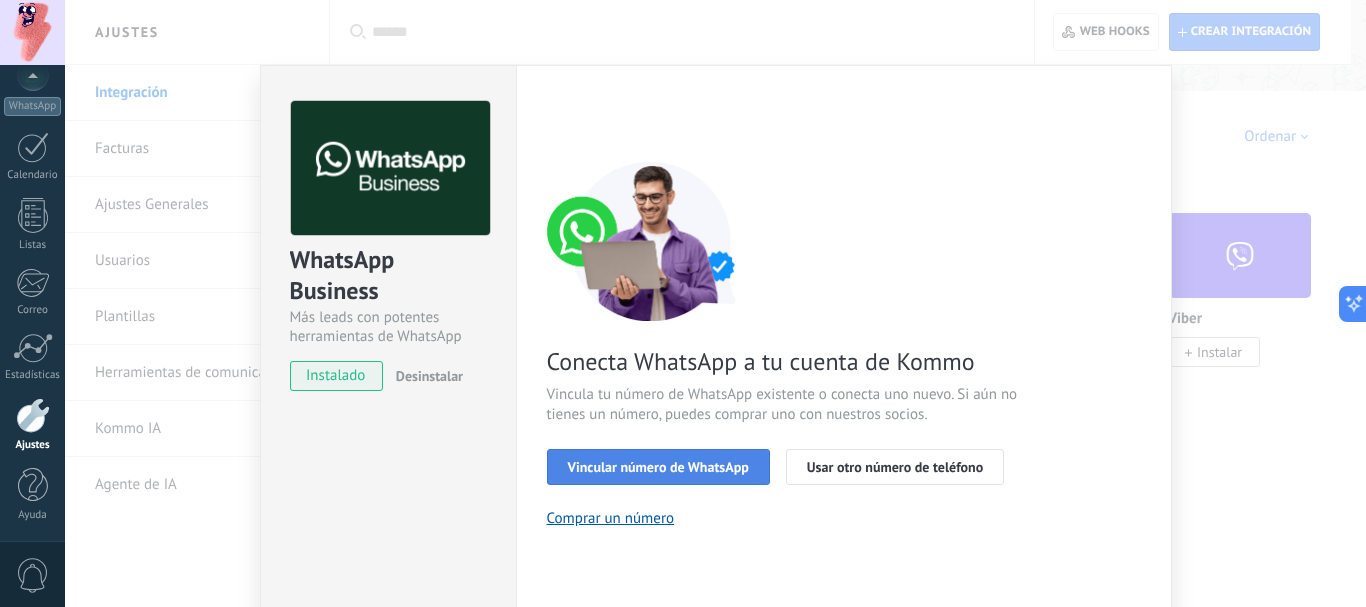 click on "Vincular número de WhatsApp" at bounding box center [658, 467] 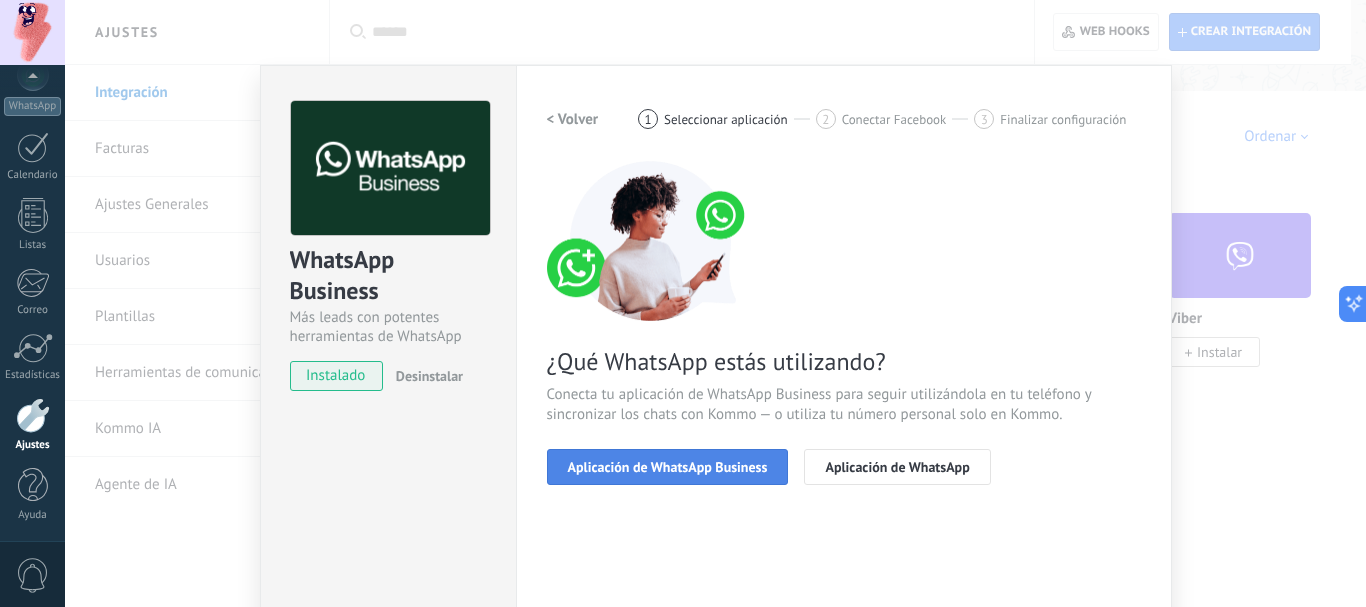 click on "Aplicación de WhatsApp Business" at bounding box center (668, 467) 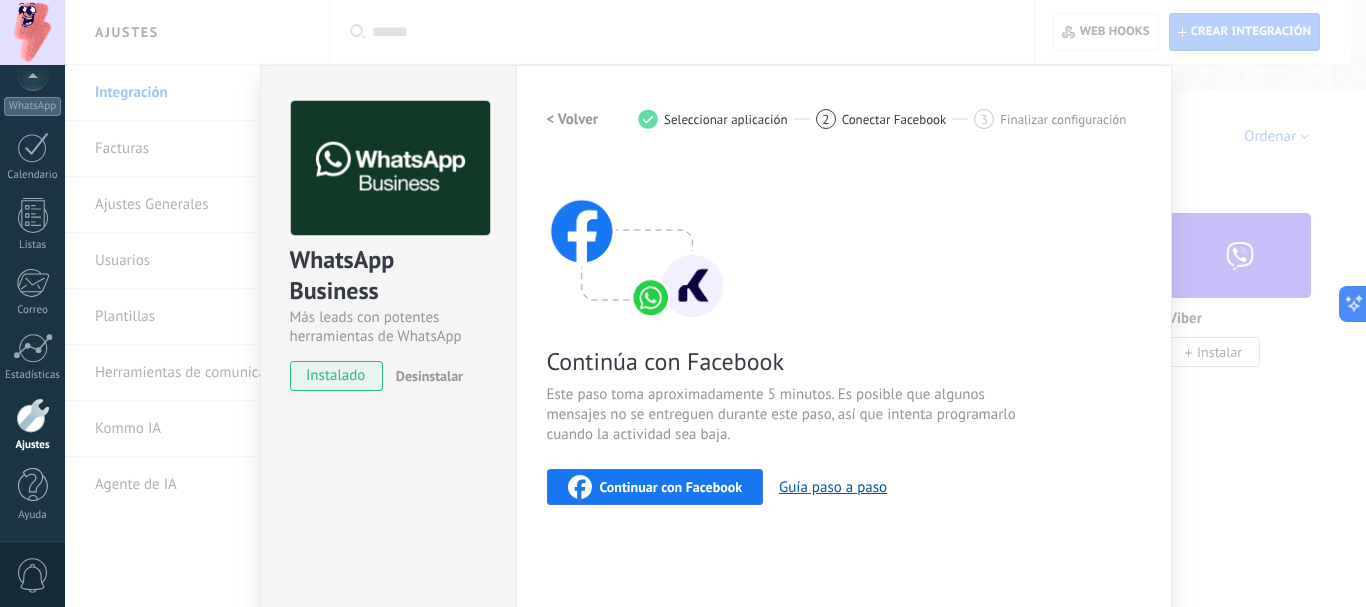 click on "< Volver 1 Seleccionar aplicación 2 Conectar Facebook  3 Finalizar configuración Continúa con Facebook Este paso toma aproximadamente 5 minutos. Es posible que algunos mensajes no se entreguen durante este paso, así que intenta programarlo cuando la actividad sea baja. Continuar con Facebook Guía paso a paso ¿Necesitas ayuda?" at bounding box center [844, 410] 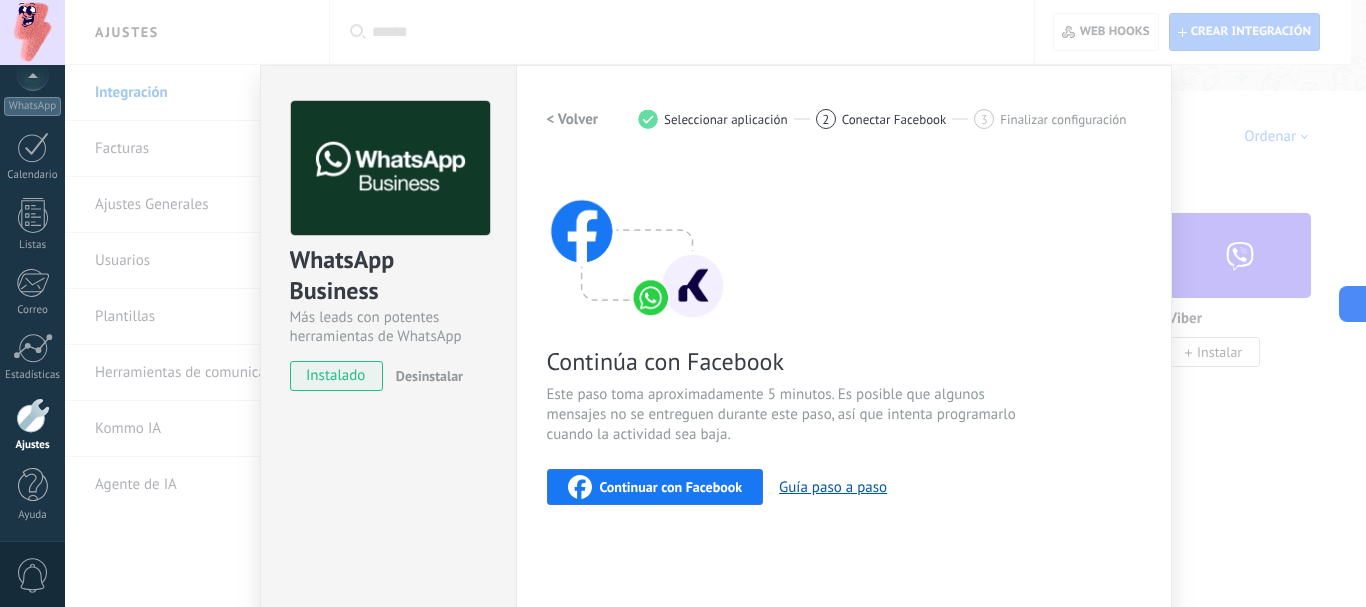click on "Continuar con Facebook" at bounding box center [655, 487] 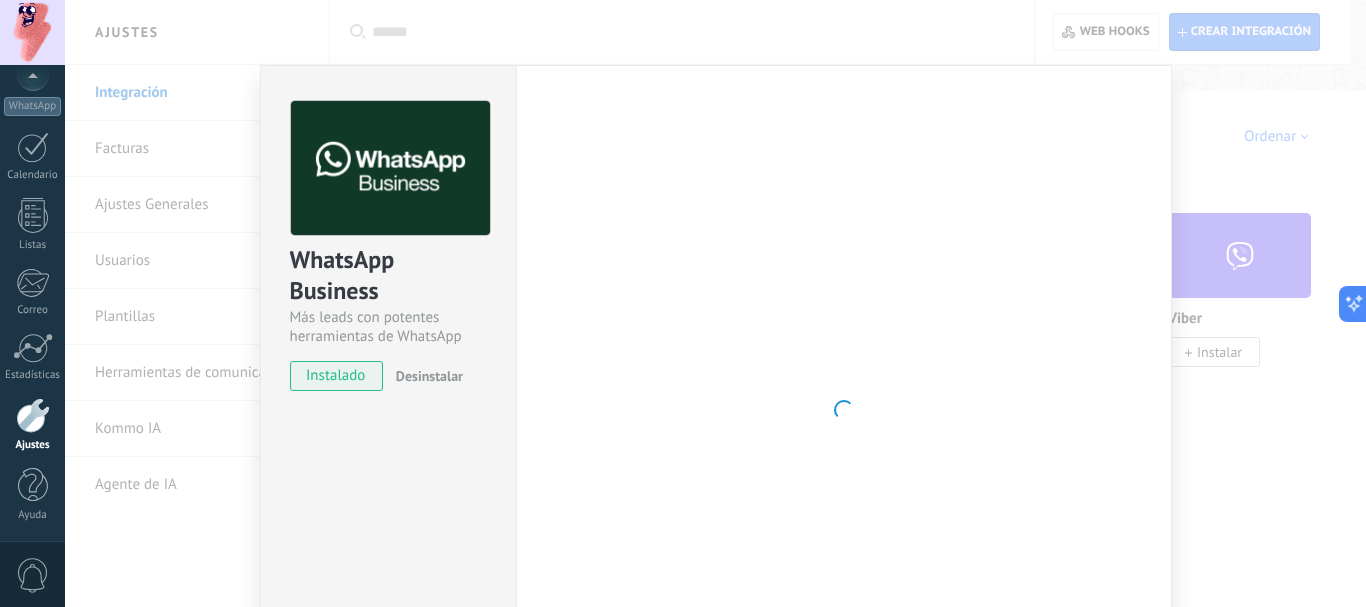 click on "WhatsApp Business Más leads con potentes herramientas de WhatsApp instalado Desinstalar ¿Quieres probar la integración primero?   Escanea el código QR   para ver cómo funciona. Configuraciones Autorizaciones Esta pestaña registra a los usuarios que han concedido acceso a las integración a esta cuenta. Si deseas remover la posibilidad que un usuario pueda enviar solicitudes a la cuenta en nombre de esta integración, puedes revocar el acceso. Si el acceso a todos los usuarios es revocado, la integración dejará de funcionar. Esta aplicacion está instalada, pero nadie le ha dado acceso aun. WhatsApp Cloud API más _:  Guardar < Volver 1 Seleccionar aplicación 2 Conectar Facebook  3 Finalizar configuración Continúa con Facebook Este paso toma aproximadamente 5 minutos. Es posible que algunos mensajes no se entreguen durante este paso, así que intenta programarlo cuando la actividad sea baja. Continuar con Facebook Guía paso a paso ¿Necesitas ayuda?" at bounding box center [715, 303] 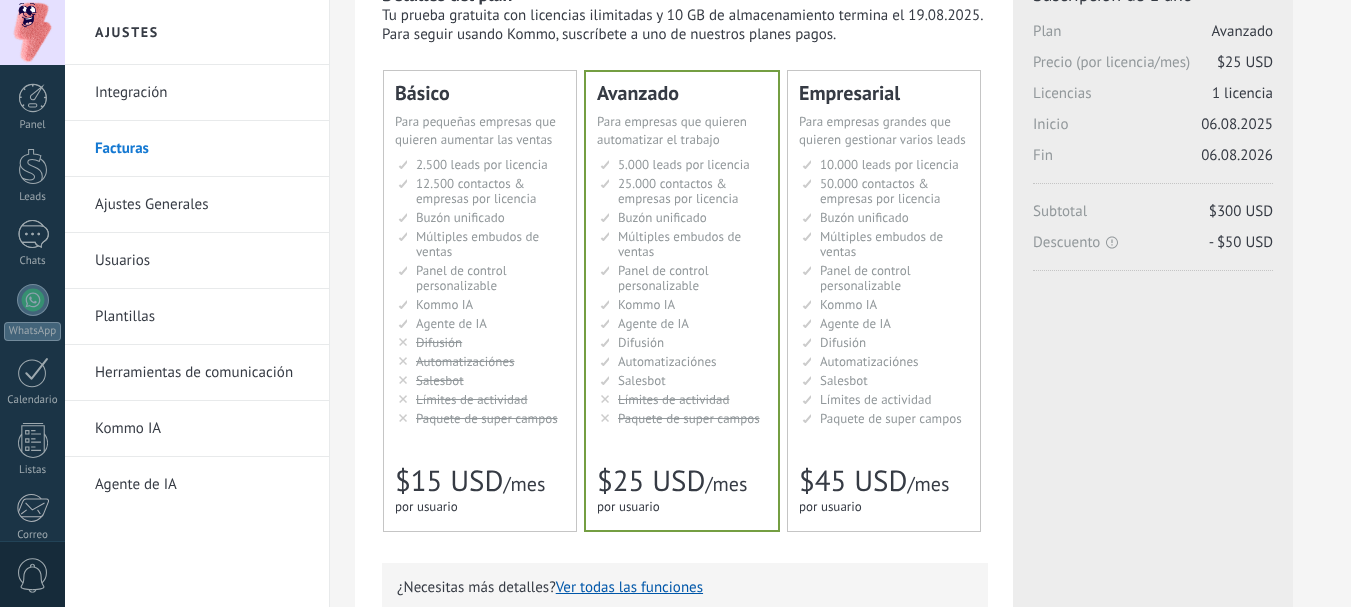 scroll, scrollTop: 100, scrollLeft: 0, axis: vertical 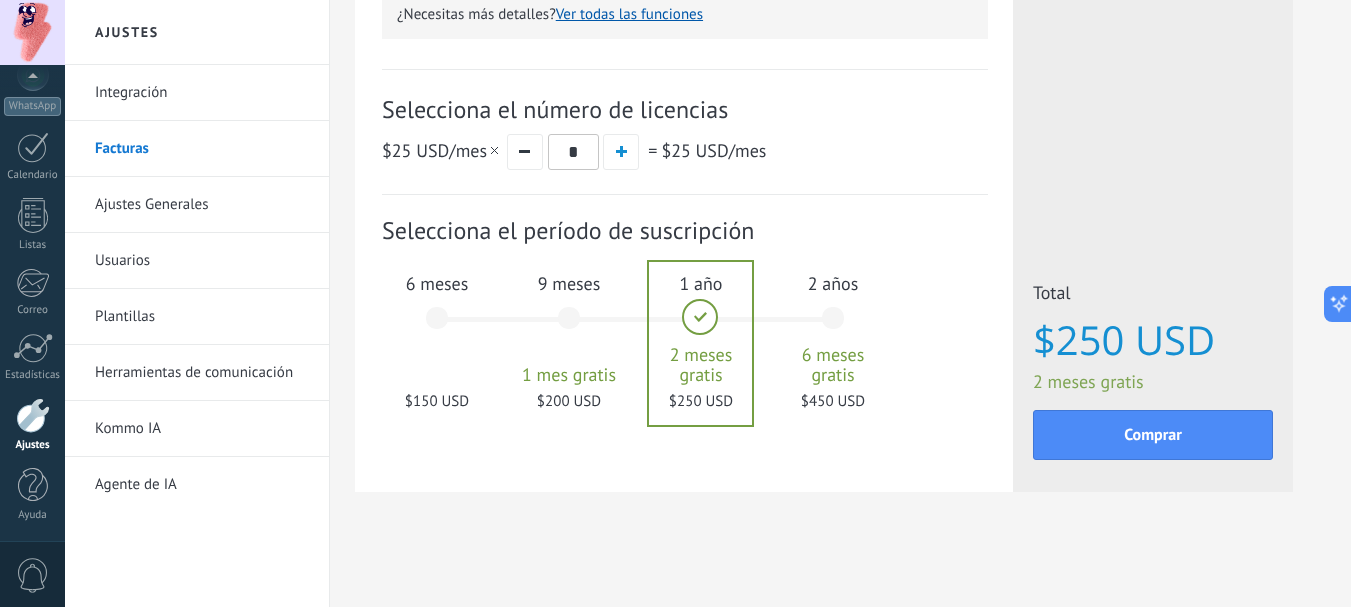 click on "Ajustes" at bounding box center [33, 445] 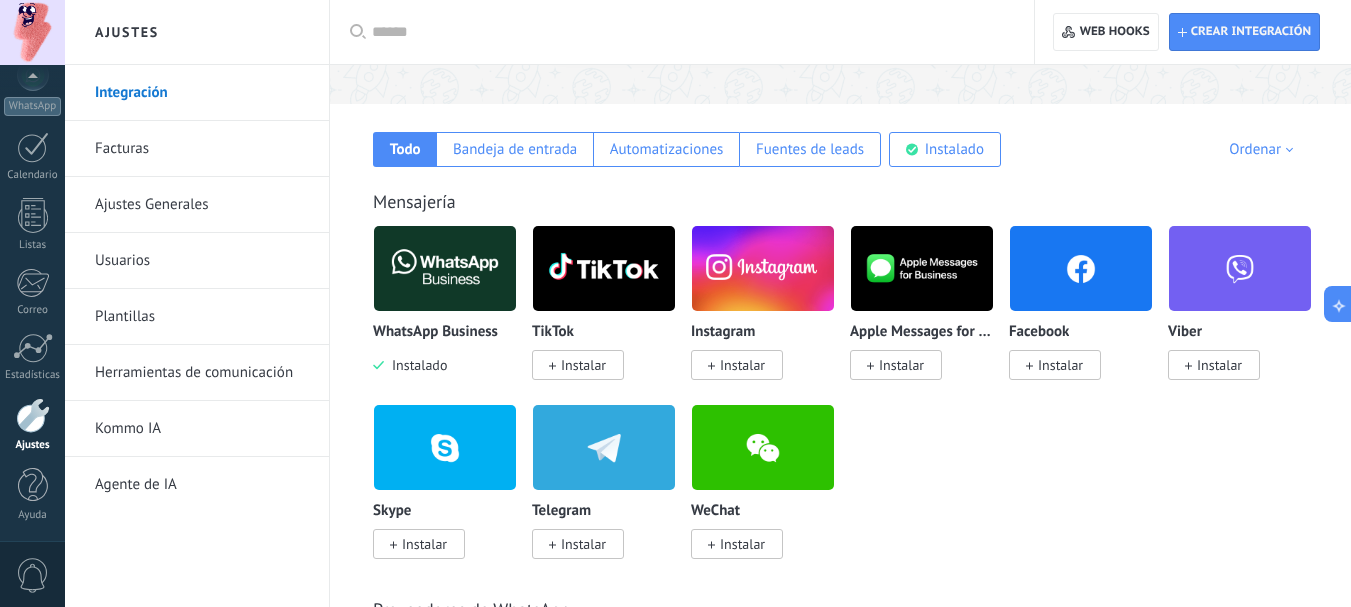 scroll, scrollTop: 300, scrollLeft: 0, axis: vertical 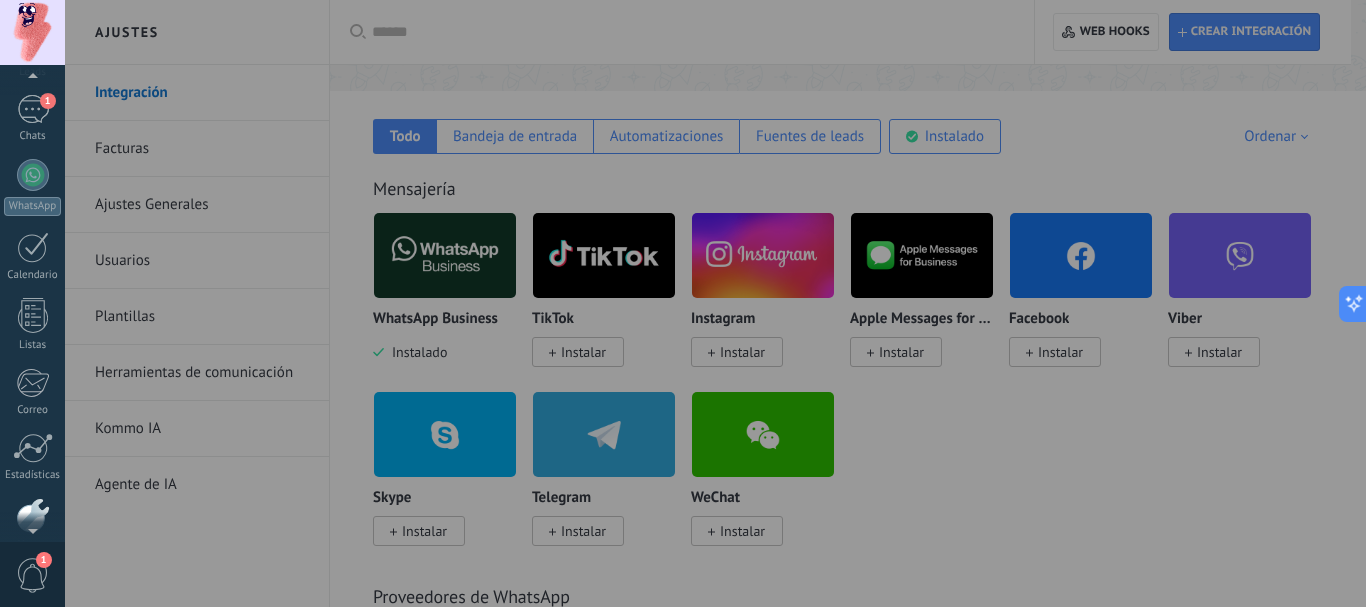 click at bounding box center (748, 303) 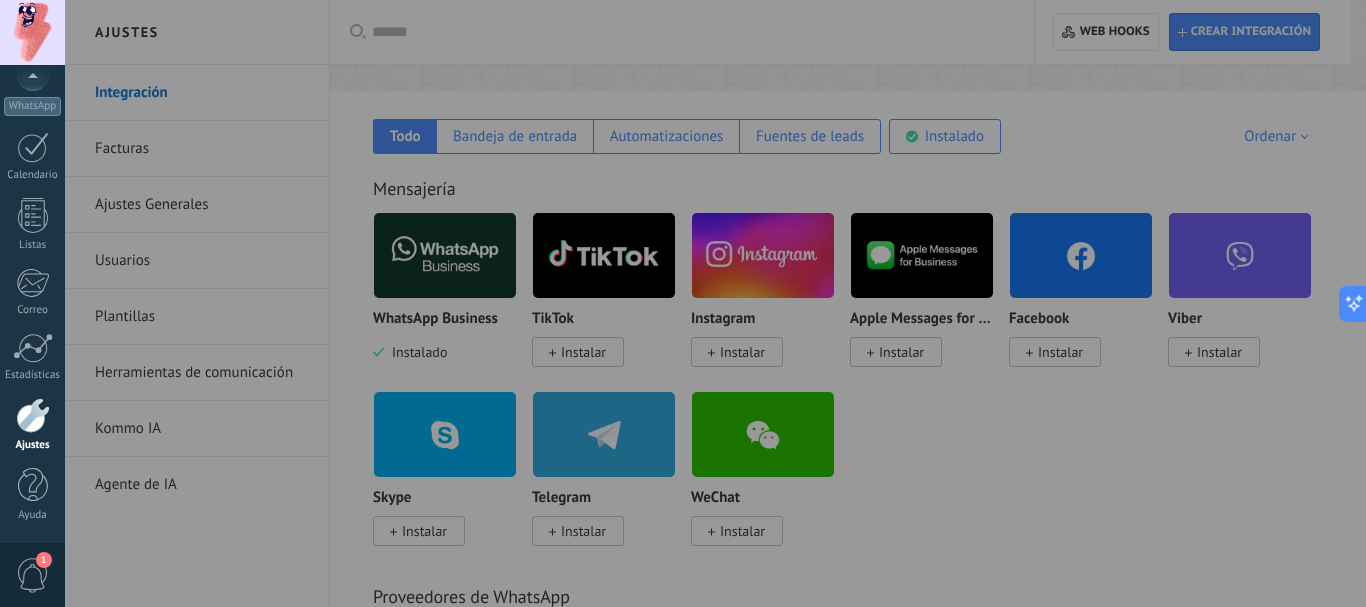 drag, startPoint x: 301, startPoint y: 127, endPoint x: 130, endPoint y: 131, distance: 171.04678 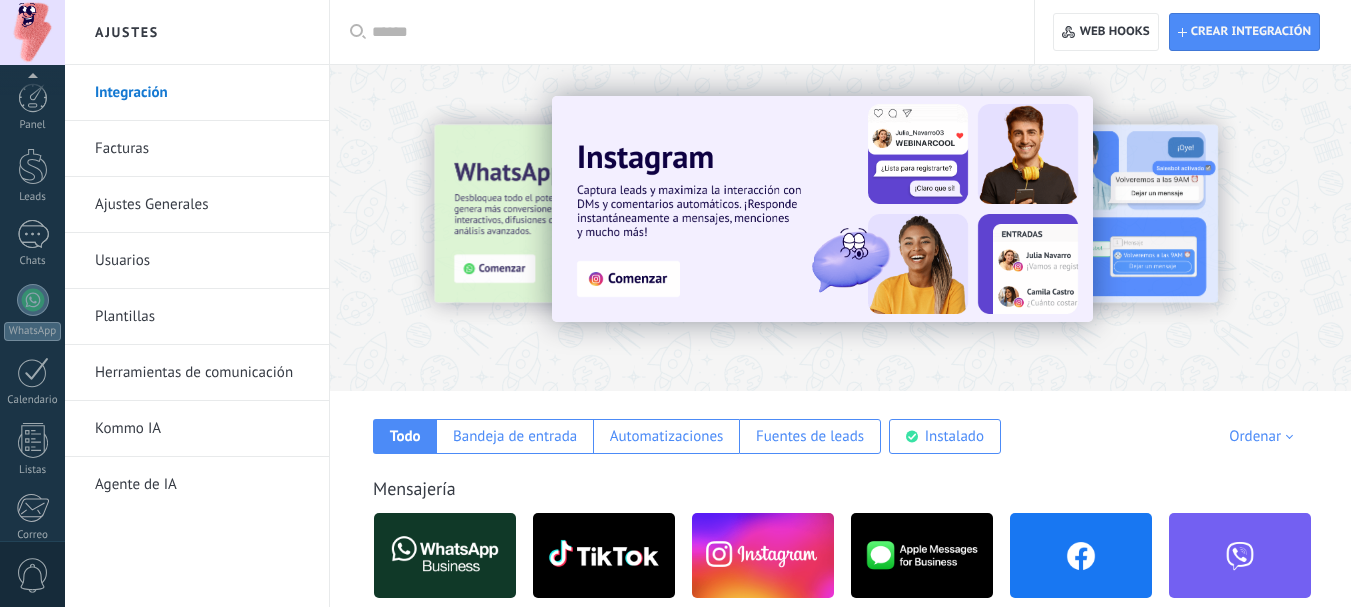 scroll, scrollTop: 300, scrollLeft: 0, axis: vertical 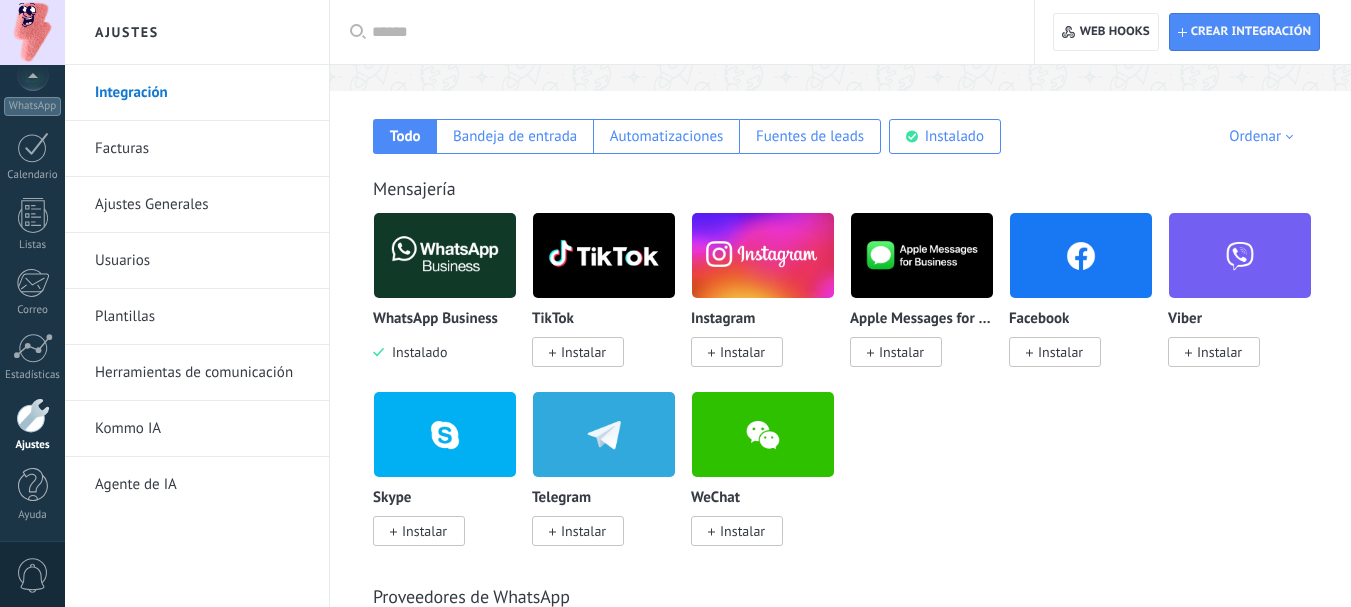click at bounding box center (445, 255) 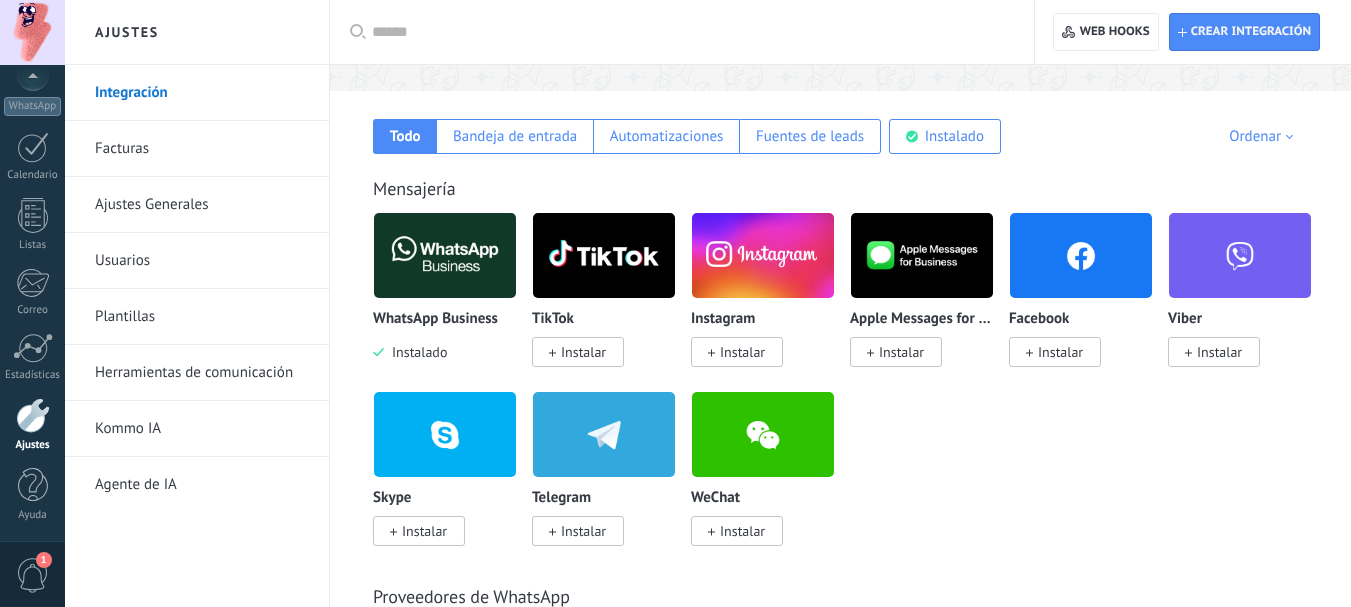 scroll, scrollTop: 0, scrollLeft: 0, axis: both 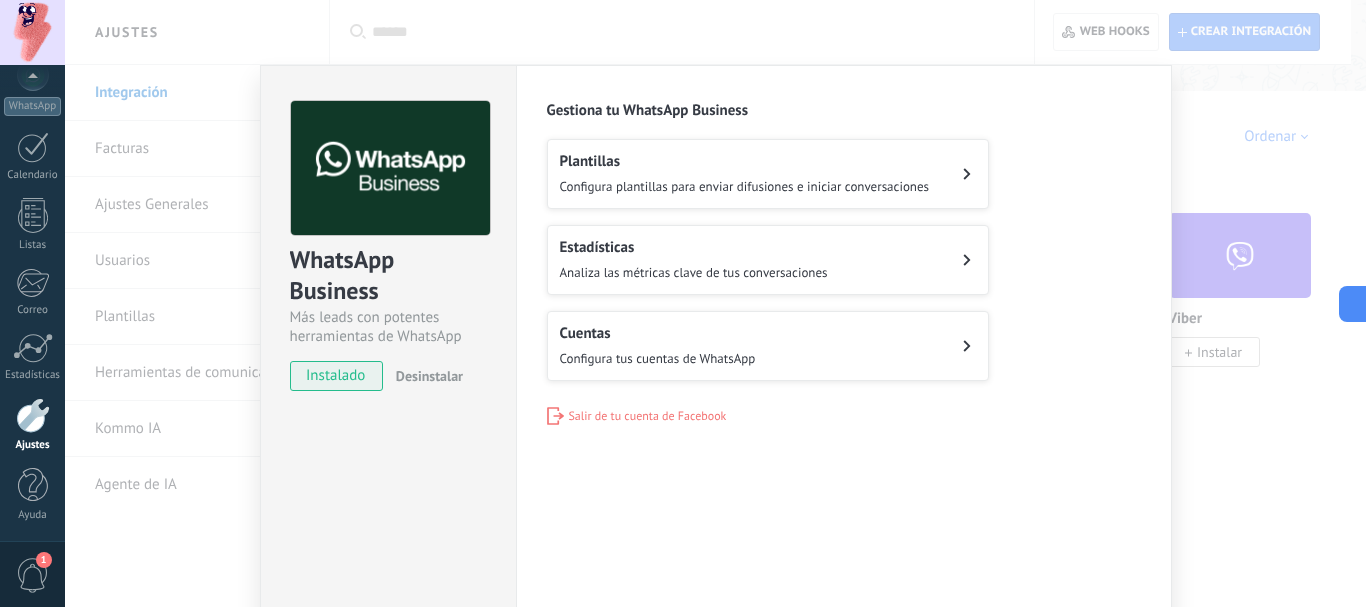 click on "Ajustes" at bounding box center (33, 445) 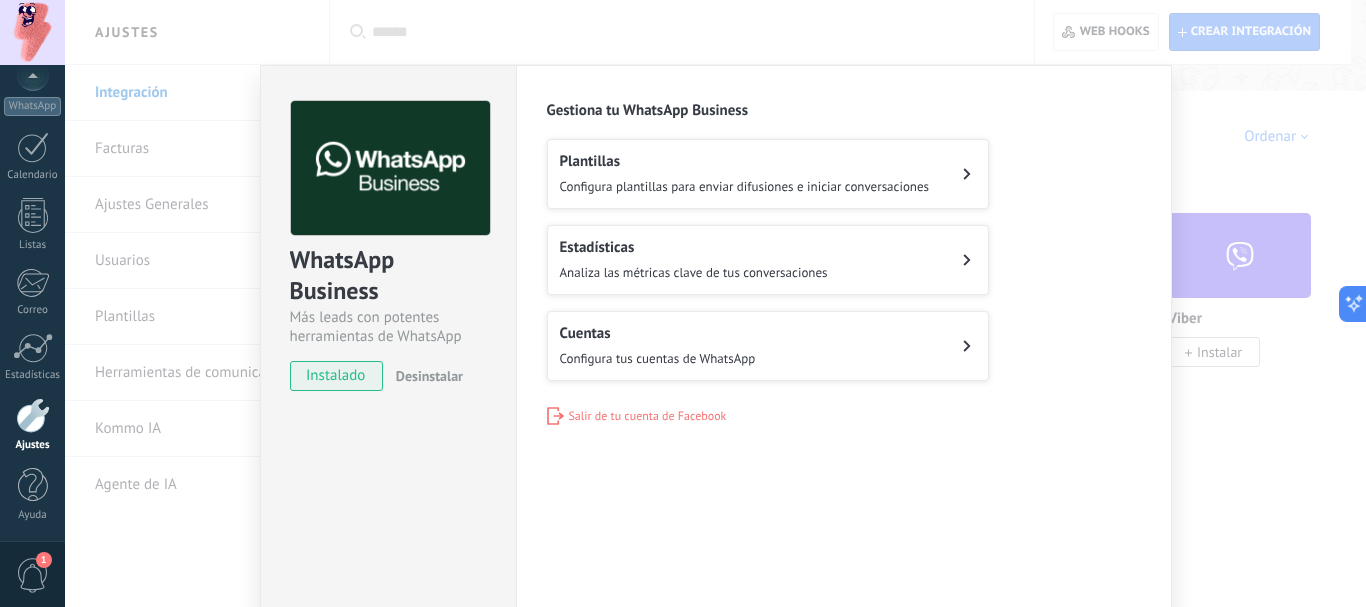click on "WhatsApp Business Más leads con potentes herramientas de WhatsApp instalado Desinstalar Configuraciones Autorizaciones Esta pestaña registra a los usuarios que han concedido acceso a las integración a esta cuenta. Si deseas remover la posibilidad que un usuario pueda enviar solicitudes a la cuenta en nombre de esta integración, puedes revocar el acceso. Si el acceso a todos los usuarios es revocado, la integración dejará de funcionar. Esta aplicacion está instalada, pero nadie le ha dado acceso aun. WhatsApp Cloud API más _:  Guardar Gestiona tu WhatsApp Business Plantillas Configura plantillas para enviar difusiones e iniciar conversaciones Estadísticas Analiza las métricas clave de tus conversaciones Cuentas Configura tus cuentas de WhatsApp Salir de tu cuenta de Facebook" at bounding box center [715, 303] 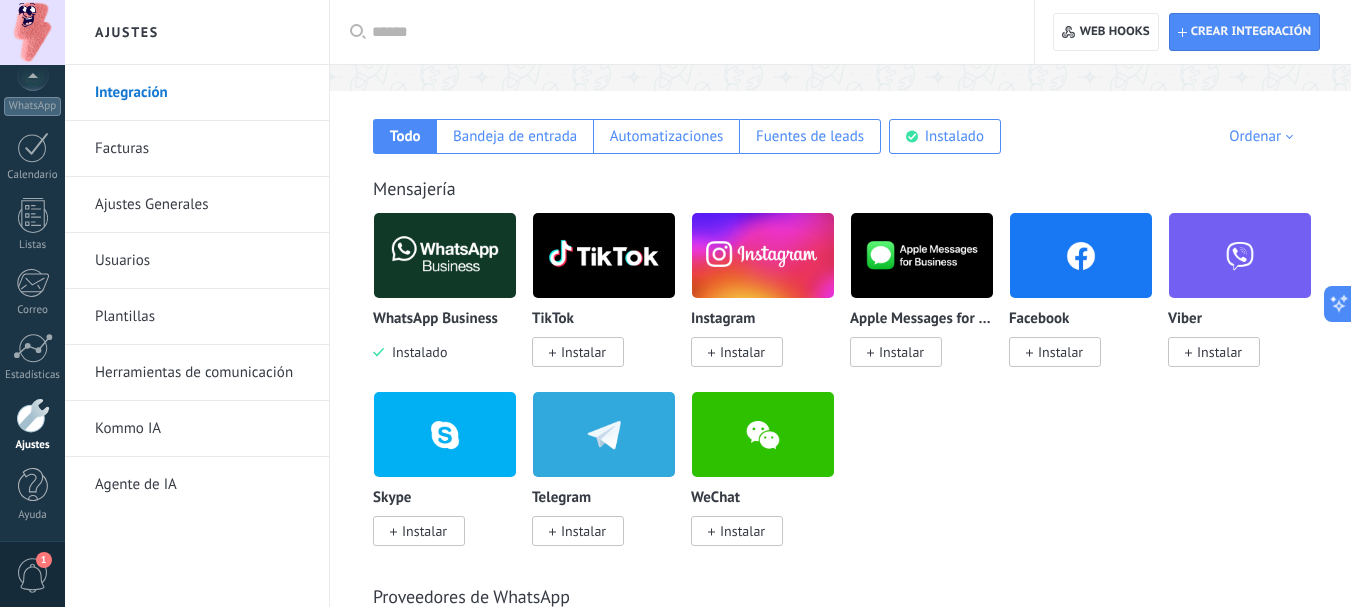 click on "Herramientas de comunicación" at bounding box center (202, 373) 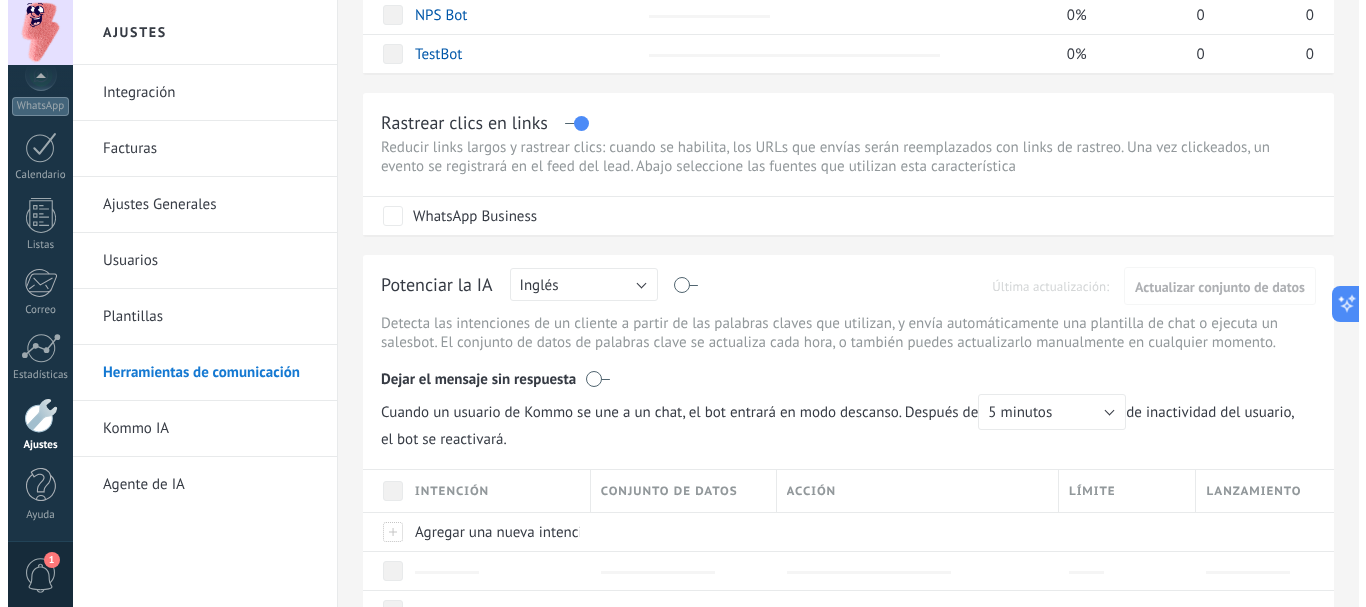 scroll, scrollTop: 0, scrollLeft: 0, axis: both 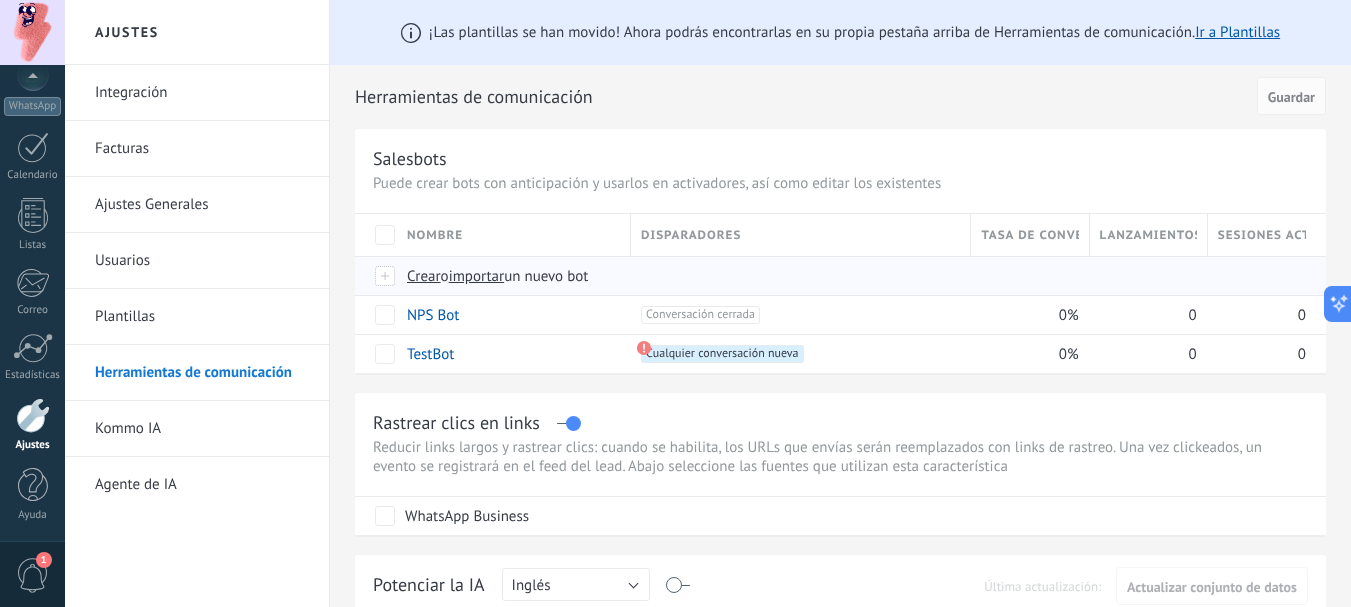 click on "Crear" at bounding box center (424, 276) 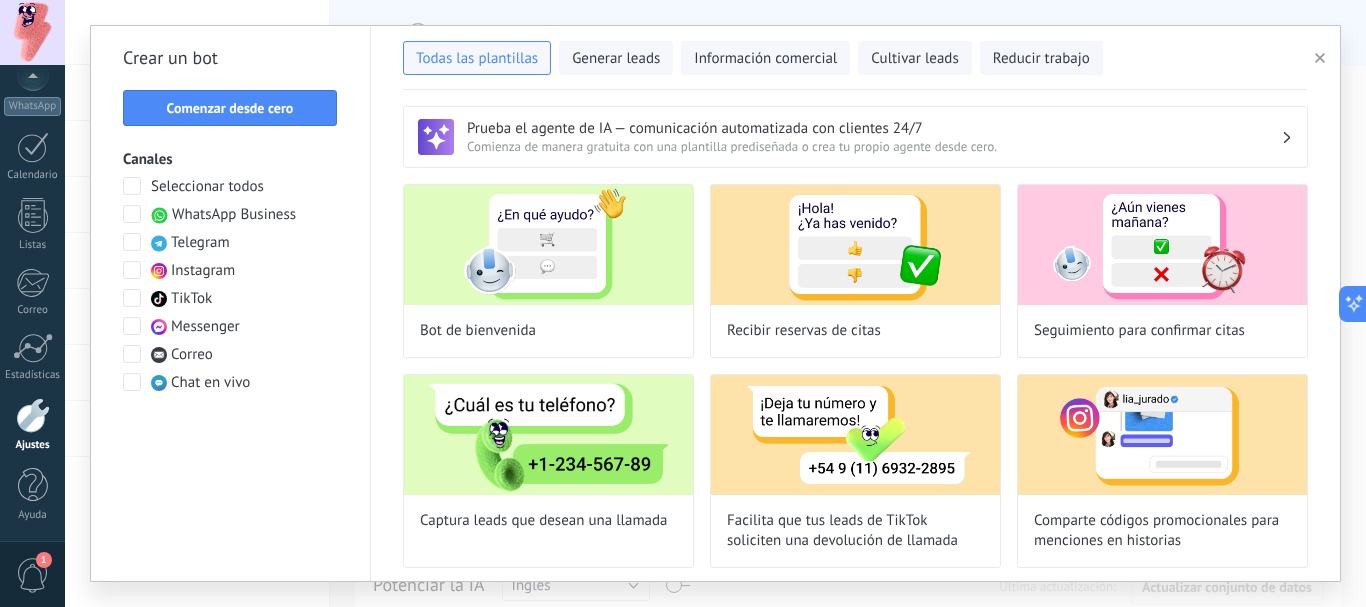 click on "WhatsApp Business" at bounding box center [234, 215] 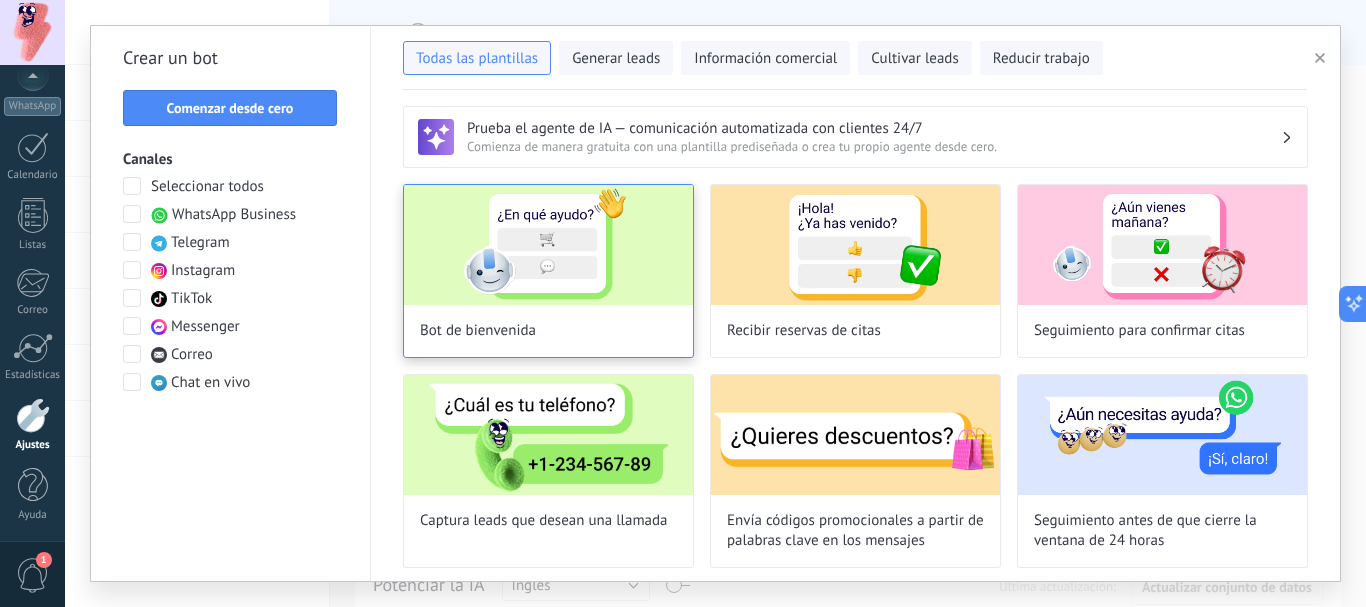 click at bounding box center (548, 245) 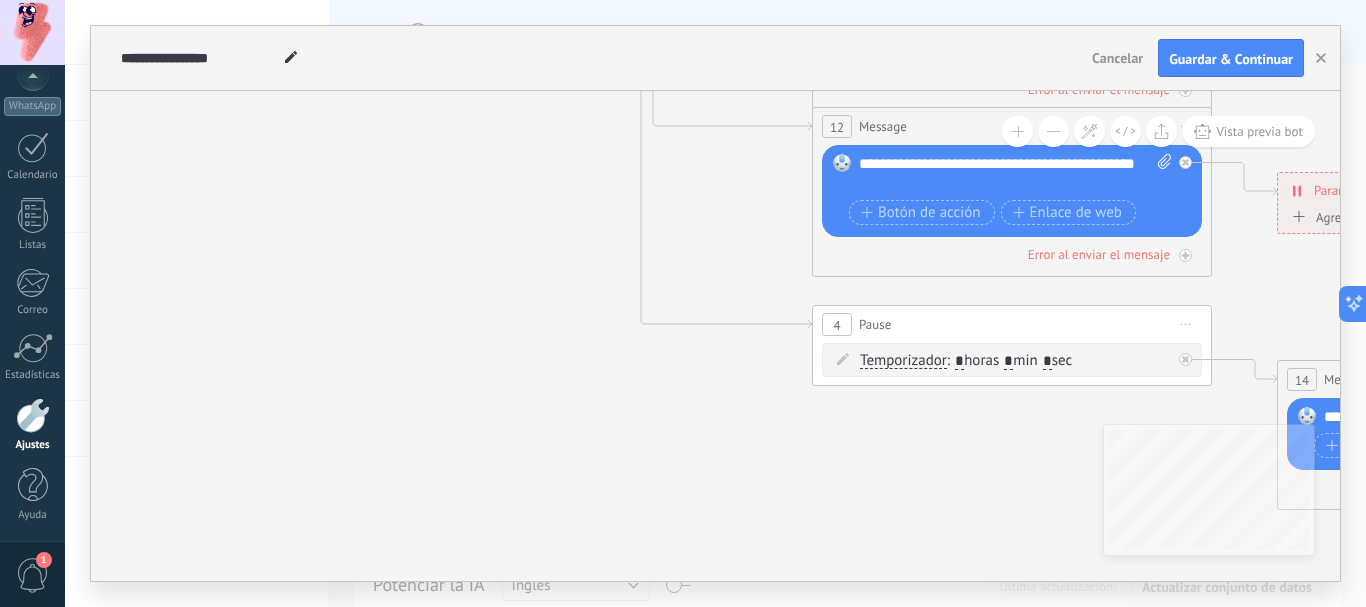 drag, startPoint x: 1061, startPoint y: 450, endPoint x: 769, endPoint y: 395, distance: 297.13464 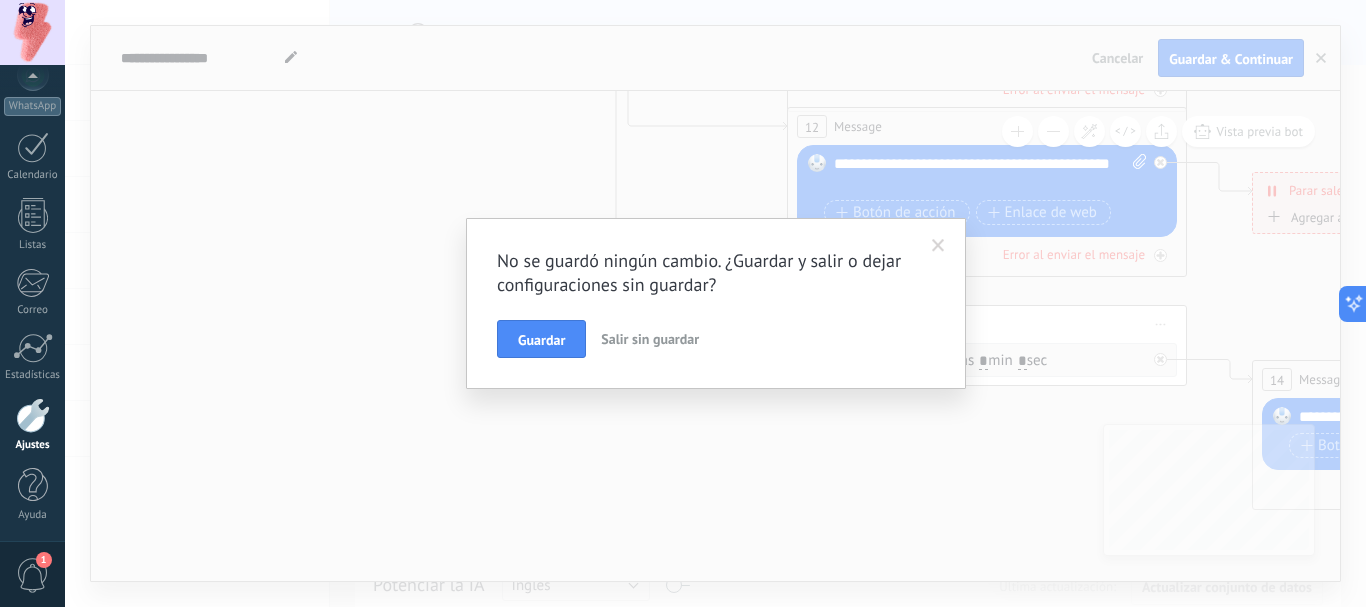click on "No se guardó ningún cambio. ¿Guardar y salir o dejar configuraciones sin guardar? Guardar Salir sin guardar" at bounding box center (715, 303) 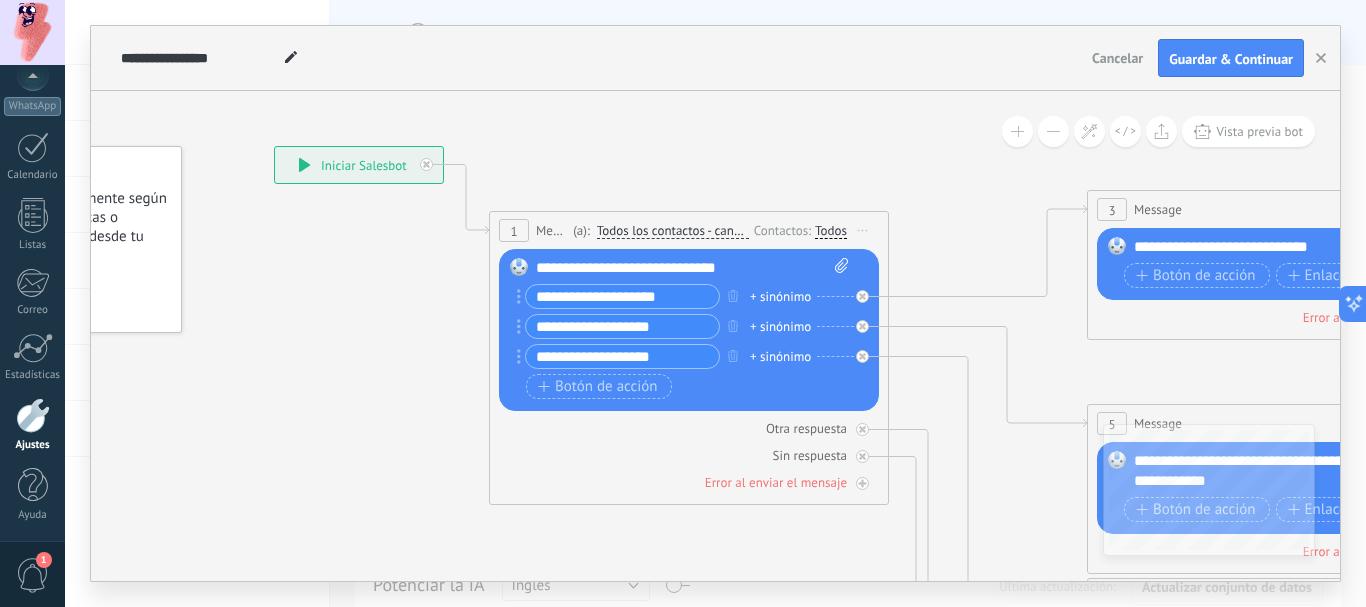 drag, startPoint x: 231, startPoint y: 473, endPoint x: 542, endPoint y: 512, distance: 313.4358 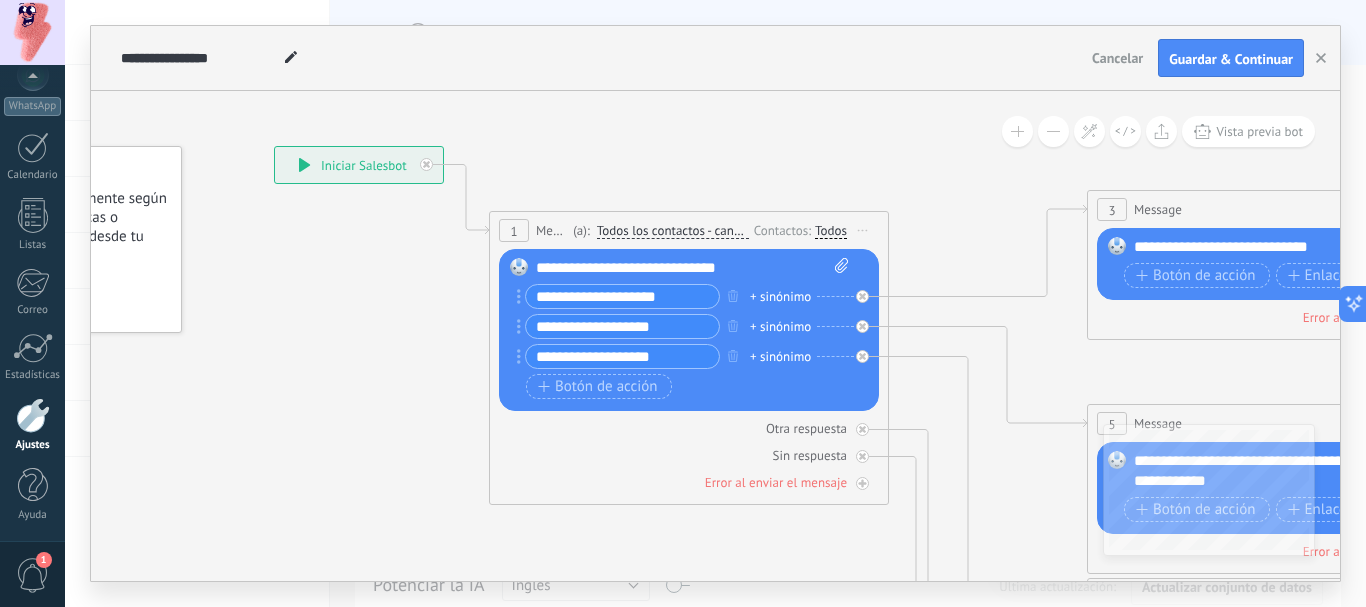 click 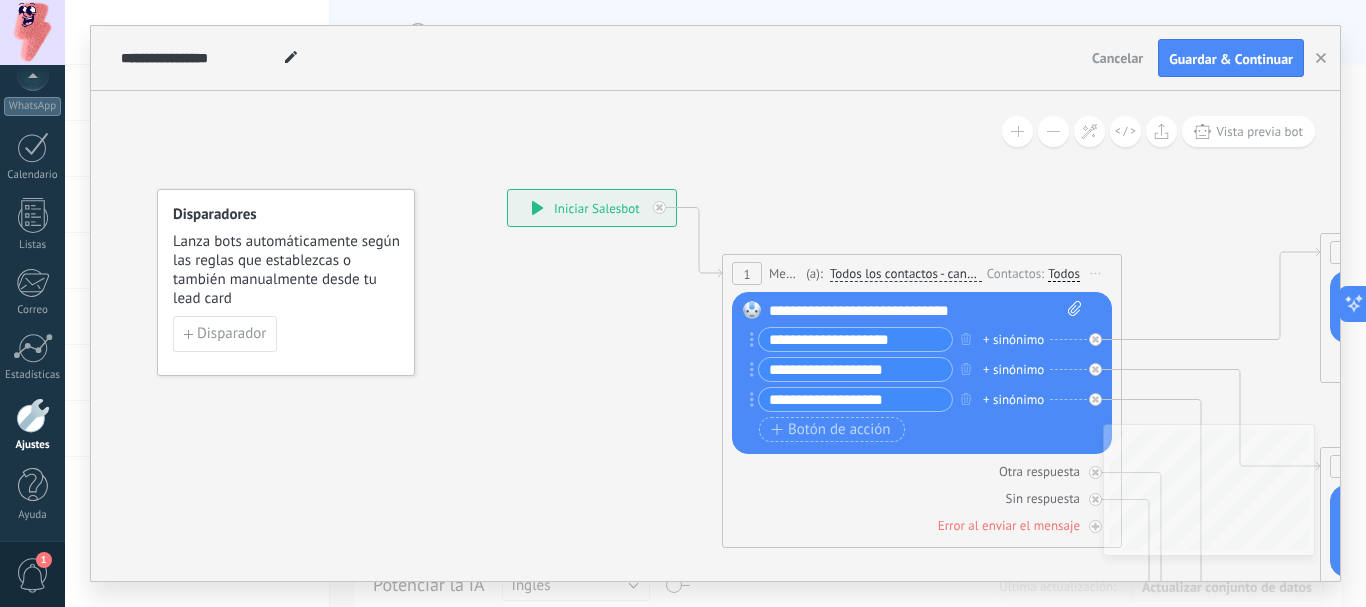drag, startPoint x: 292, startPoint y: 430, endPoint x: 515, endPoint y: 402, distance: 224.75098 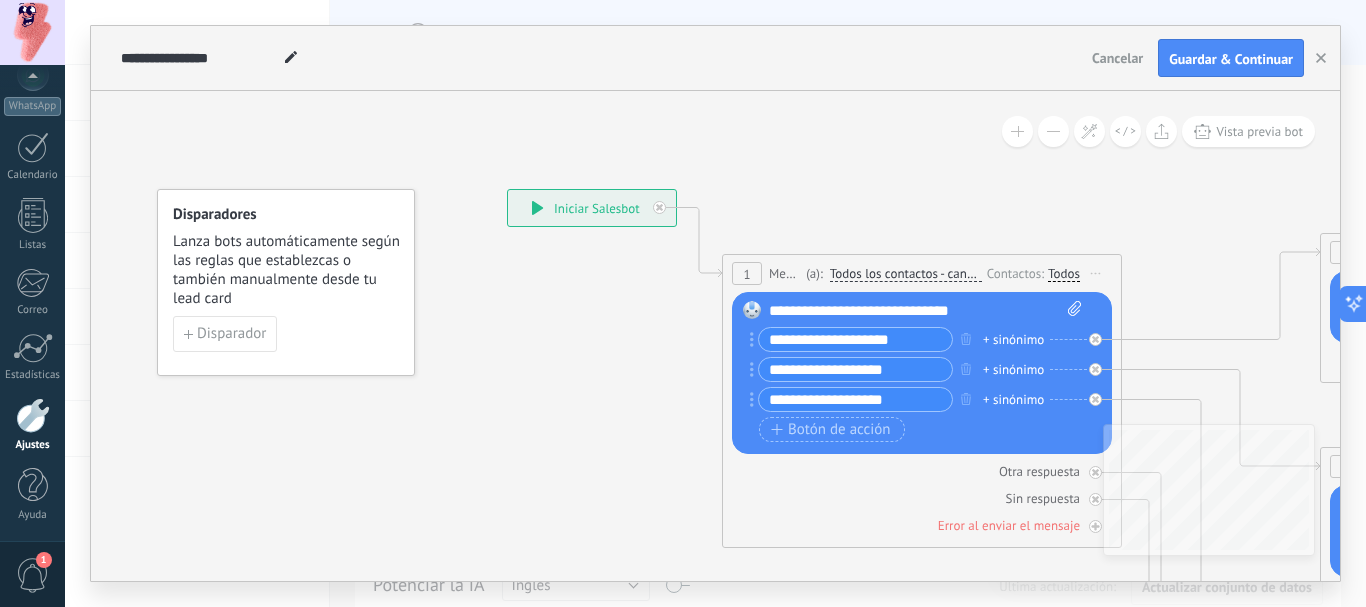click 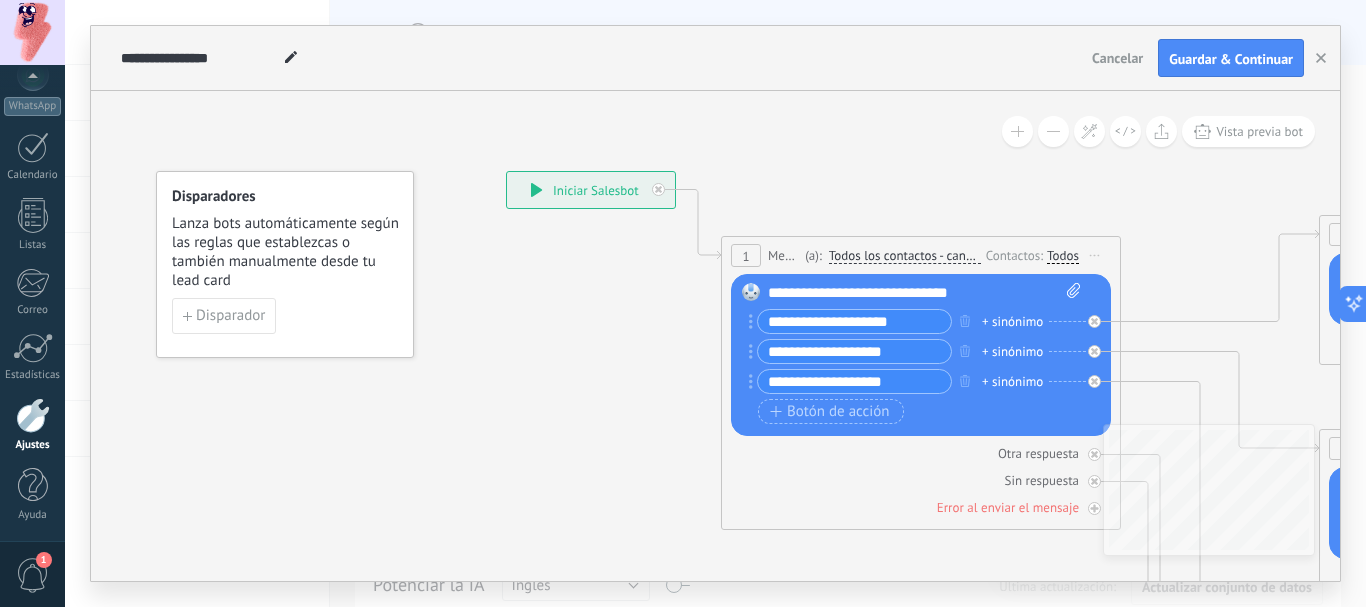 click 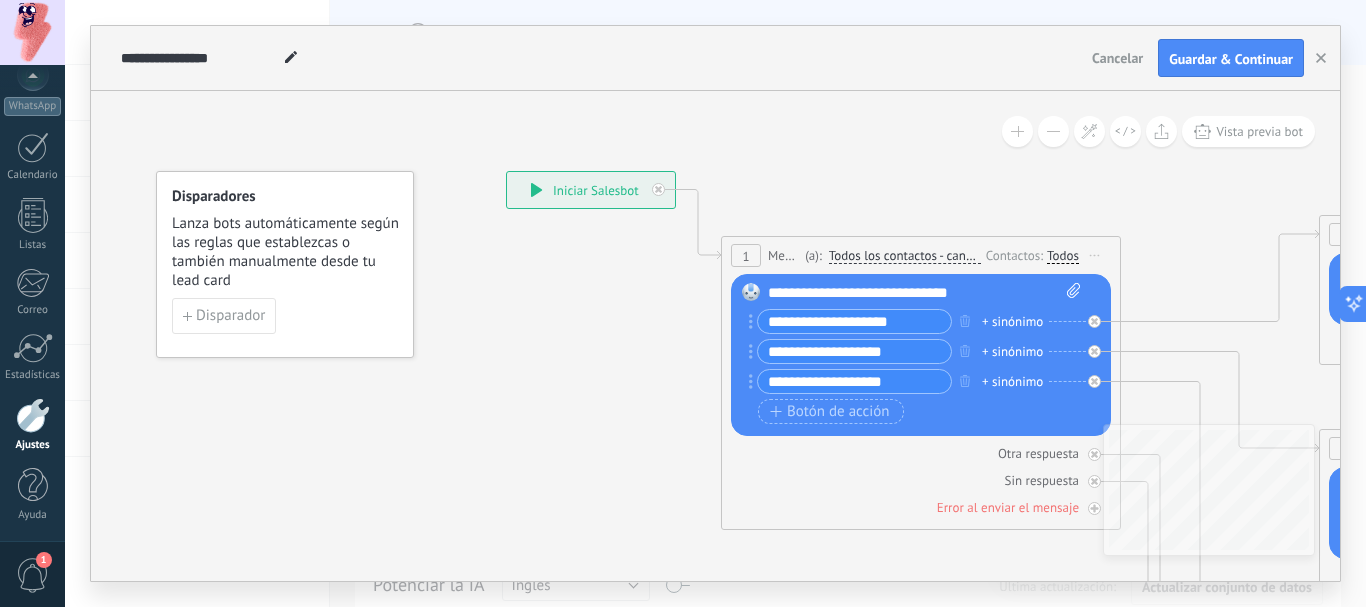 click 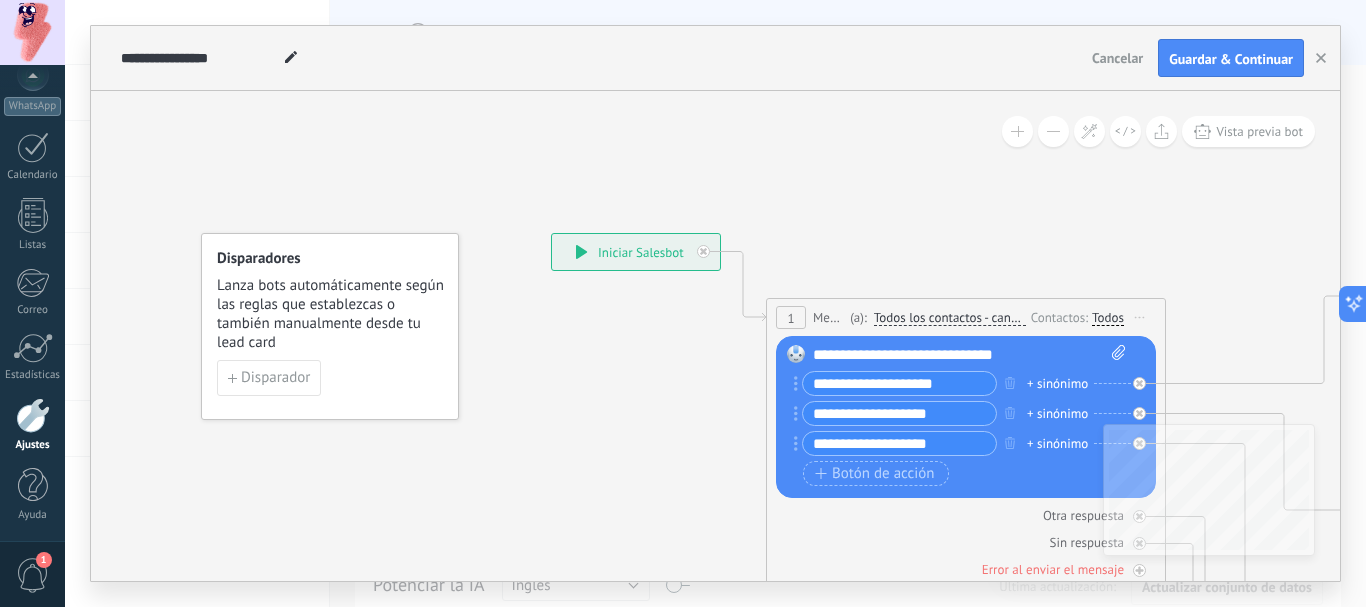 drag, startPoint x: 626, startPoint y: 324, endPoint x: 803, endPoint y: 413, distance: 198.11613 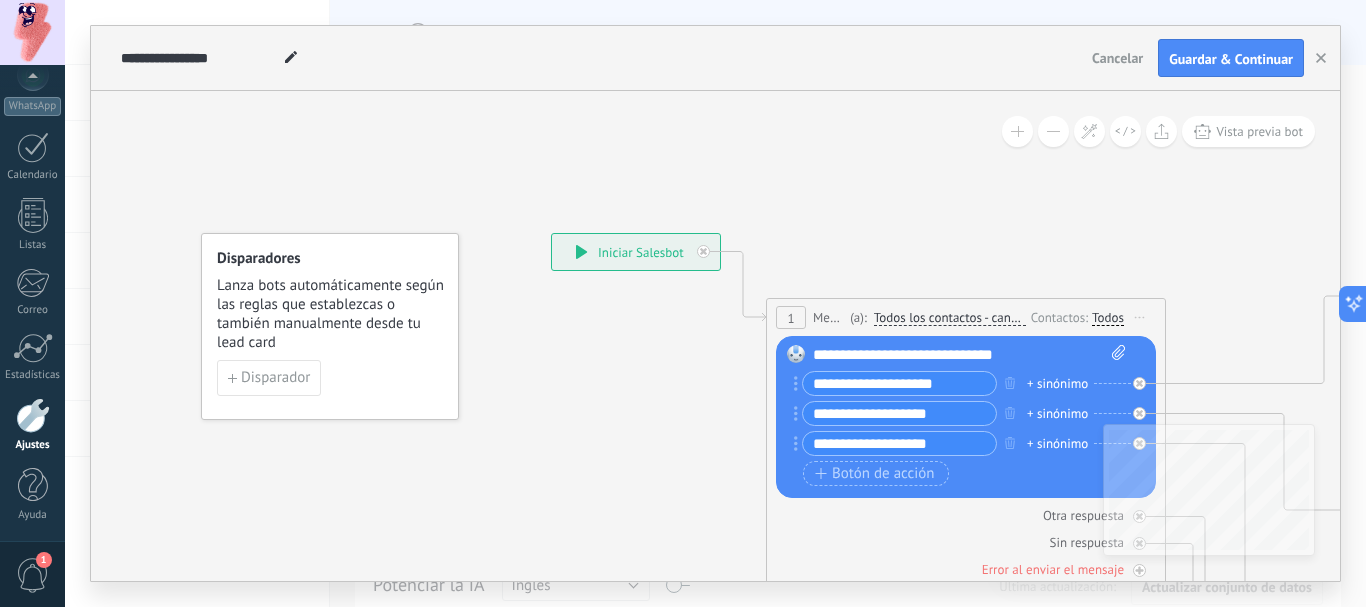 click 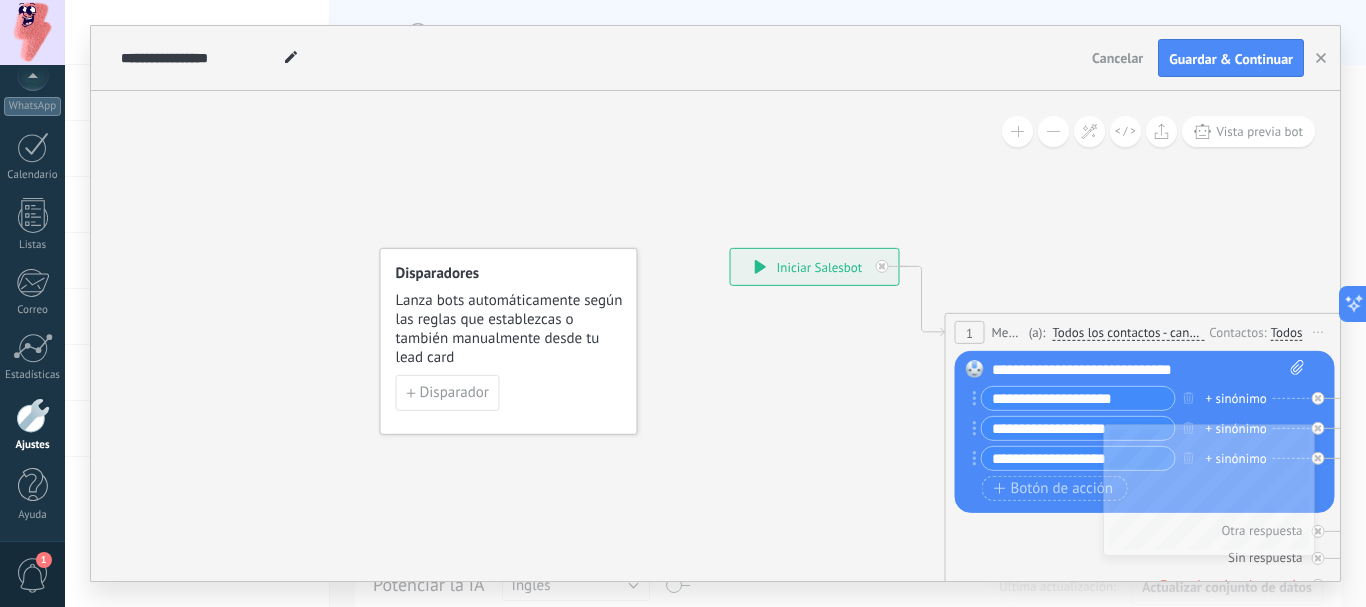 click 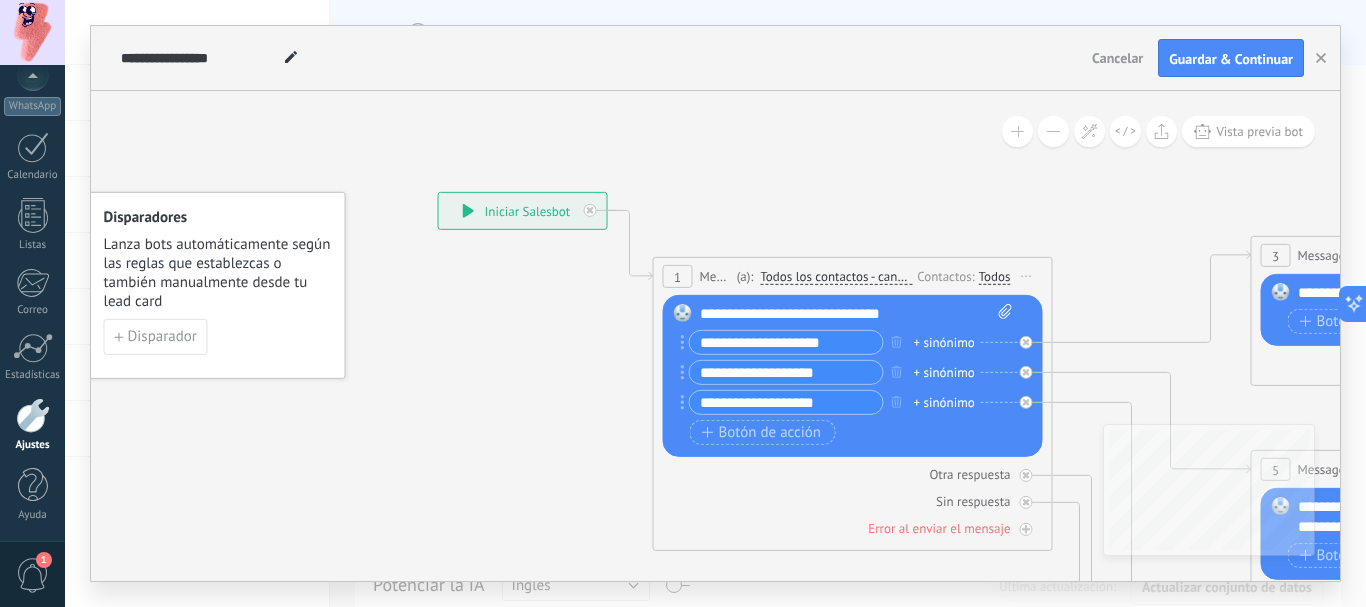 drag, startPoint x: 755, startPoint y: 365, endPoint x: 476, endPoint y: 351, distance: 279.35104 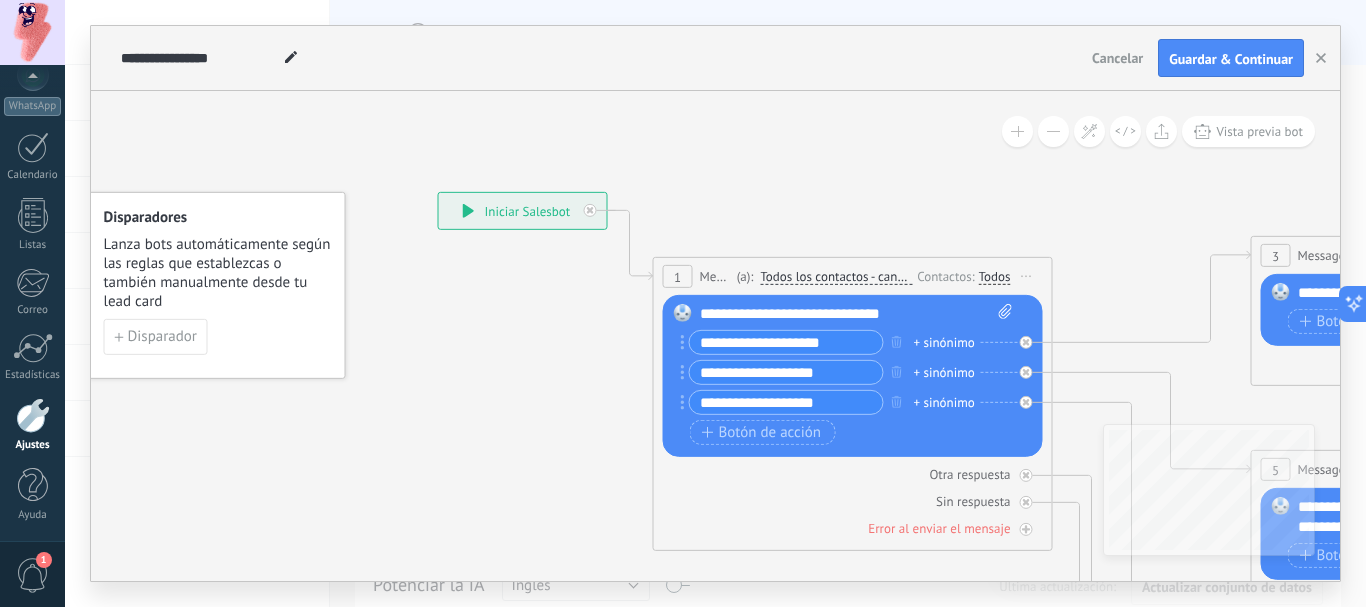 click 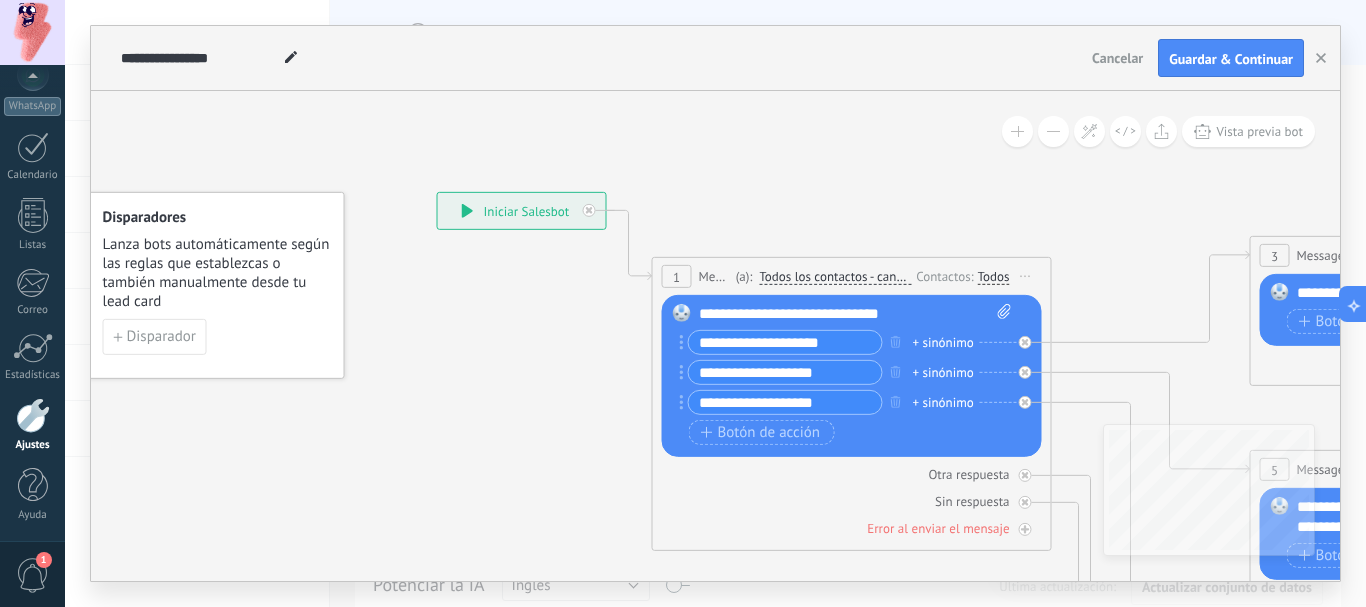 click on "**********" at bounding box center (855, 314) 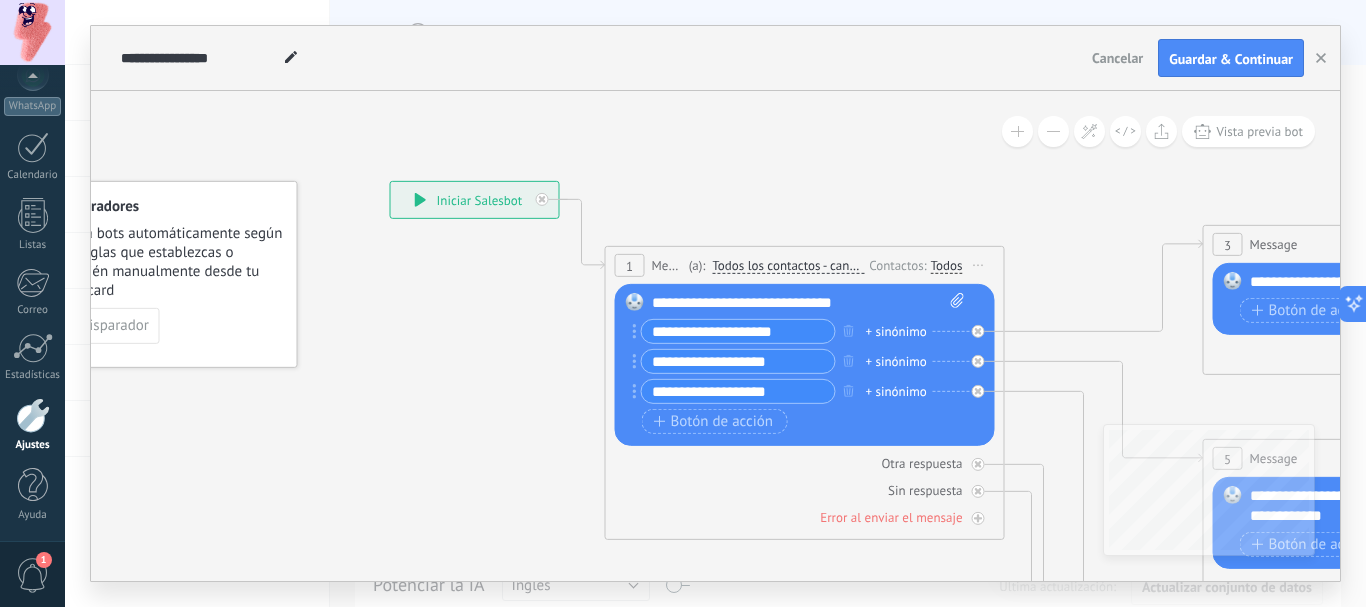 drag, startPoint x: 588, startPoint y: 336, endPoint x: 573, endPoint y: 327, distance: 17.492855 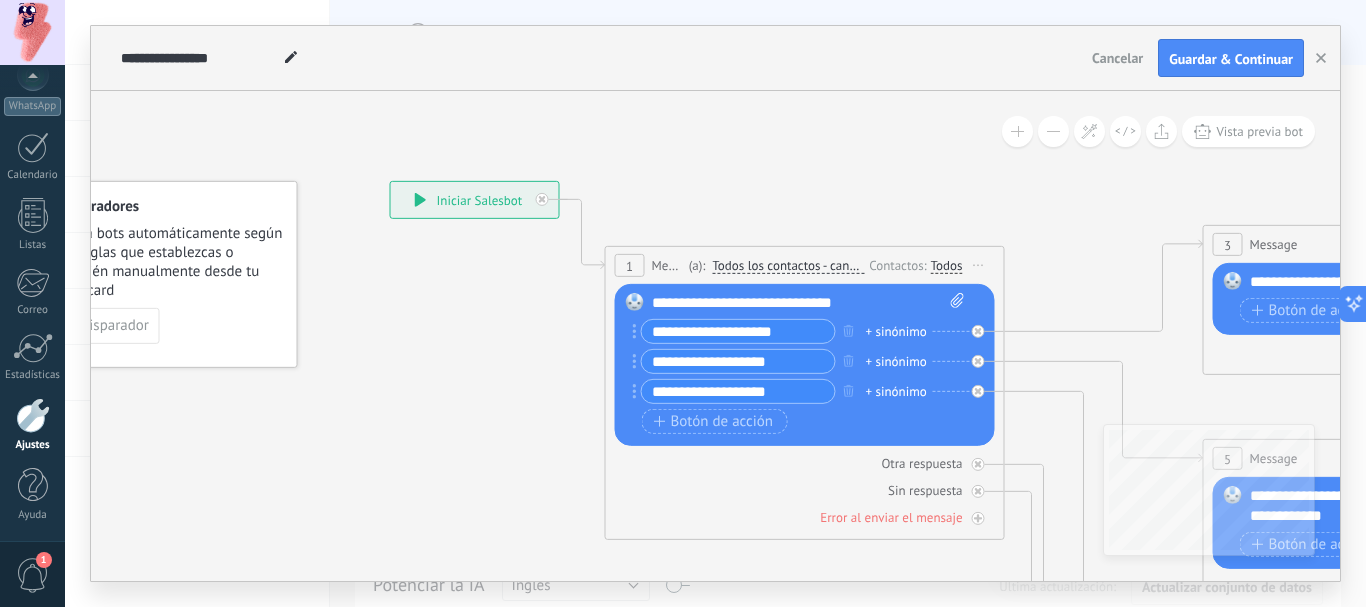 click 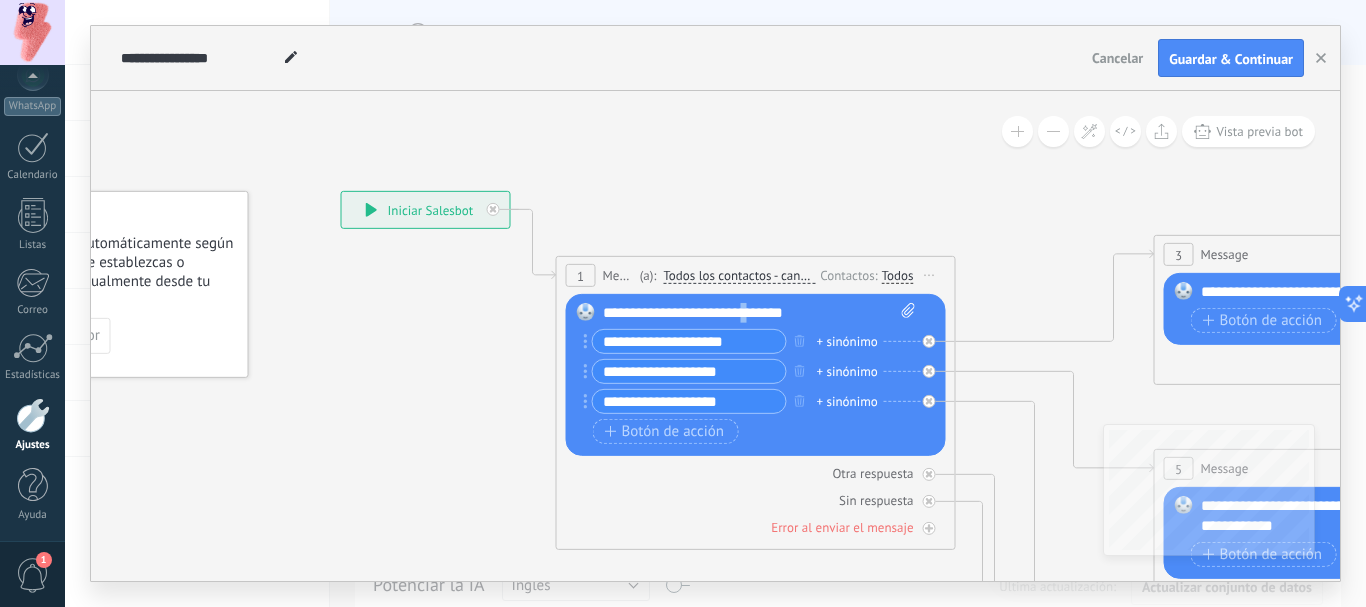 click on "**********" at bounding box center (759, 313) 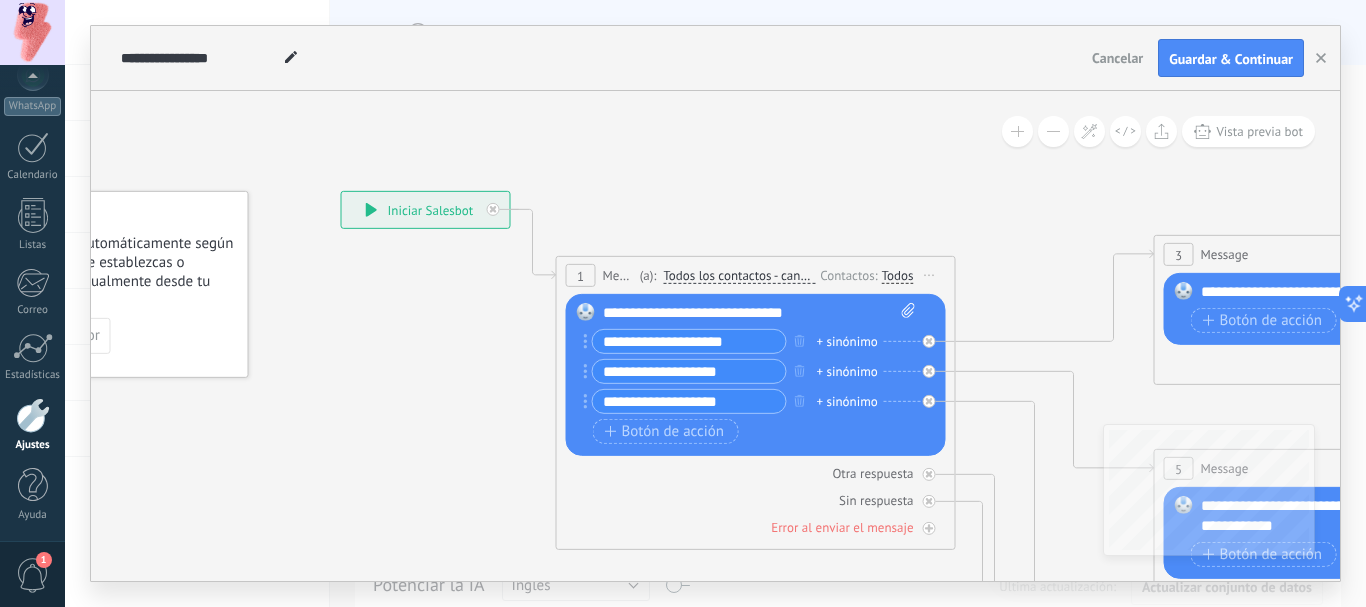 click on "**********" at bounding box center [759, 376] 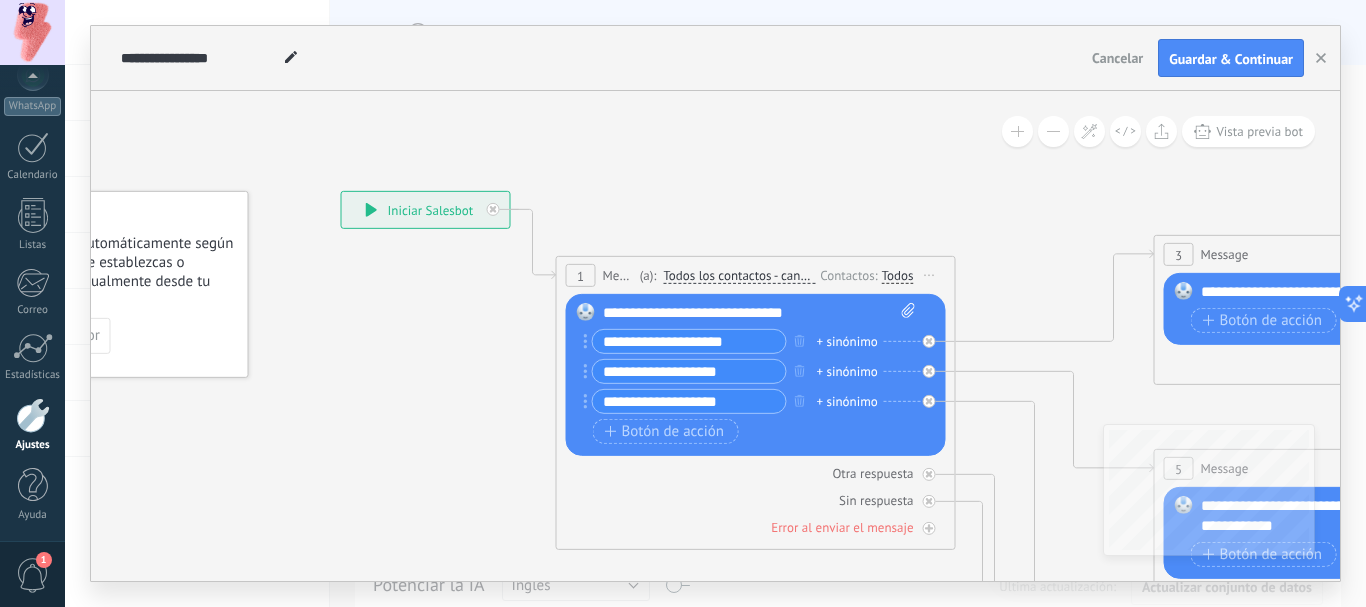 drag, startPoint x: 600, startPoint y: 310, endPoint x: 843, endPoint y: 322, distance: 243.29611 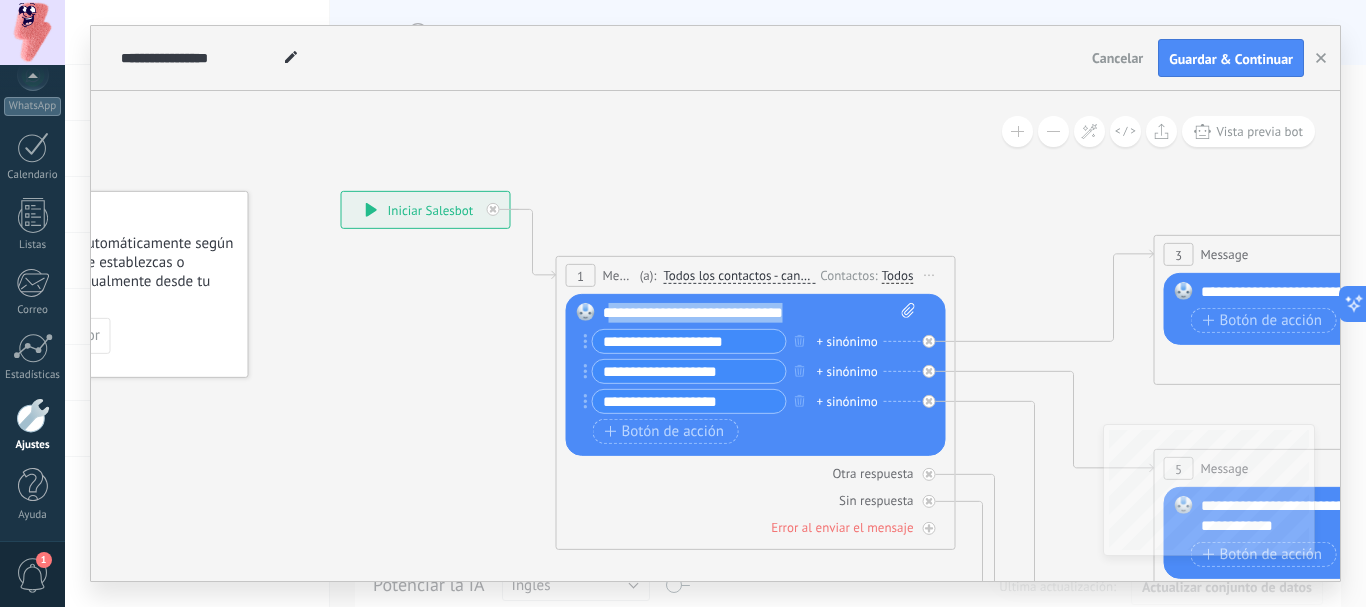 drag, startPoint x: 819, startPoint y: 313, endPoint x: 638, endPoint y: 301, distance: 181.39735 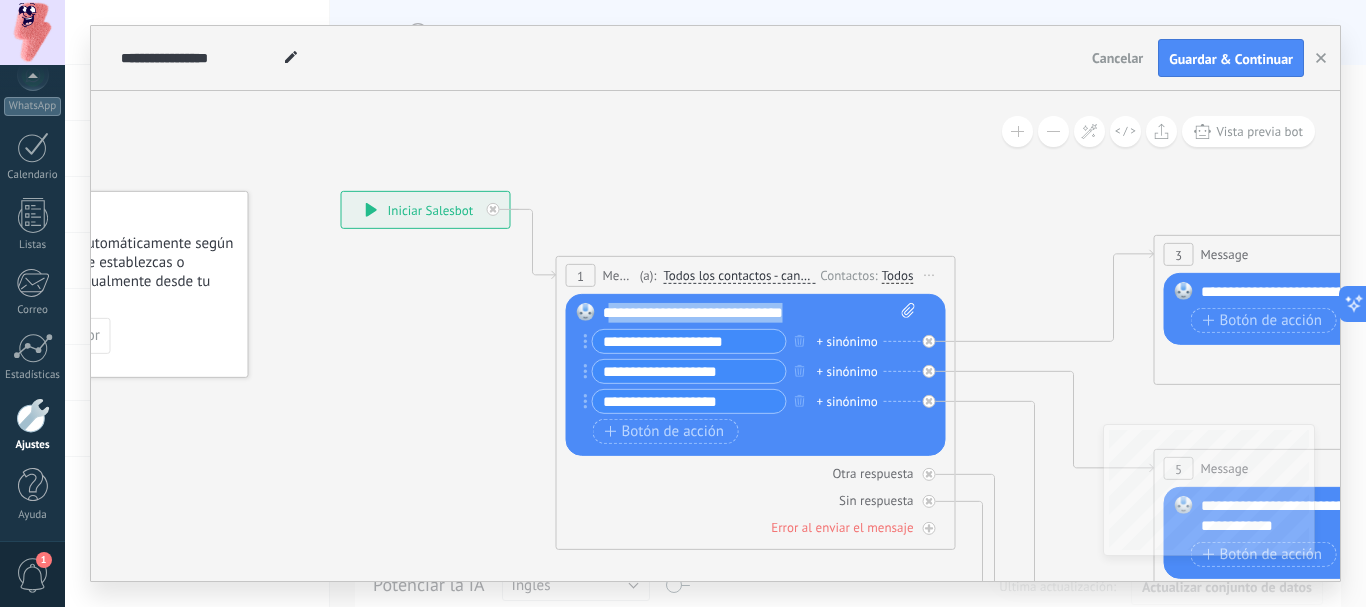 click on "**********" at bounding box center (759, 313) 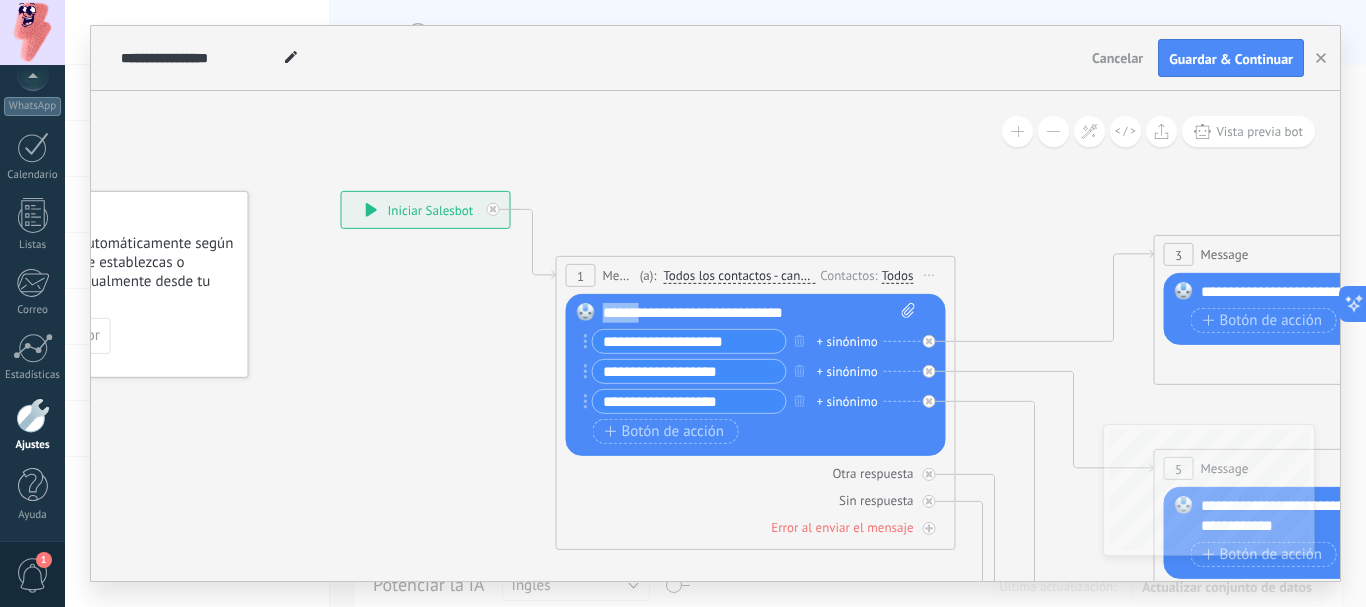 drag, startPoint x: 643, startPoint y: 312, endPoint x: 597, endPoint y: 315, distance: 46.09772 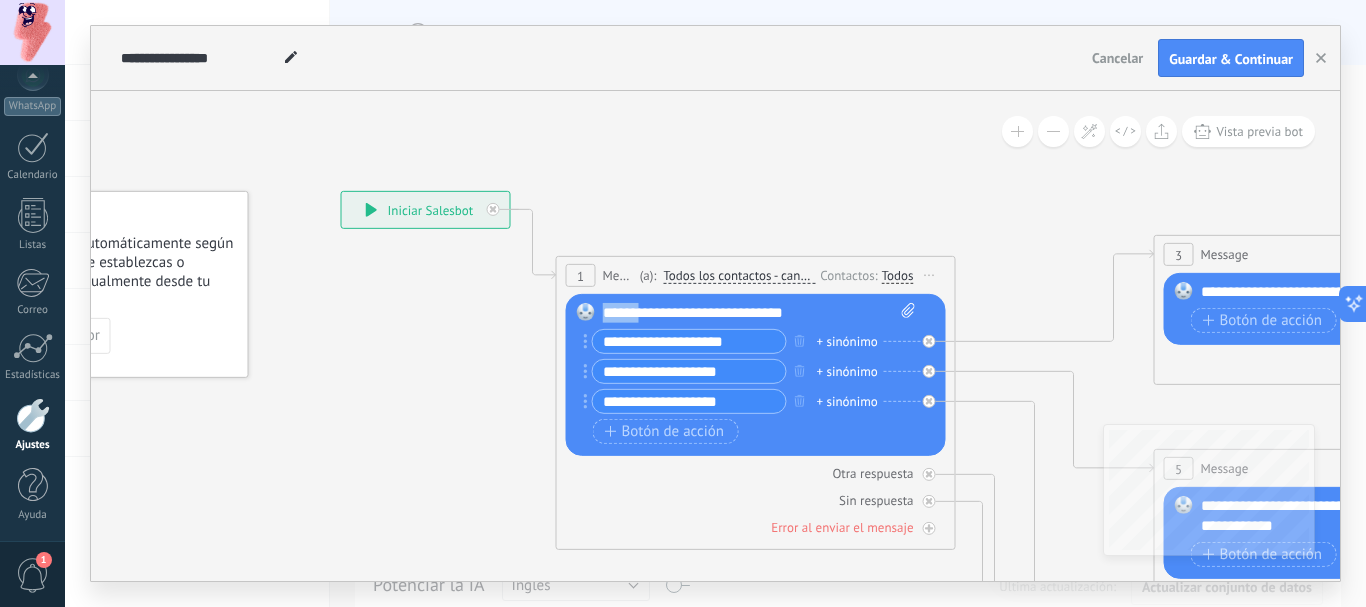 click on "Reemplazar
Quitar
Convertir a mensaje de voz
Arrastre la imagen aquí para adjuntarla.
Añadir imagen
Subir
Arrastrar y soltar
Archivo no encontrado
Escribe tu mensaje..." at bounding box center (756, 375) 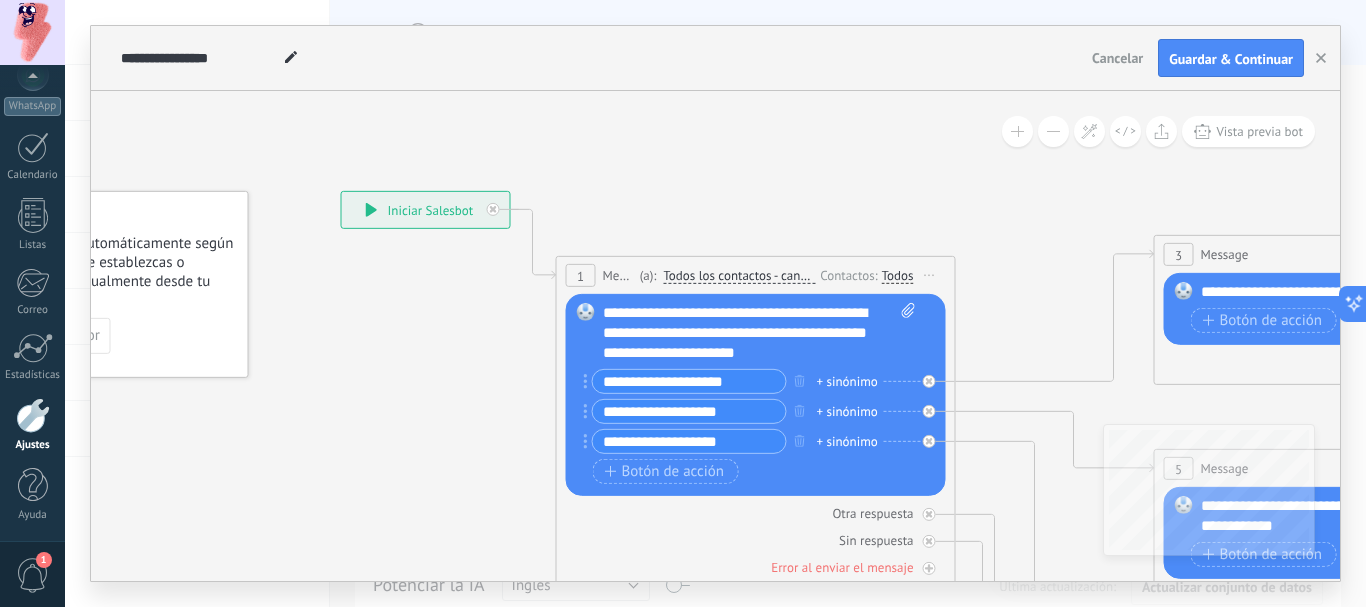 click on "**********" at bounding box center [759, 333] 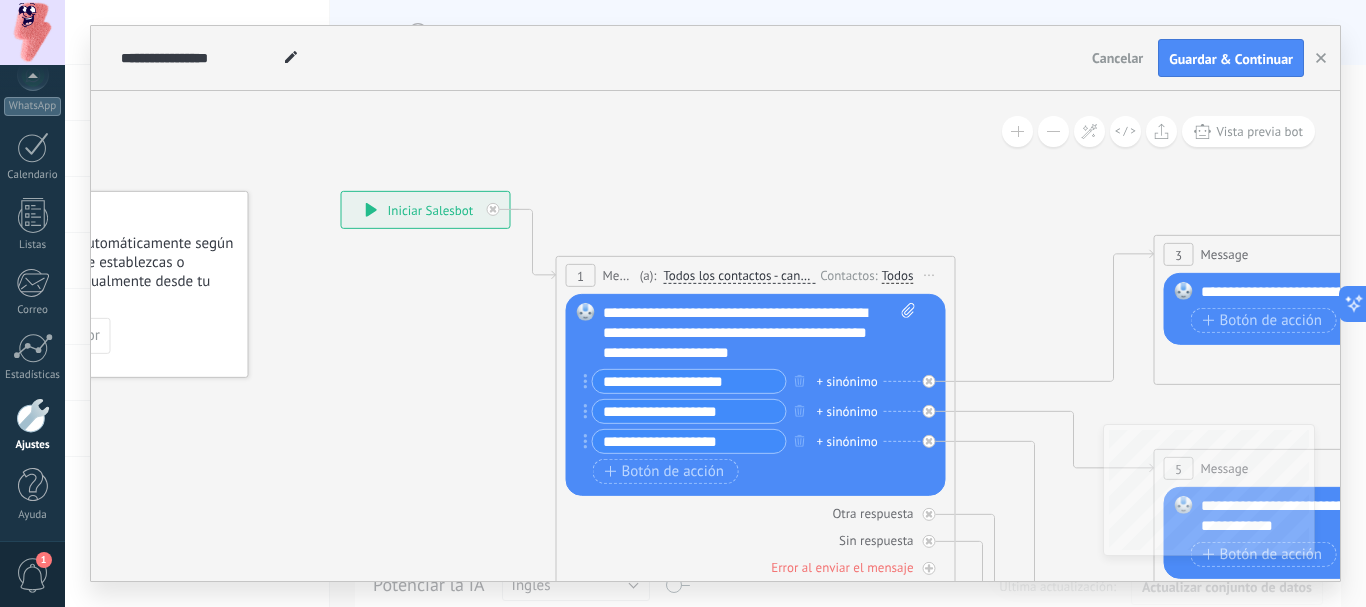 click on "**********" at bounding box center [759, 333] 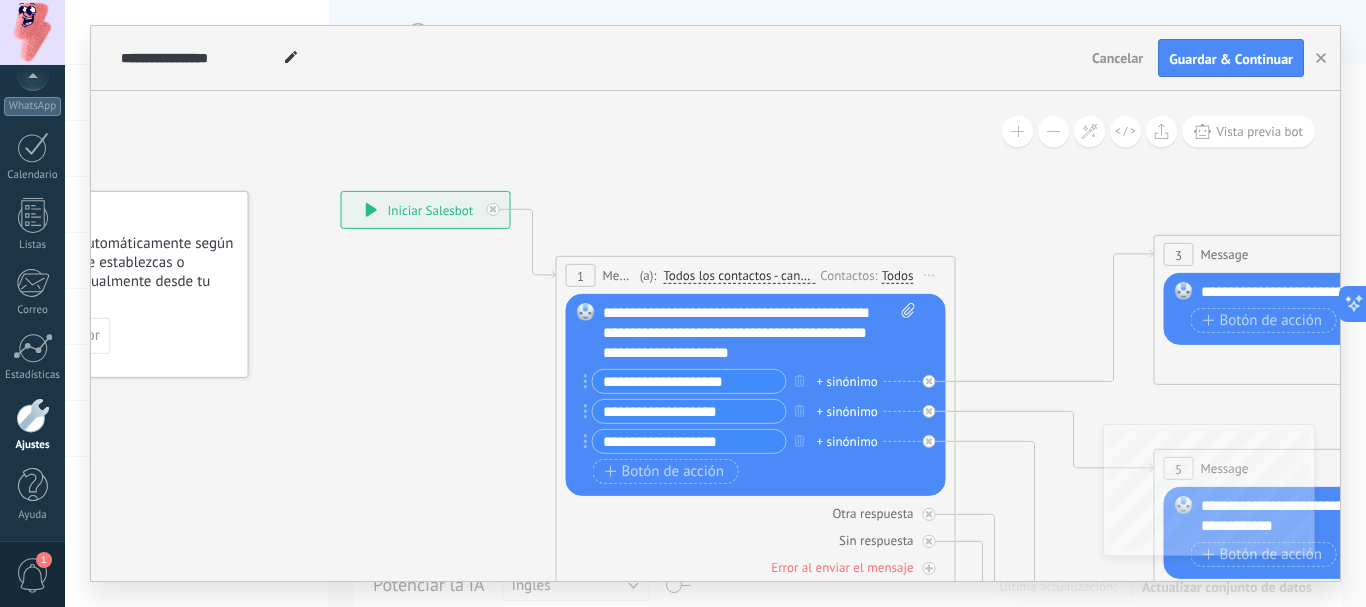 click on "**********" at bounding box center [759, 333] 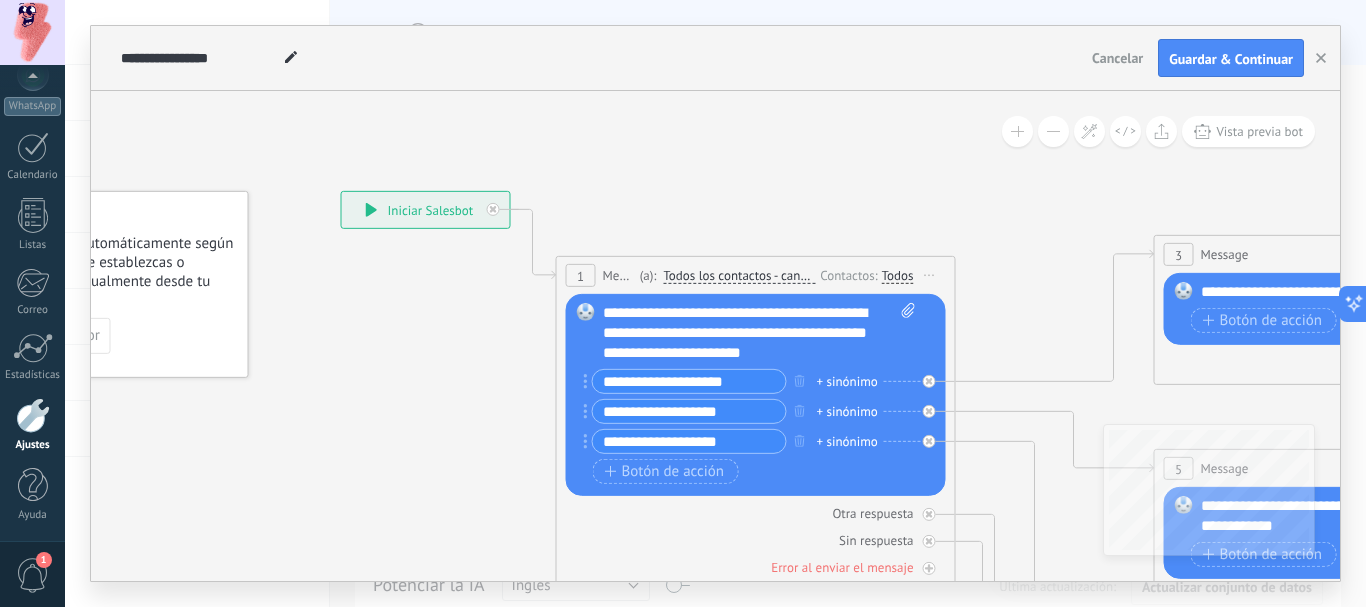 click on "**********" at bounding box center [759, 333] 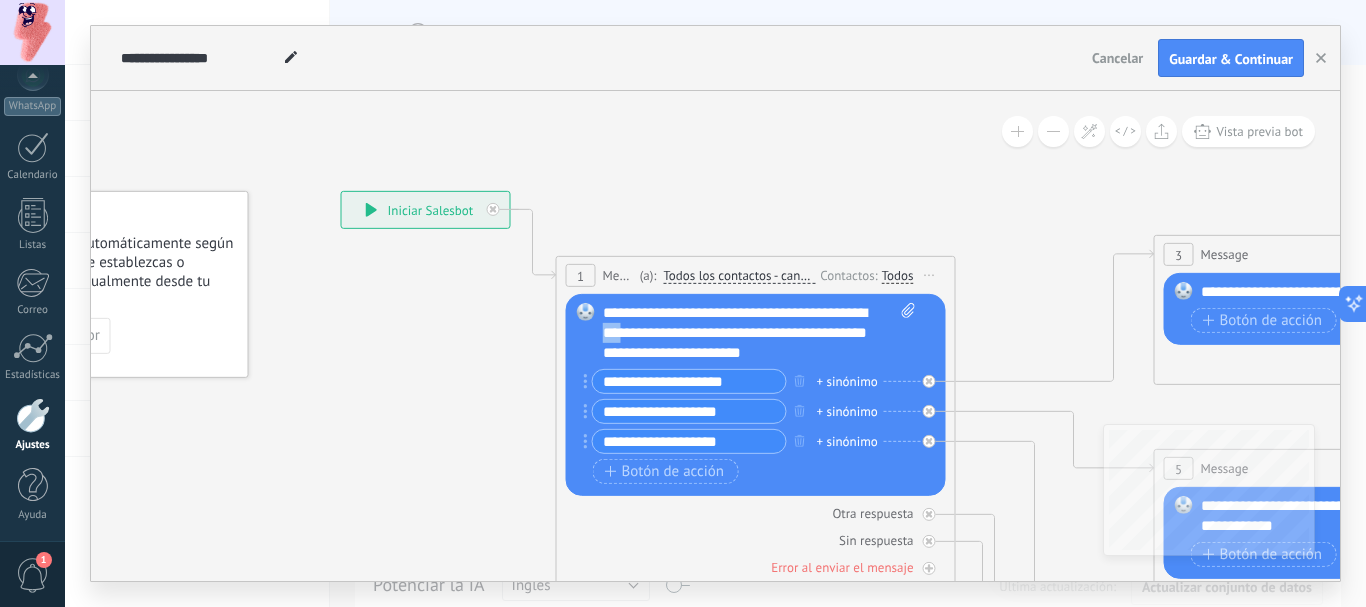 click on "**********" at bounding box center (759, 333) 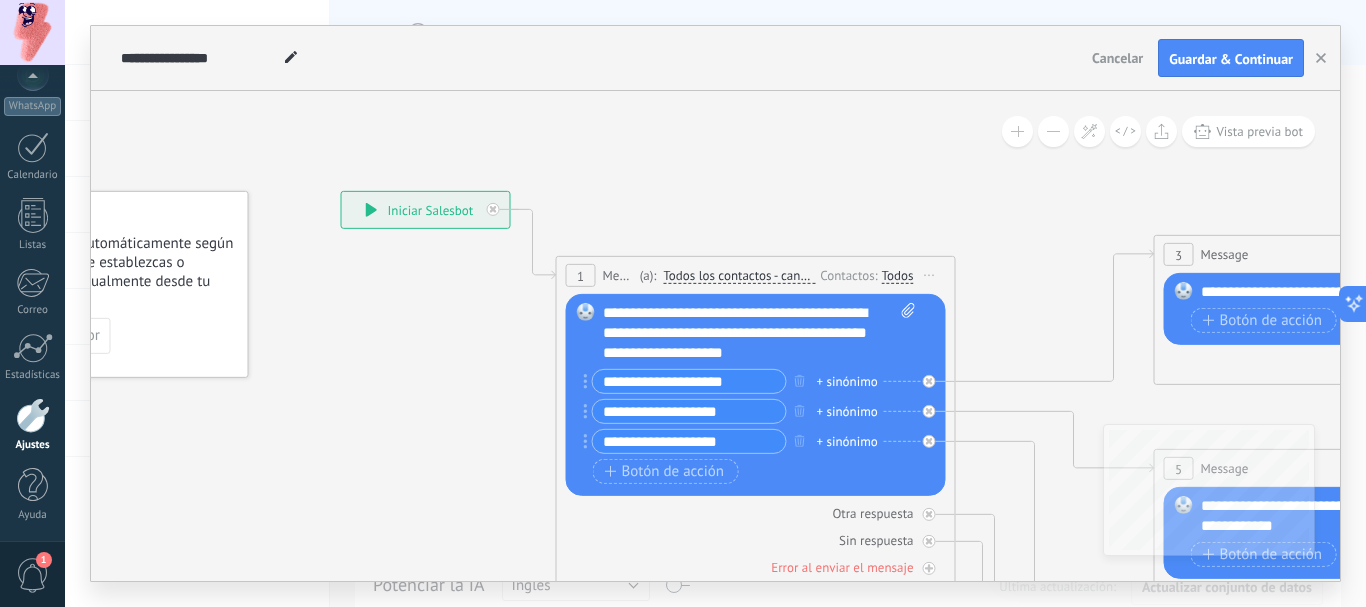 click on "**********" at bounding box center [759, 333] 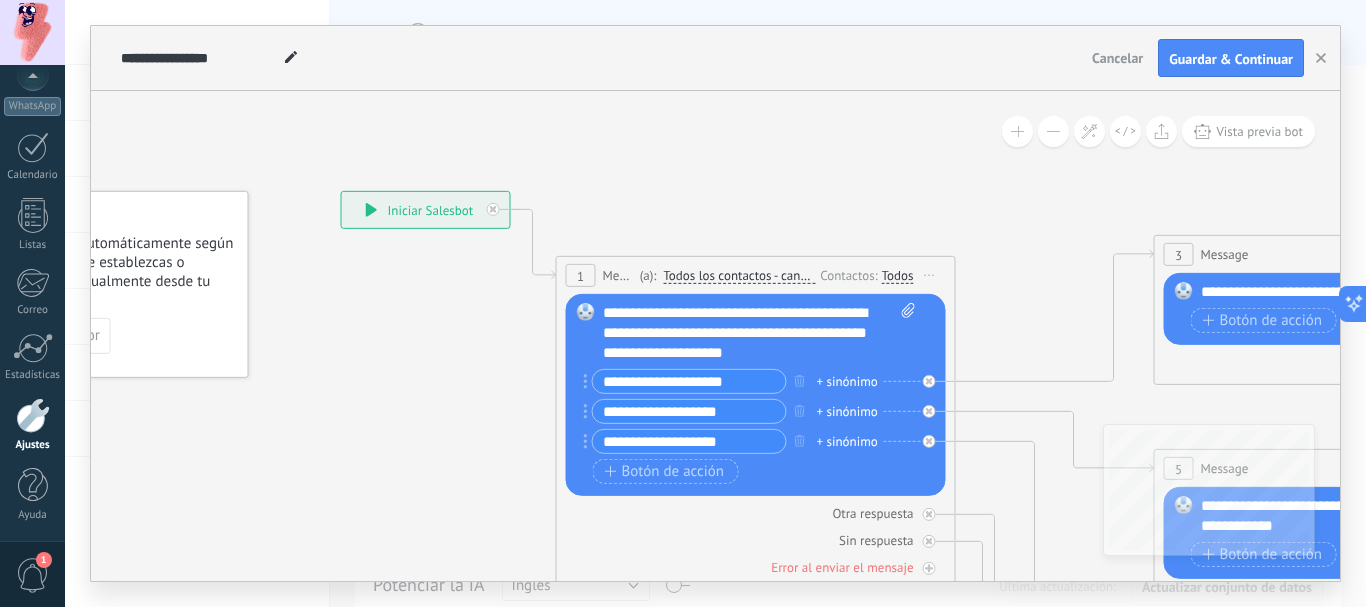 click on "**********" at bounding box center (759, 333) 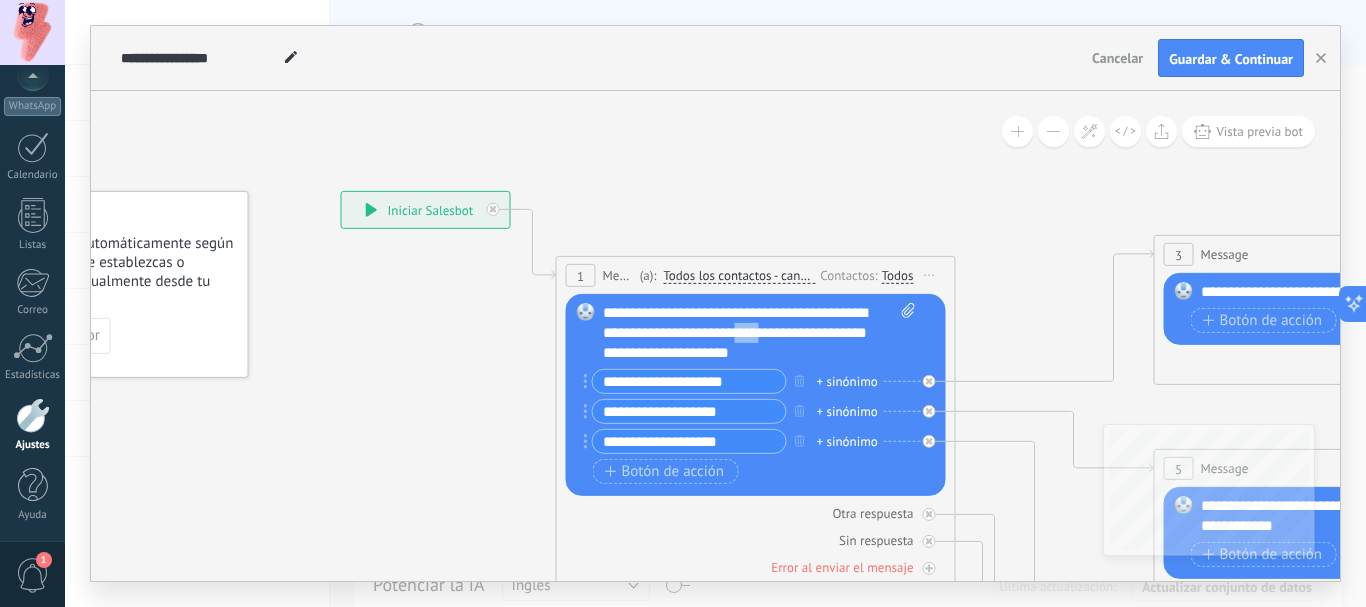 drag, startPoint x: 770, startPoint y: 336, endPoint x: 744, endPoint y: 329, distance: 26.925823 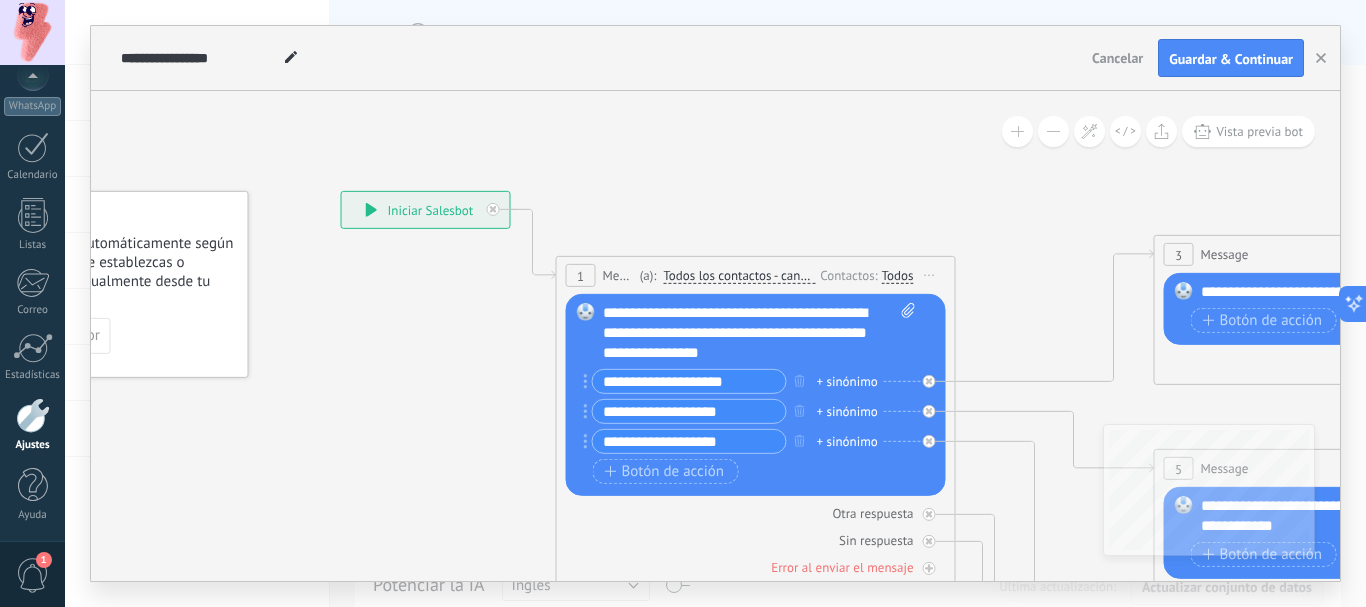 click on "**********" at bounding box center (689, 381) 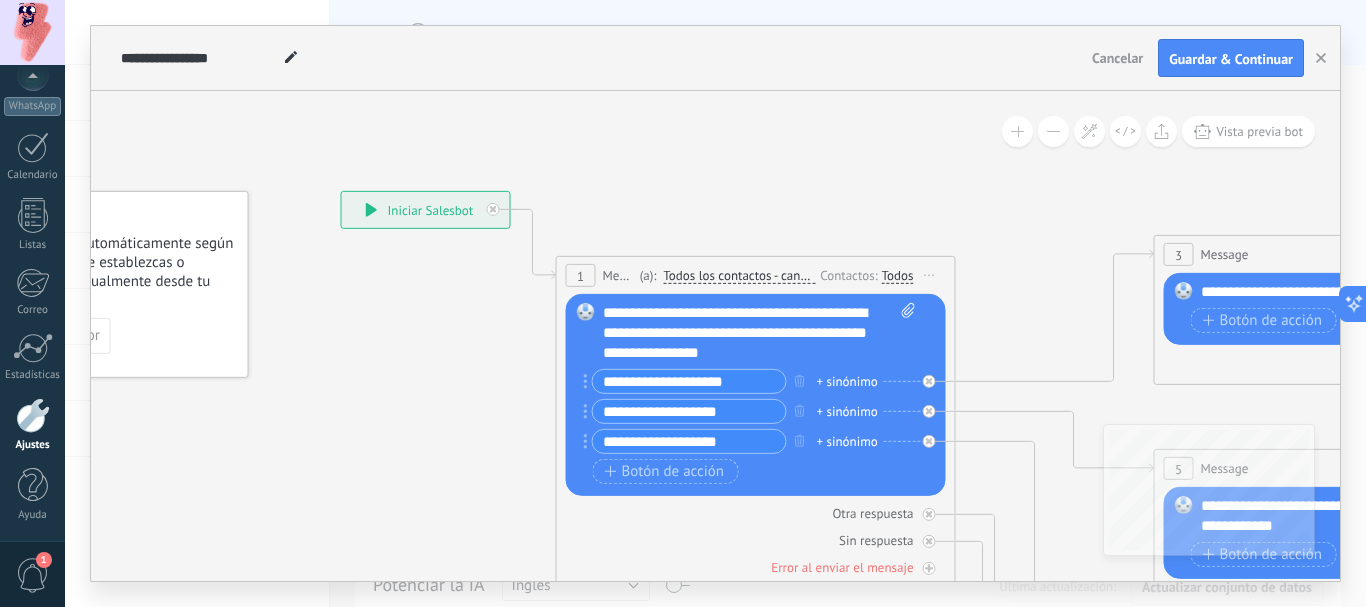 click on "Reemplazar
Quitar
Convertir a mensaje de voz
Arrastre la imagen aquí para adjuntarla.
Añadir imagen
Subir
Arrastrar y soltar
Archivo no encontrado
Escribe tu mensaje..." at bounding box center [756, 395] 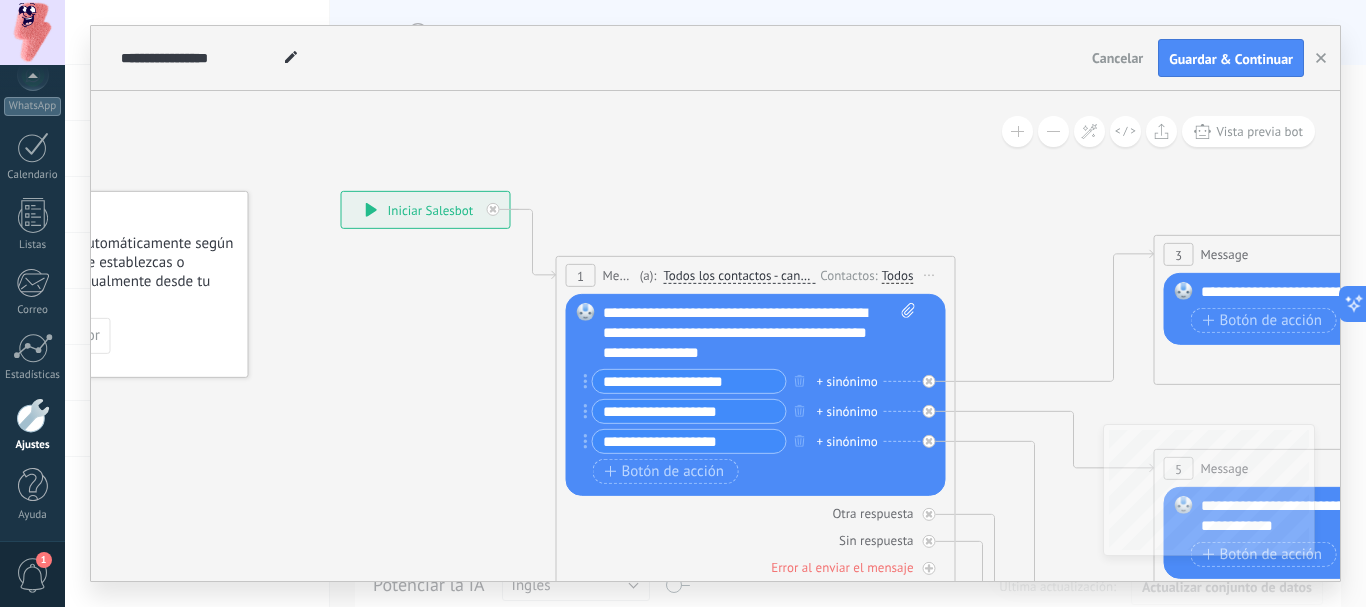 click 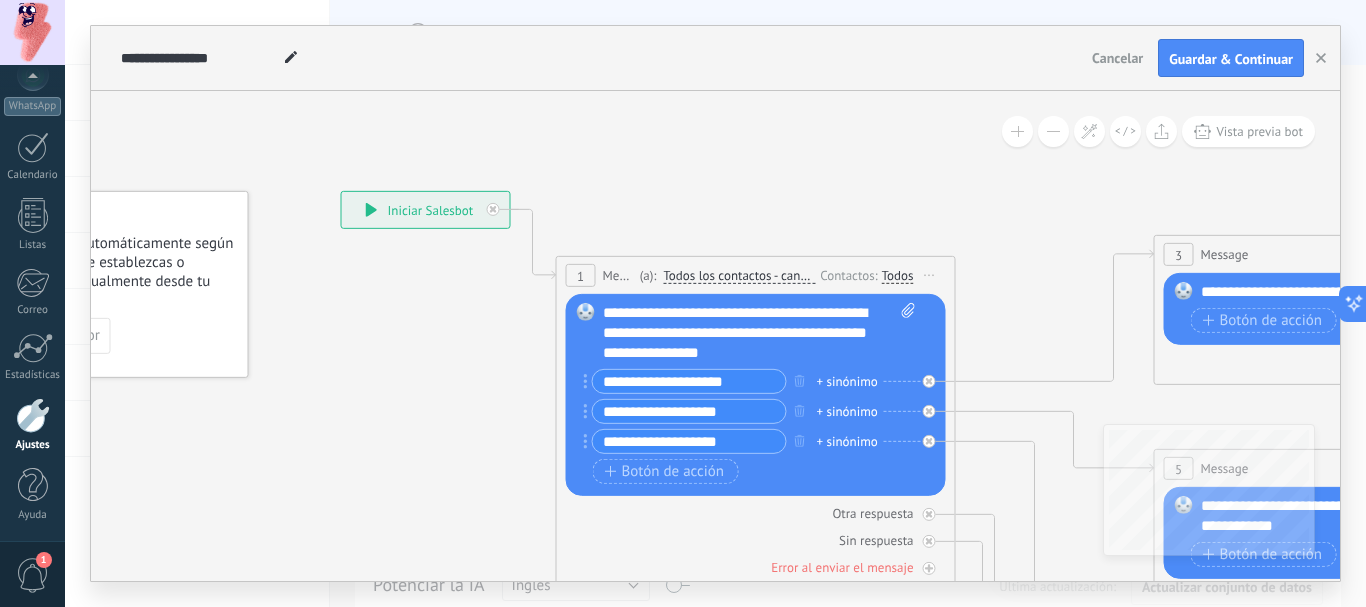 drag, startPoint x: 750, startPoint y: 386, endPoint x: 585, endPoint y: 379, distance: 165.14842 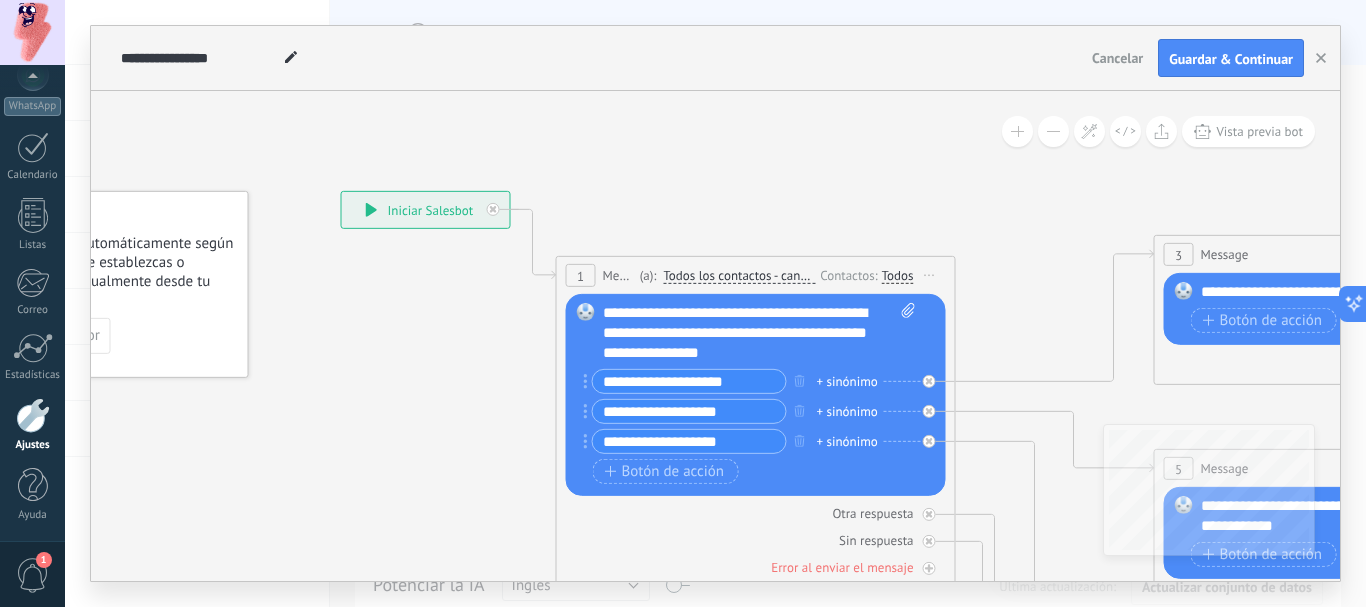 click on "**********" at bounding box center (685, 381) 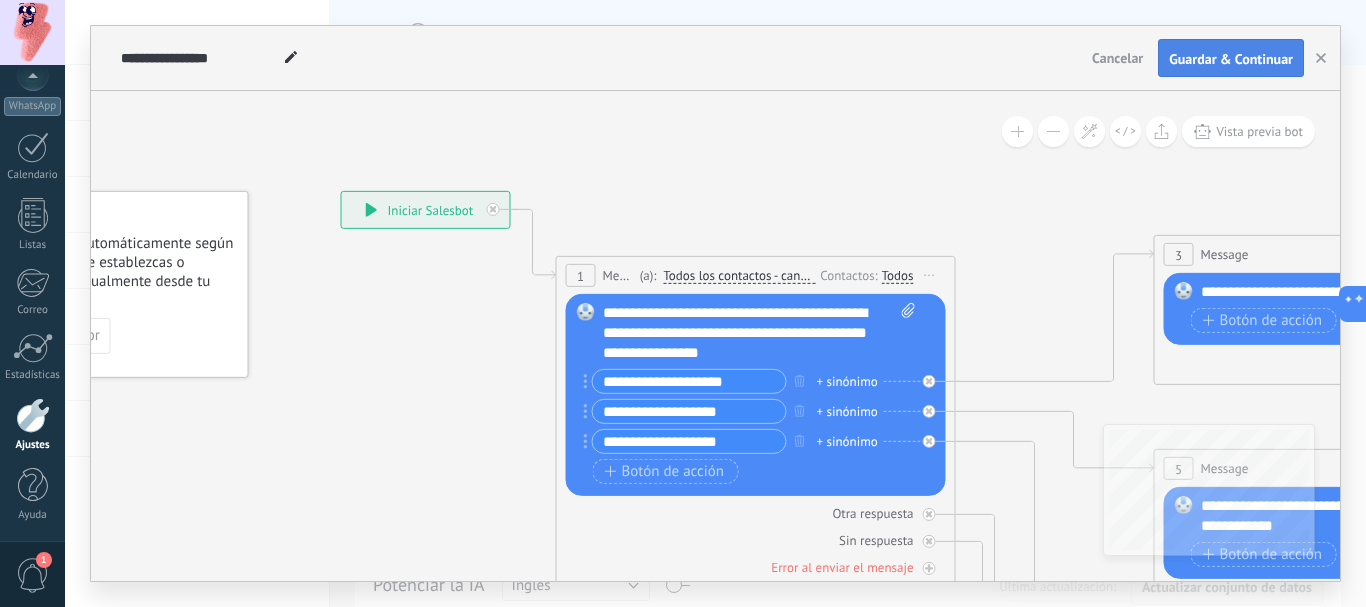 click on "Guardar & Continuar" at bounding box center [1231, 58] 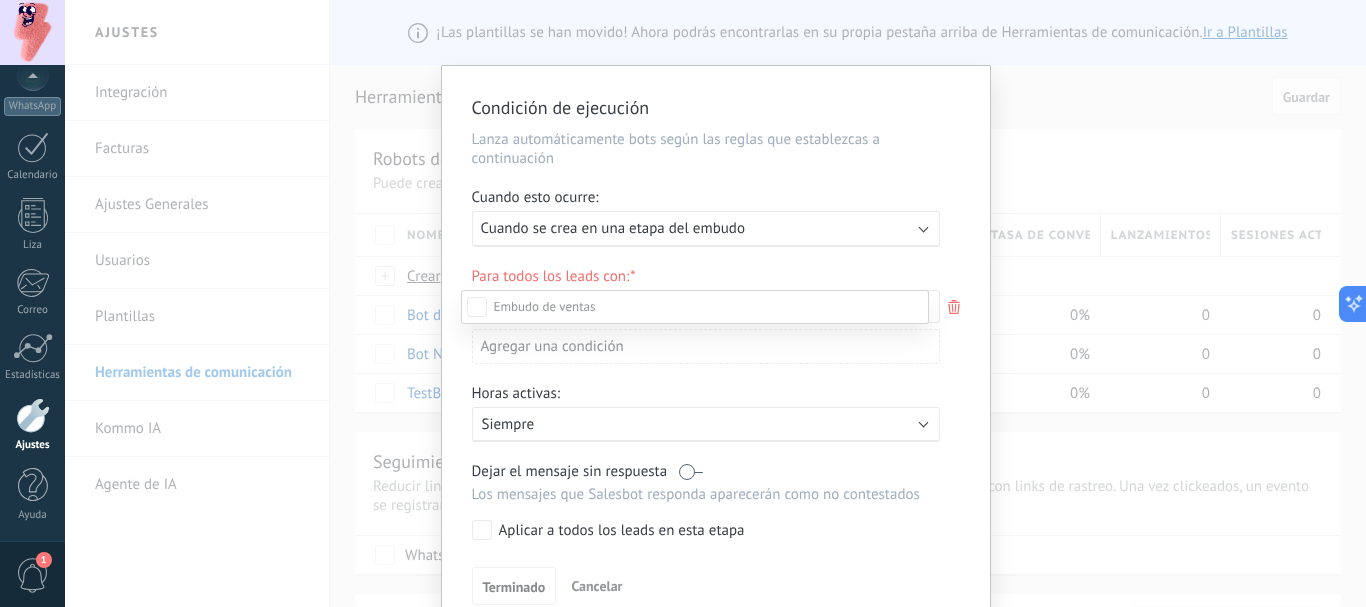 scroll, scrollTop: 0, scrollLeft: 0, axis: both 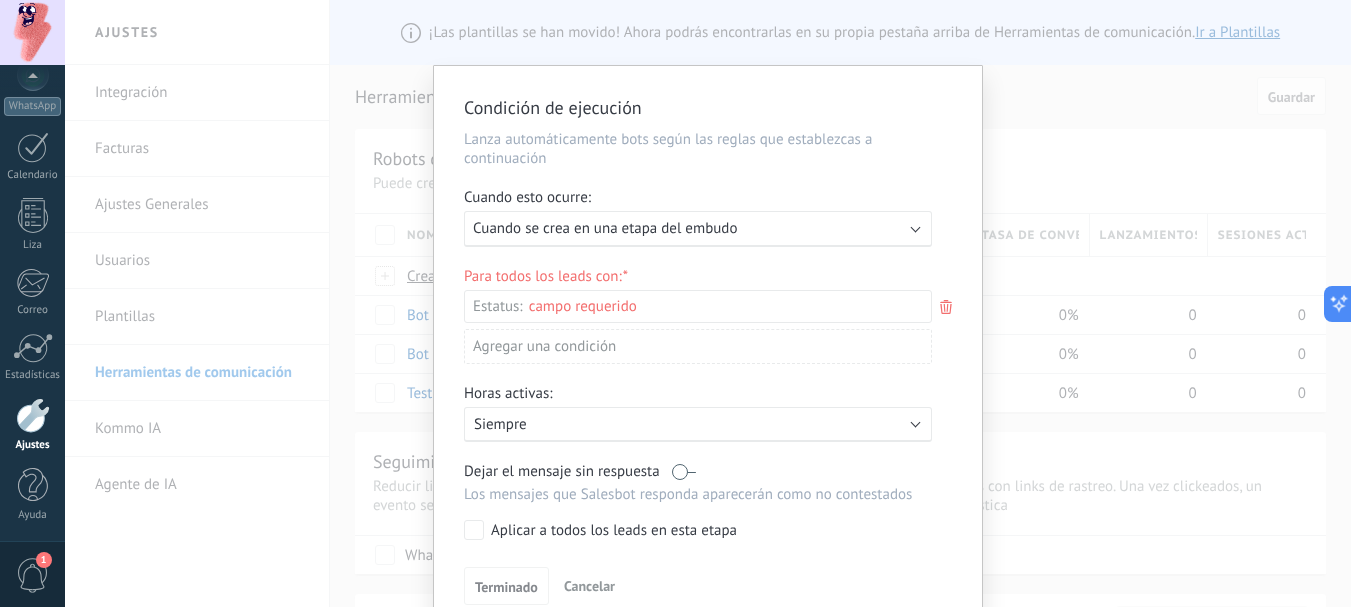 click on "Cancelar" at bounding box center [589, 586] 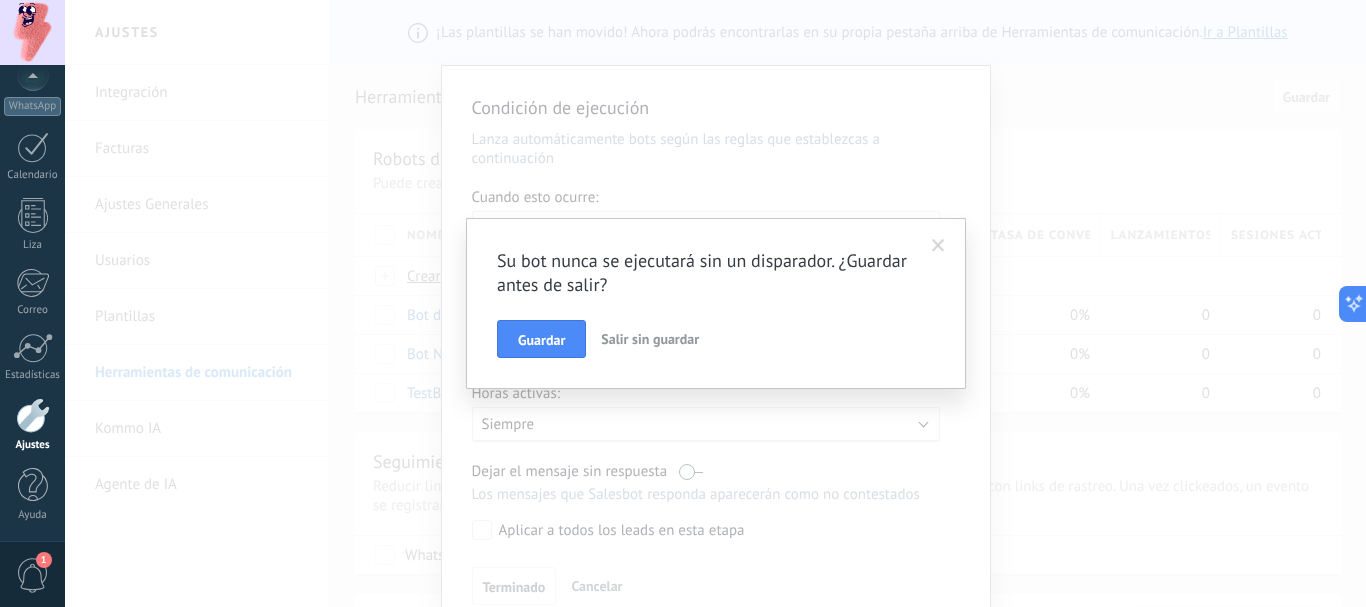 click on "Salir sin guardar" at bounding box center [650, 339] 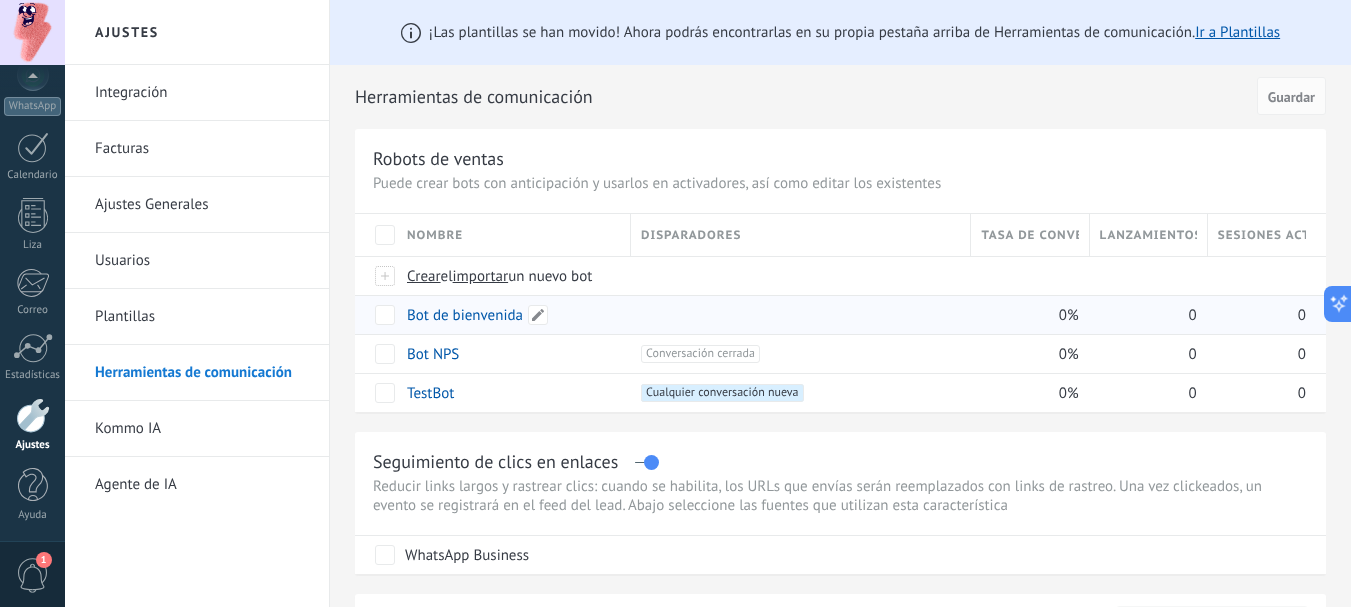 click on "Bot de bienvenida" at bounding box center [465, 315] 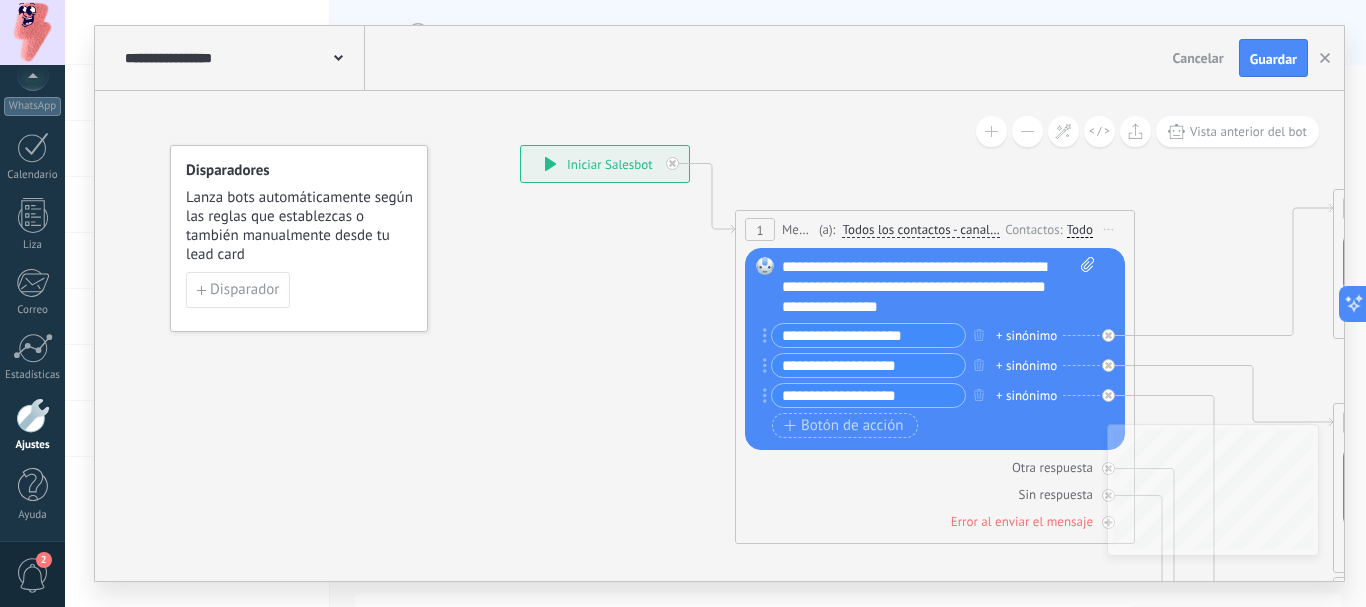 drag, startPoint x: 820, startPoint y: 500, endPoint x: 646, endPoint y: 465, distance: 177.48521 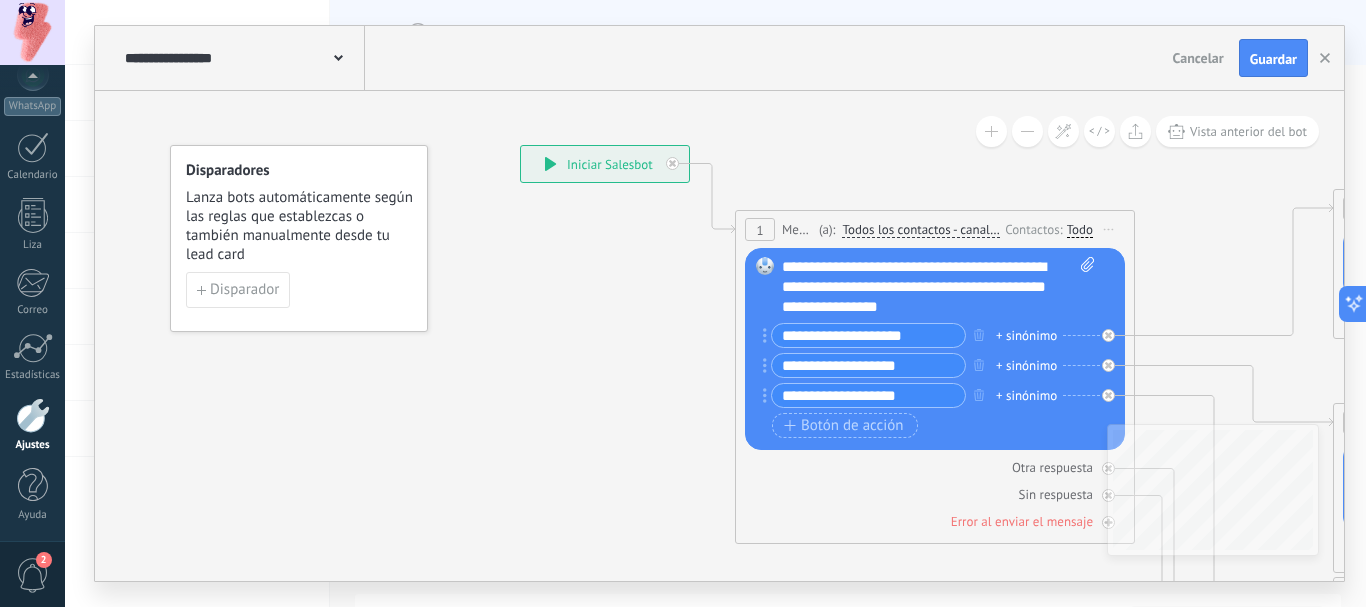 click on "**********" at bounding box center (520, 145) 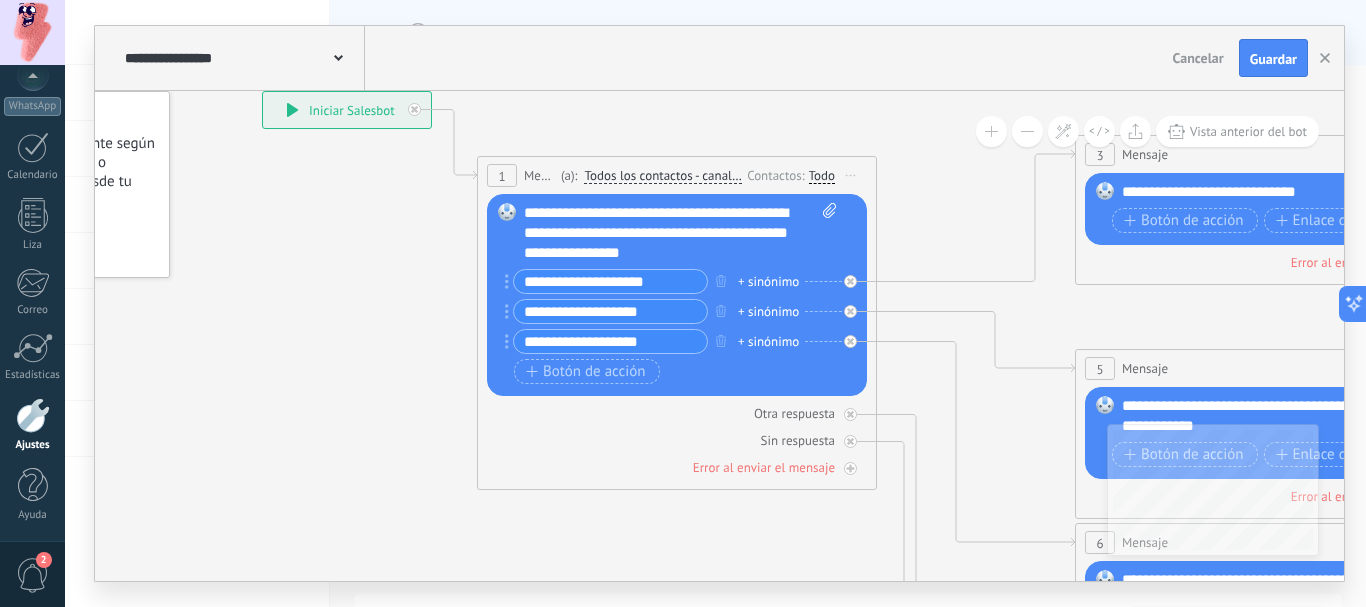 drag, startPoint x: 565, startPoint y: 447, endPoint x: 366, endPoint y: 405, distance: 203.38388 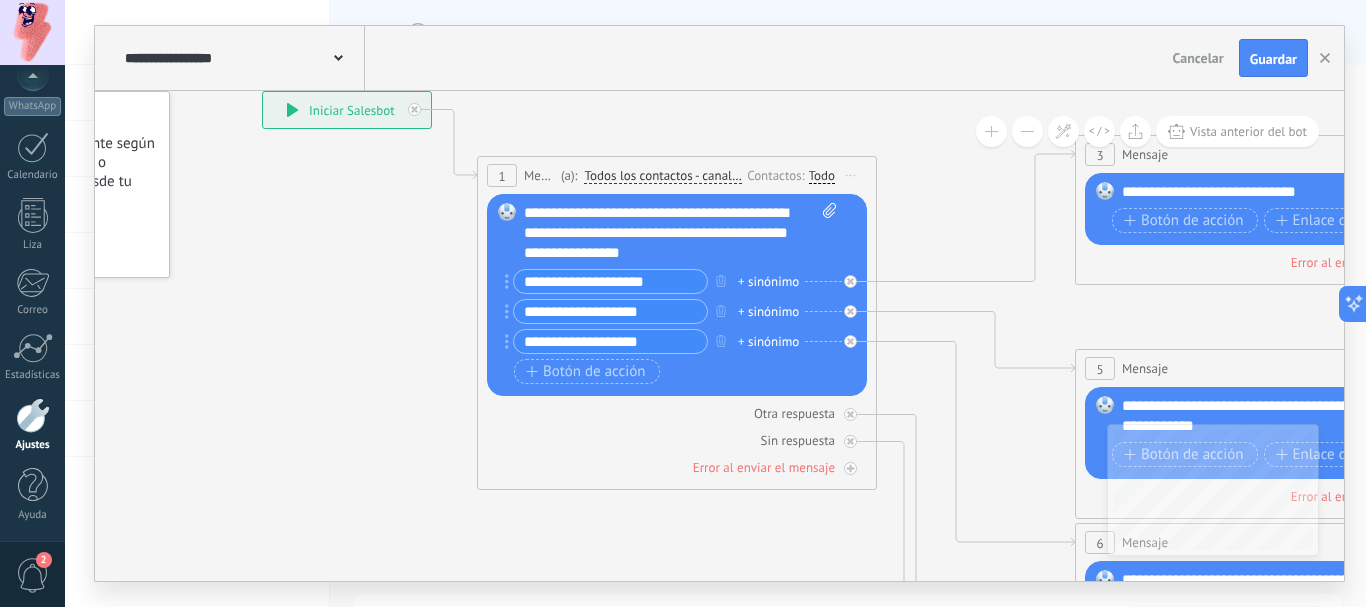 click 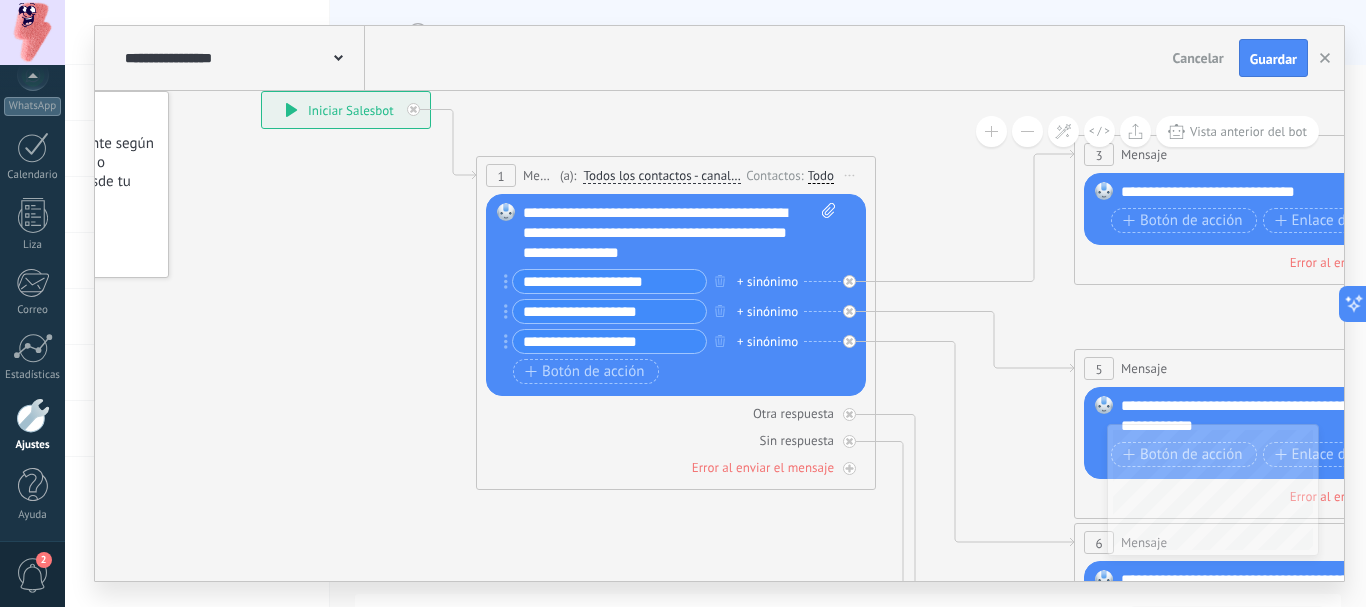 click on "**********" at bounding box center [609, 281] 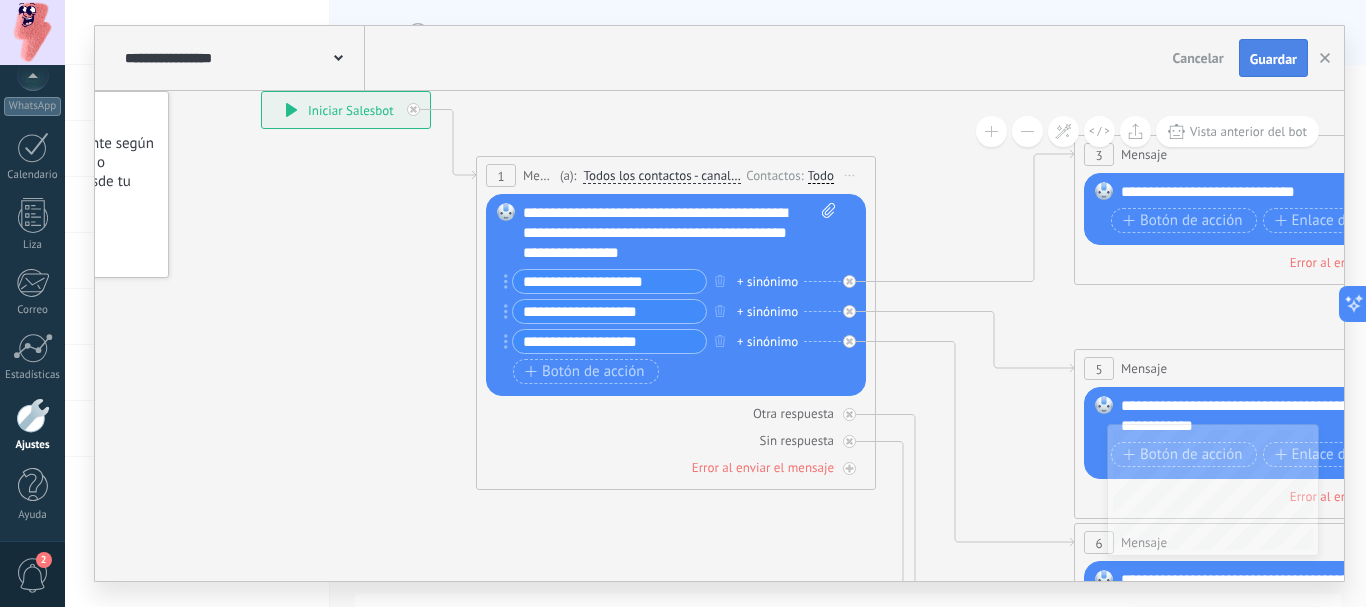 click on "Guardar" at bounding box center (1273, 59) 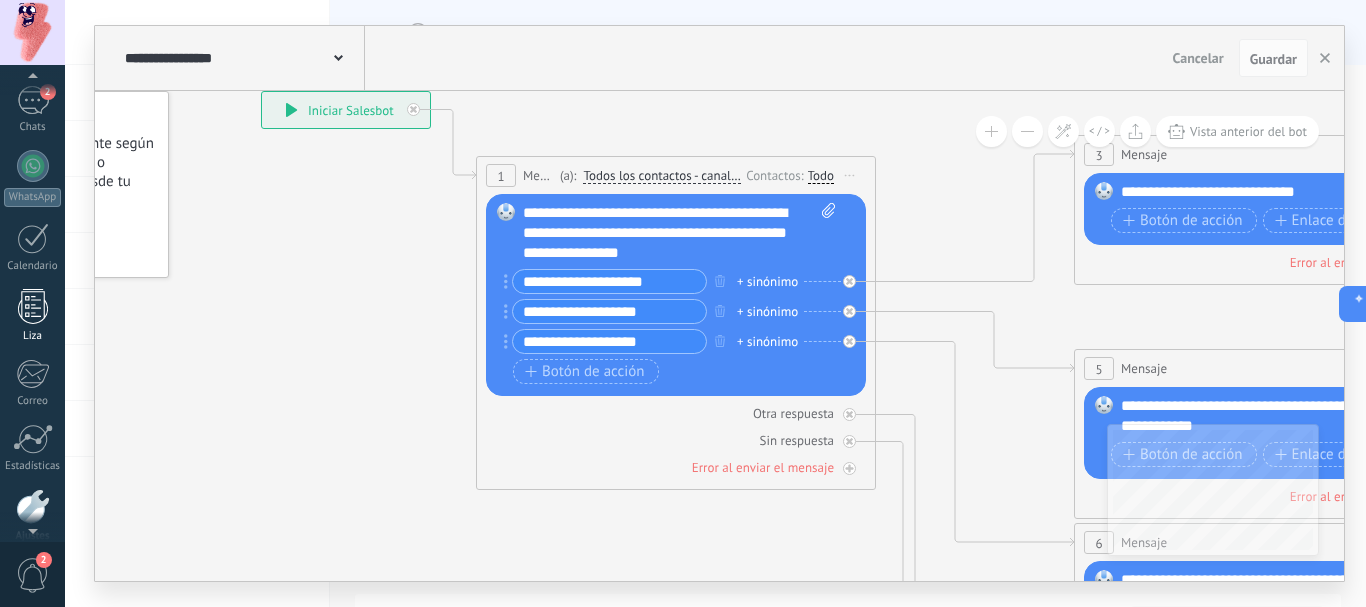 scroll, scrollTop: 225, scrollLeft: 0, axis: vertical 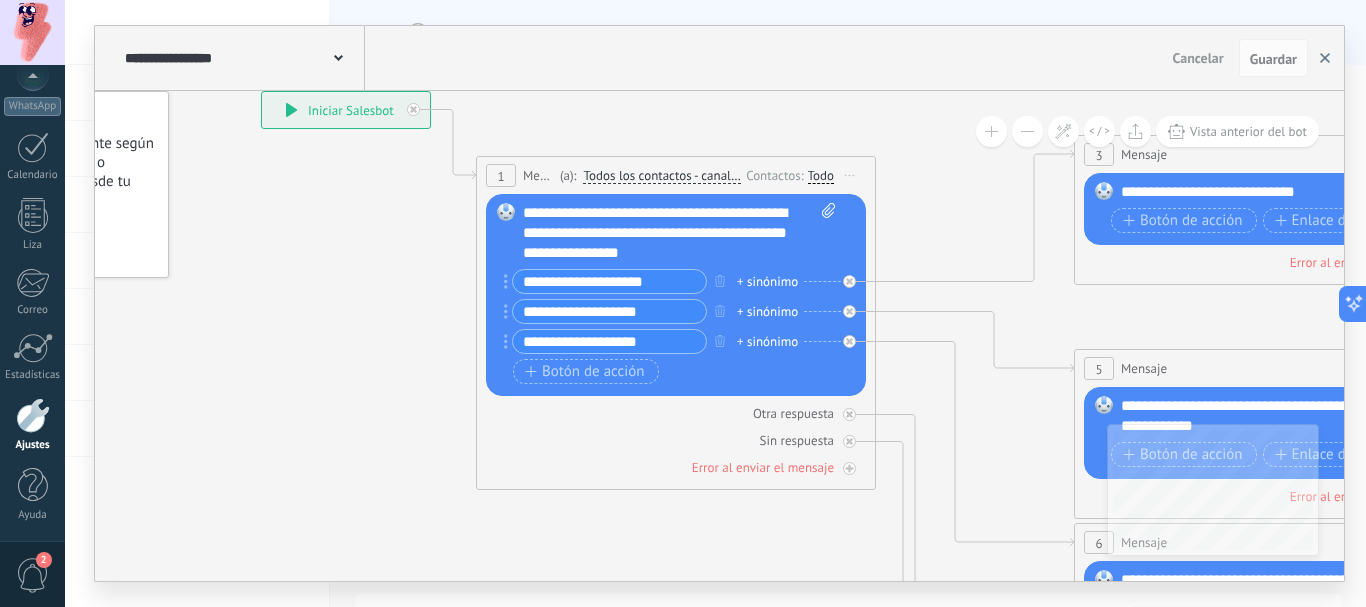 click at bounding box center [1325, 58] 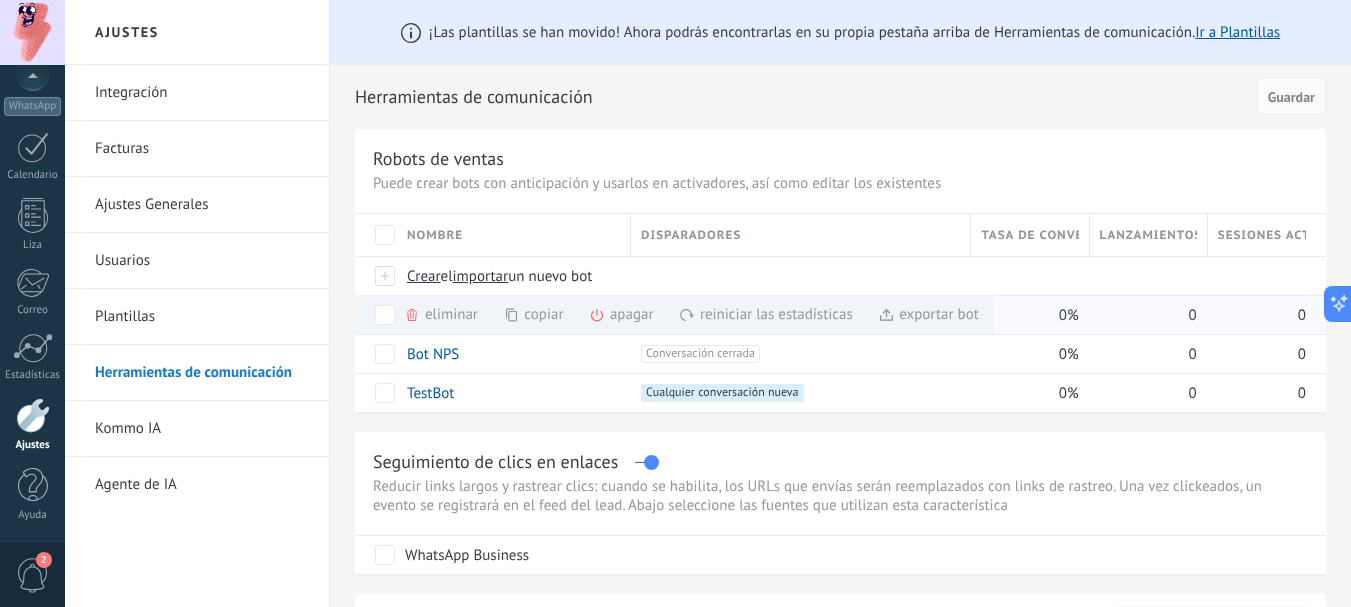 click on "apagar" at bounding box center (632, 314) 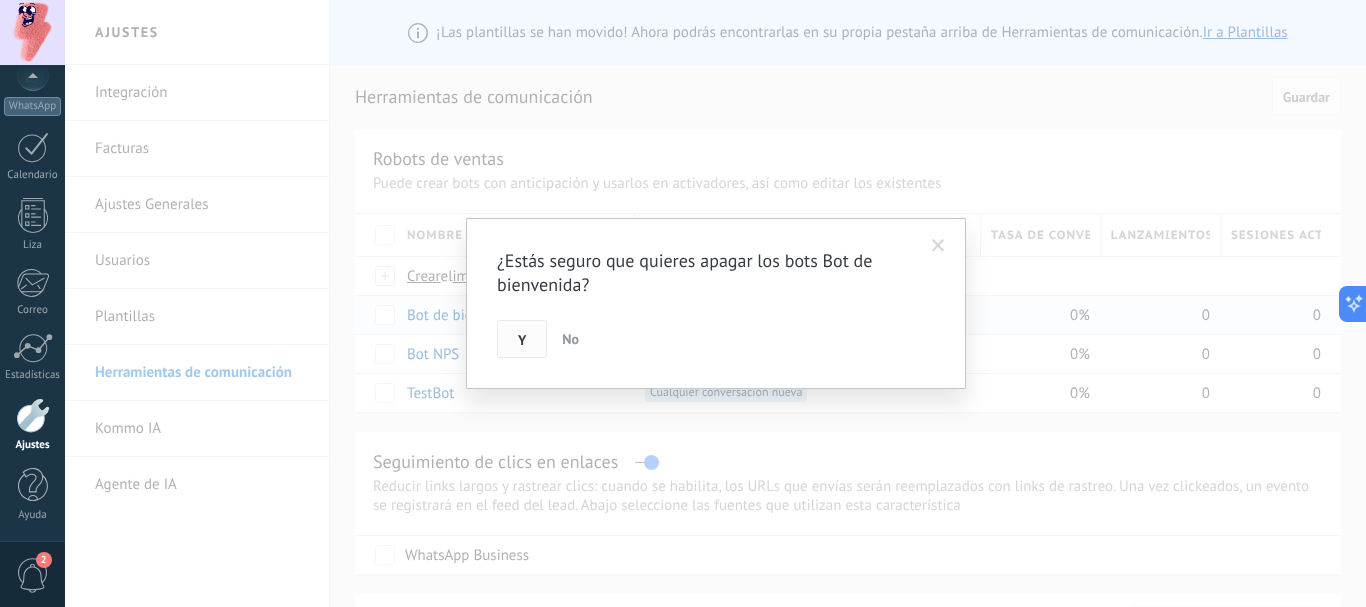 click on "Y" at bounding box center (522, 339) 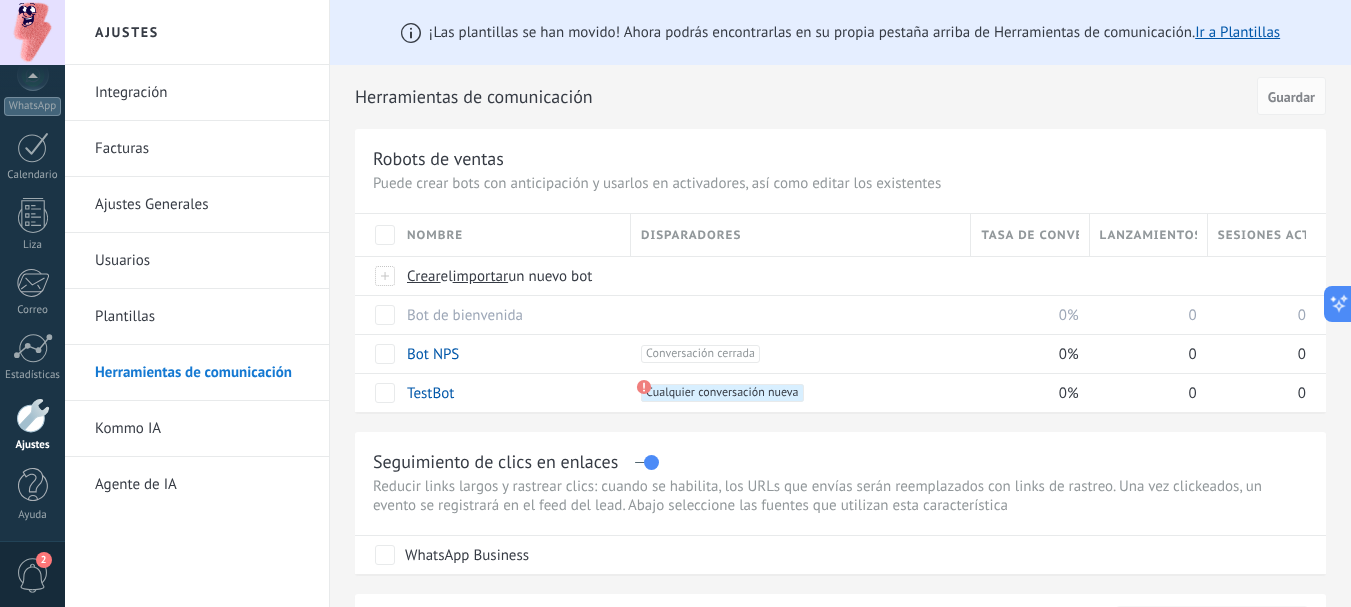 click on "¡Las plantillas se han movido! Ahora podrás encontrarlas en su propia pestaña arriba de Herramientas de comunicación.  Ir a Plantillas Herramientas de comunicación Cancelar Guardar Robots de ventas Puede crear bots con anticipación y usarlos en activadores, así como editar los existentes Actualizar a Avanzado Nombre Disparadores Tasa de conversión Lanzamientos totales Sesiones activas        Crear  el  importar  un nuevo bot              Bot de bienvenida 0% 0 0        Bot NPS +1 Conversación cerrada +0 0% 0 0        TestBot +1 Cualquier conversación nueva +0 0% 0 0 Mostrar más avanzado Seguimiento de clics en enlaces Reducir links largos y rastrear clics: cuando se habilita, los URLs que envías serán reemplazados con links de rastreo. Una vez clickeados, un evento se registrará en el feed del lead. Abajo seleccione las fuentes que utilizan esta característica WhatsApp Business Potenciar la IA ruso Inglés Español portugués Indonesio turco Inglés Última actualización: 5 minutos" at bounding box center (840, 781) 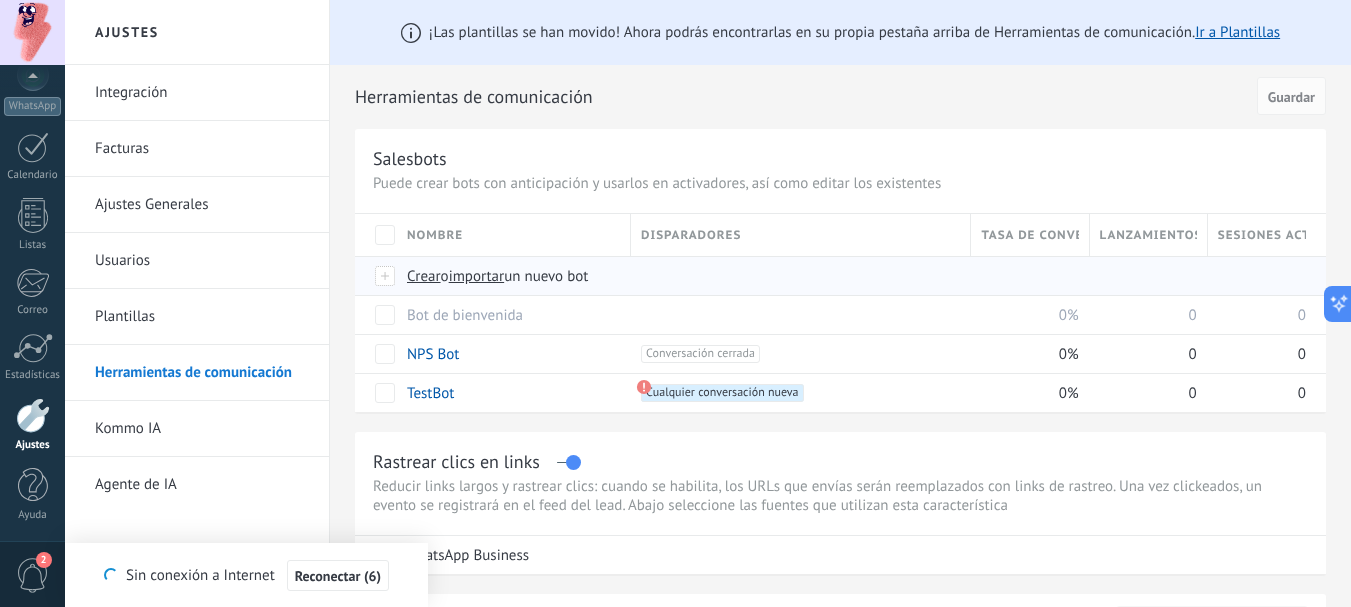 click on "Crear" at bounding box center (424, 276) 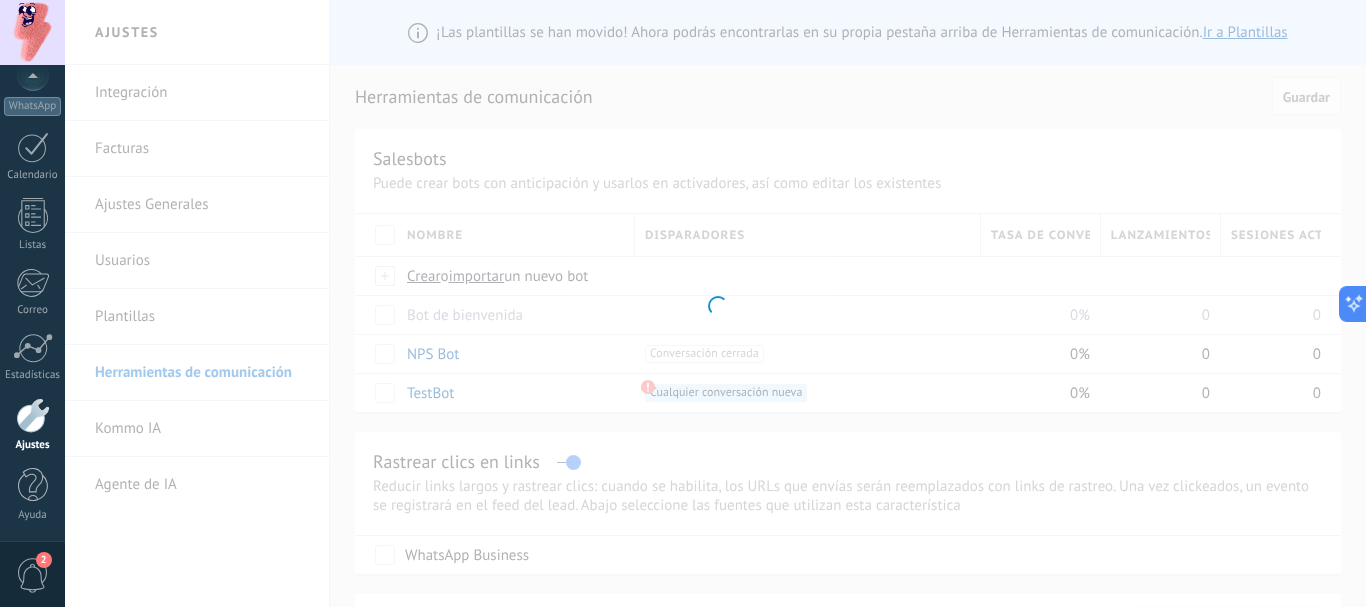 click at bounding box center [715, 303] 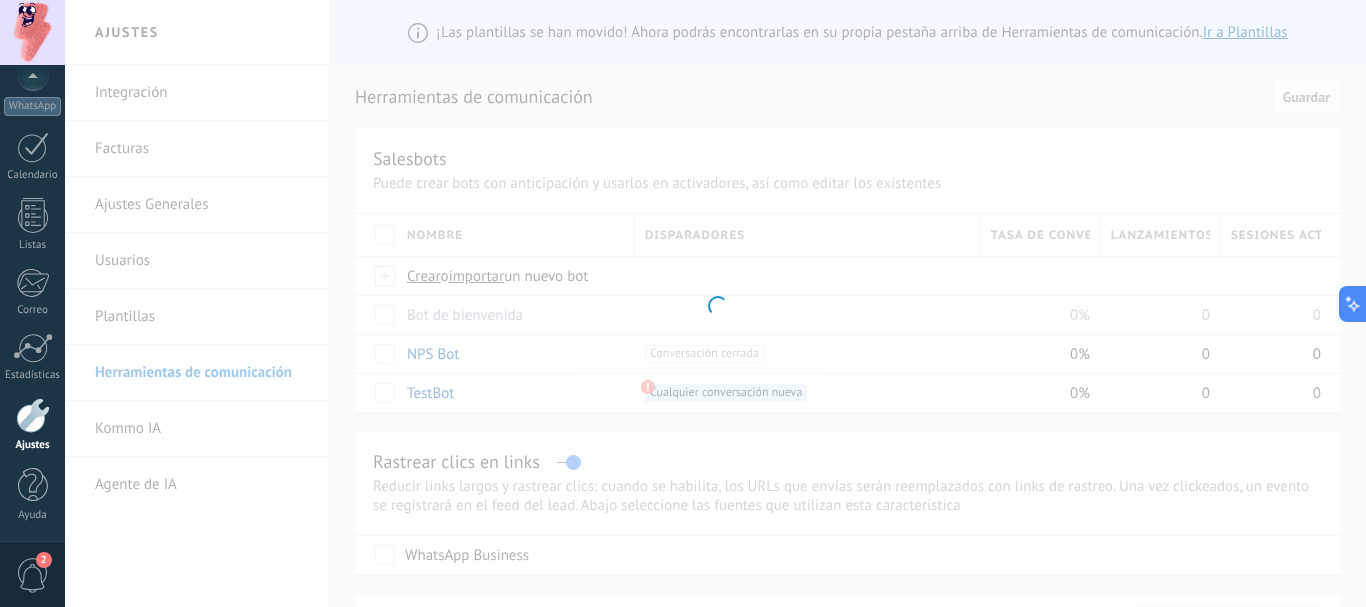 click at bounding box center [715, 303] 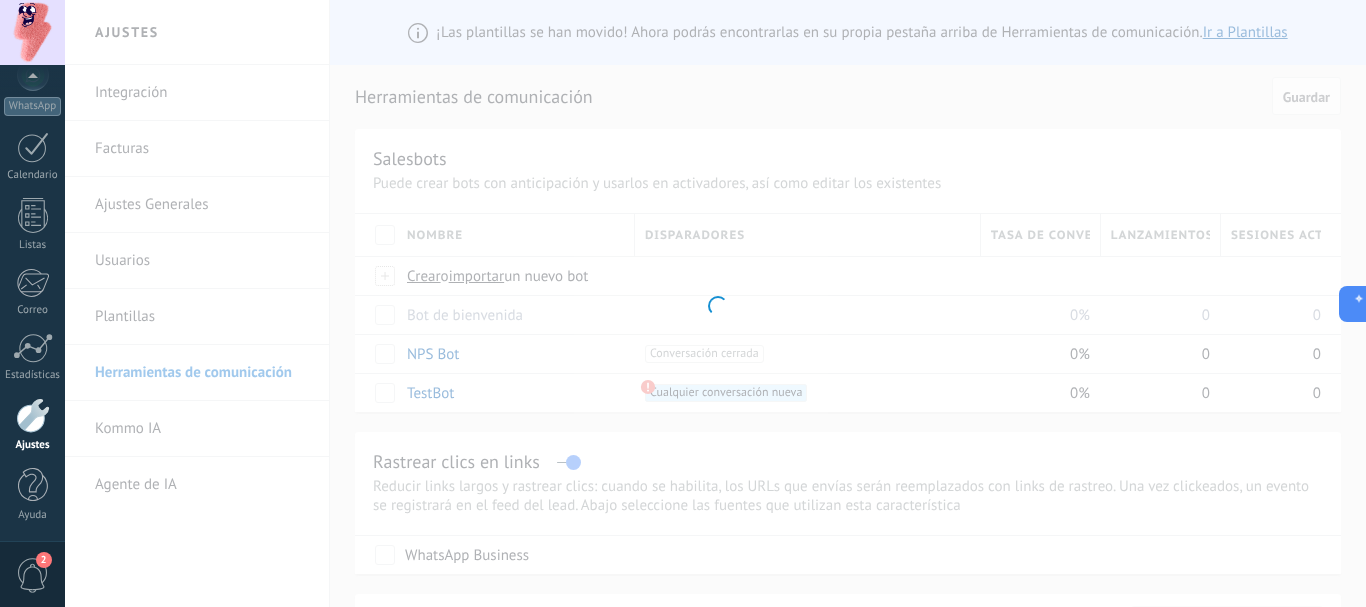 click at bounding box center [715, 303] 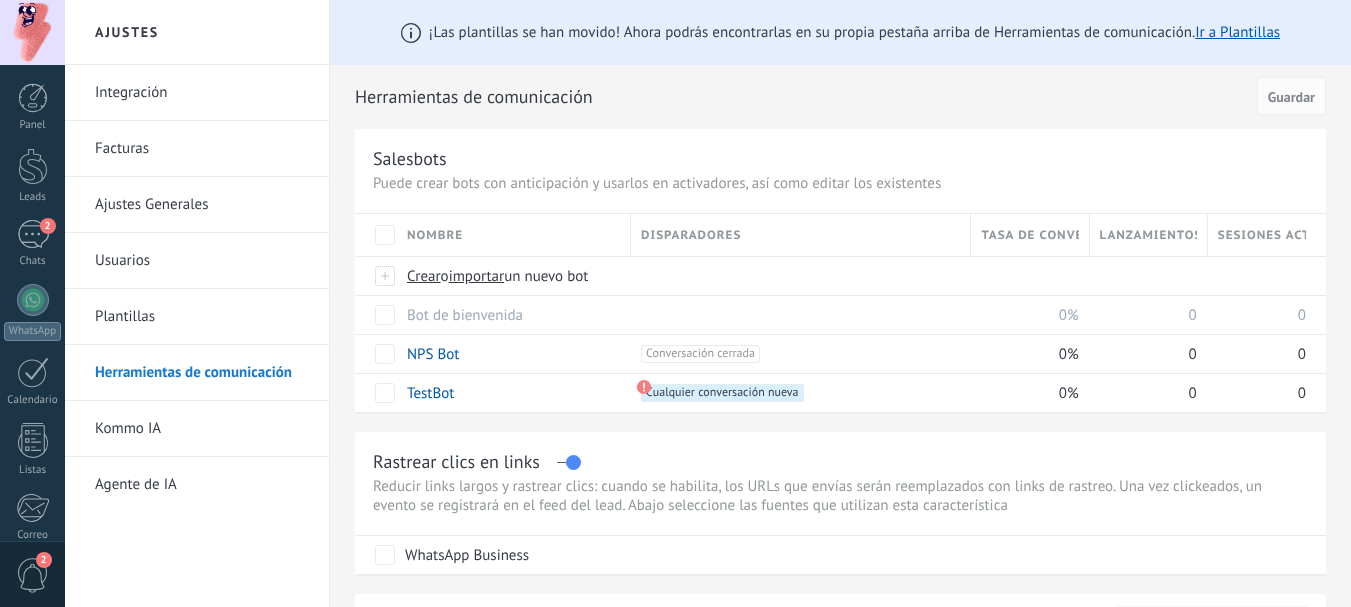 scroll, scrollTop: 0, scrollLeft: 0, axis: both 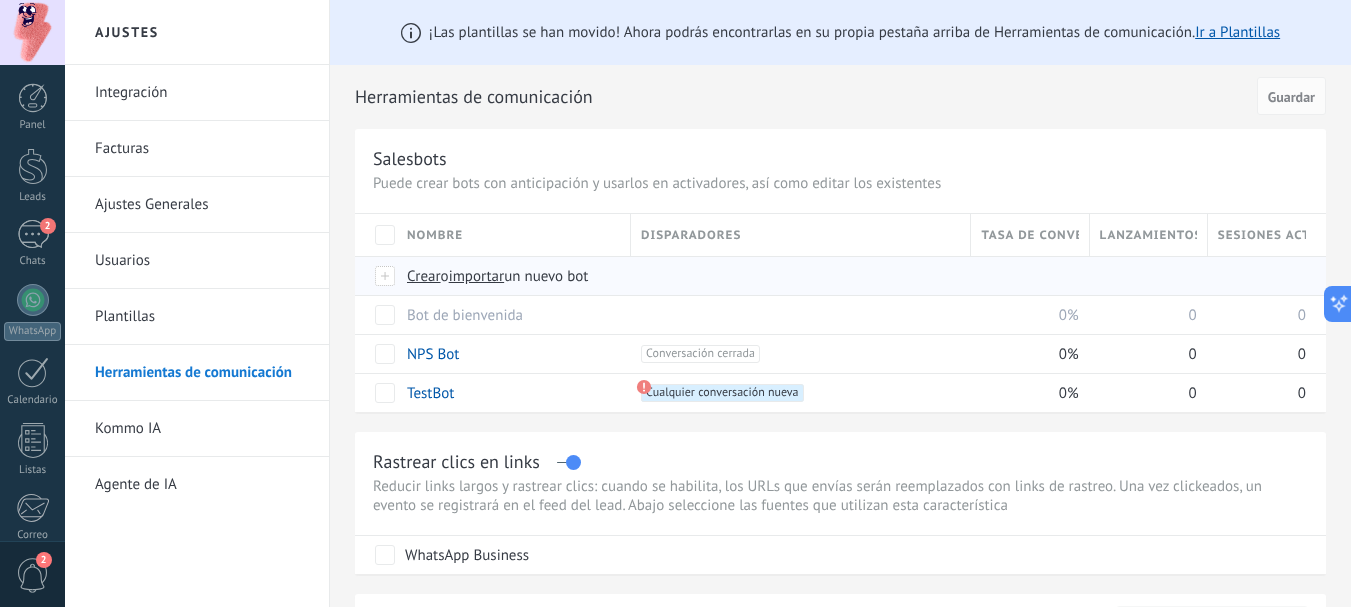 click on "Crear" at bounding box center [424, 276] 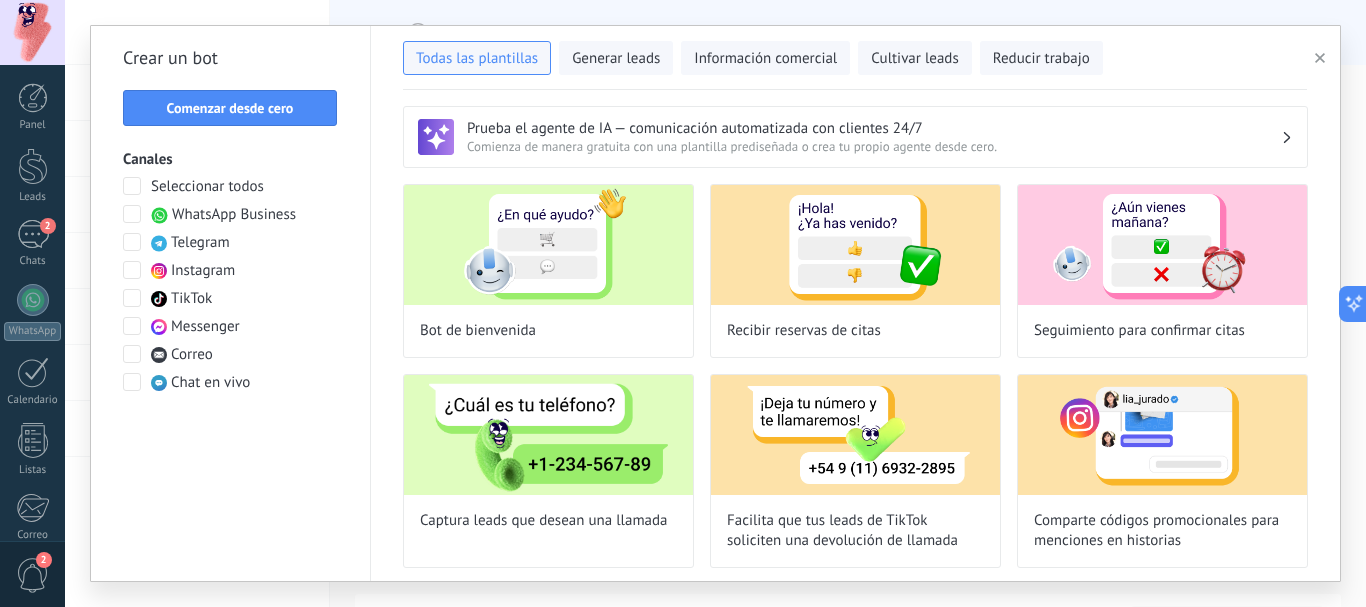 click on "WhatsApp Business" at bounding box center (234, 215) 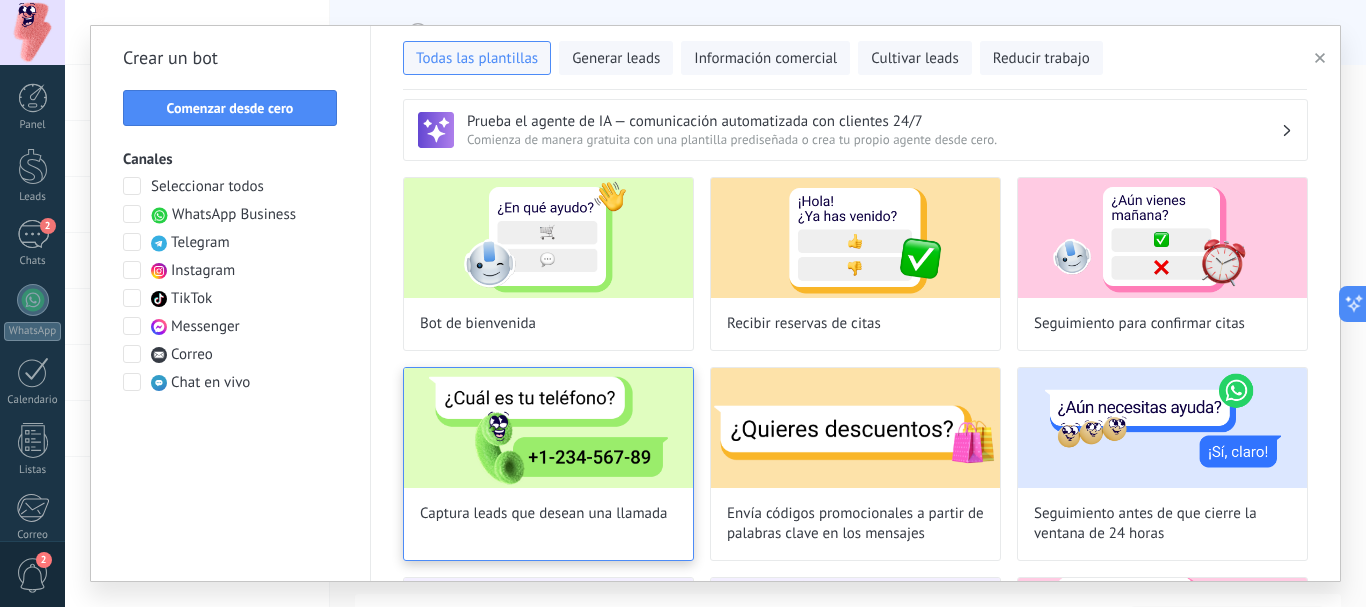 scroll, scrollTop: 0, scrollLeft: 0, axis: both 